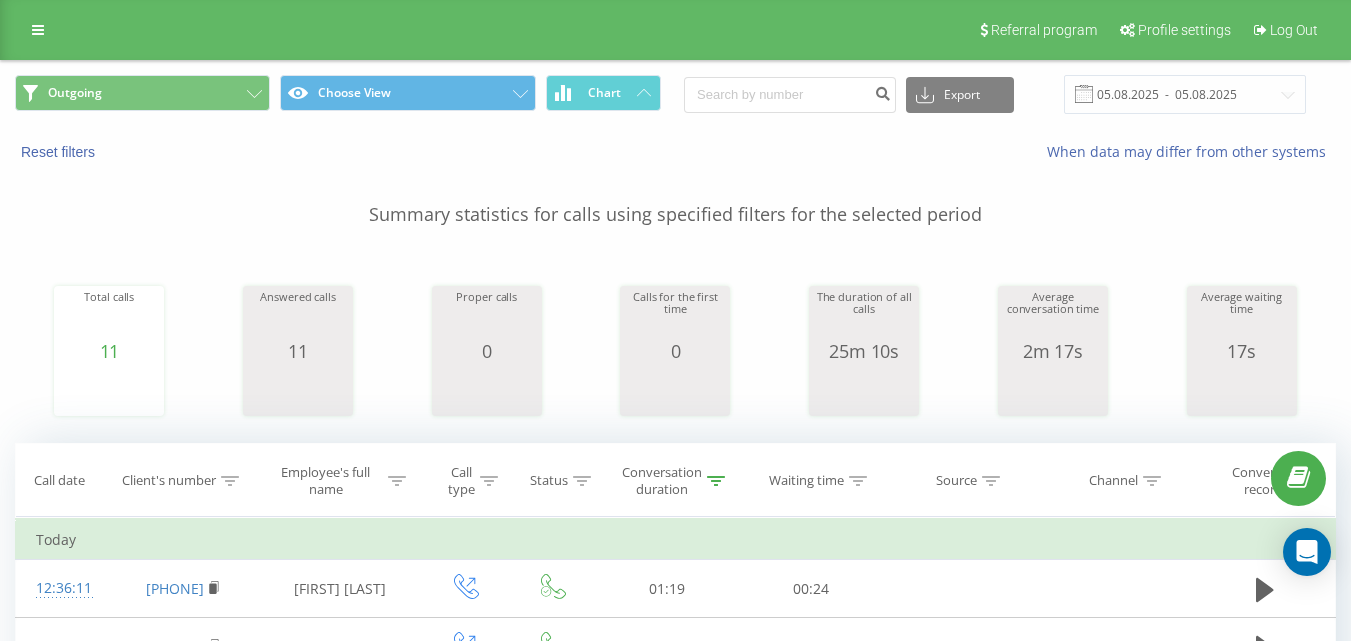 scroll, scrollTop: 0, scrollLeft: 0, axis: both 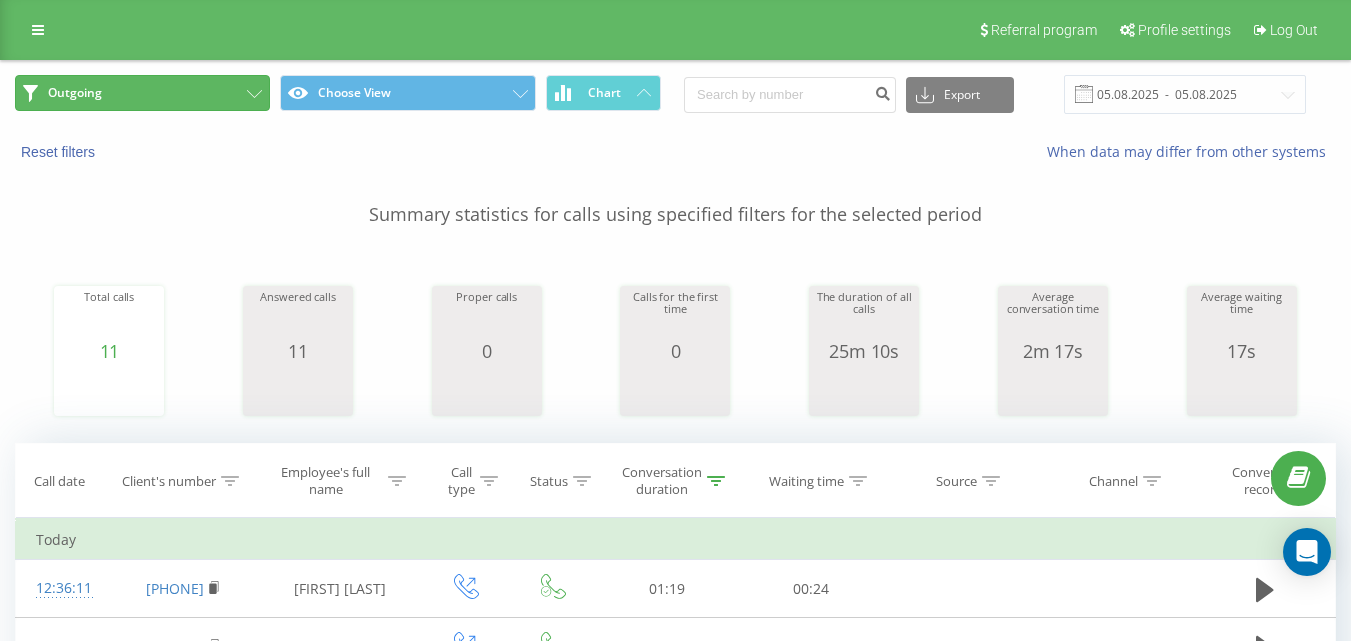click on "Outgoing" at bounding box center (142, 93) 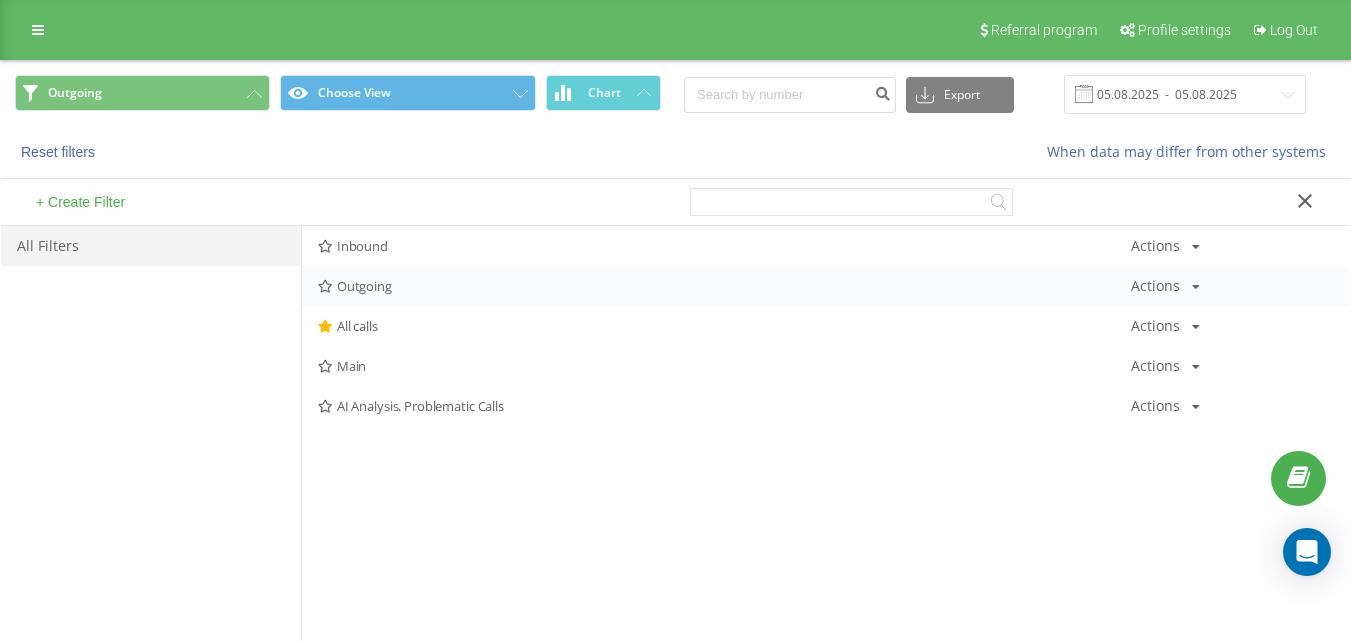 click on "Outgoing" at bounding box center [724, 286] 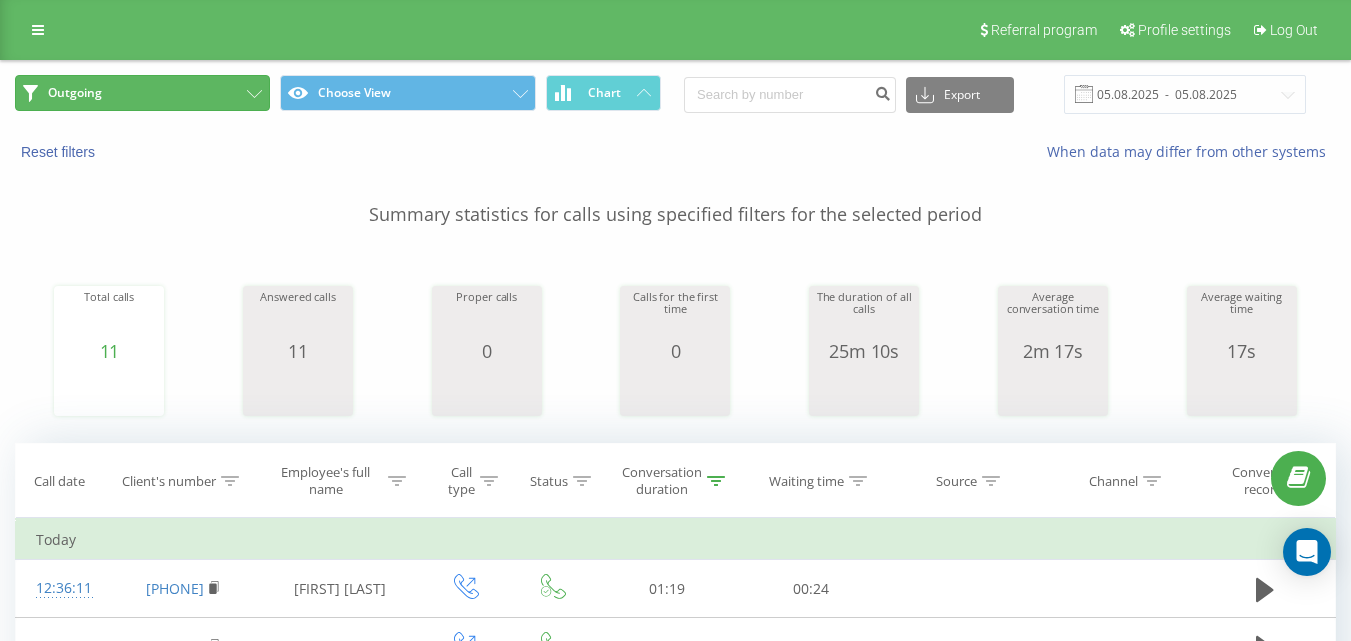 click on "Outgoing" at bounding box center (142, 93) 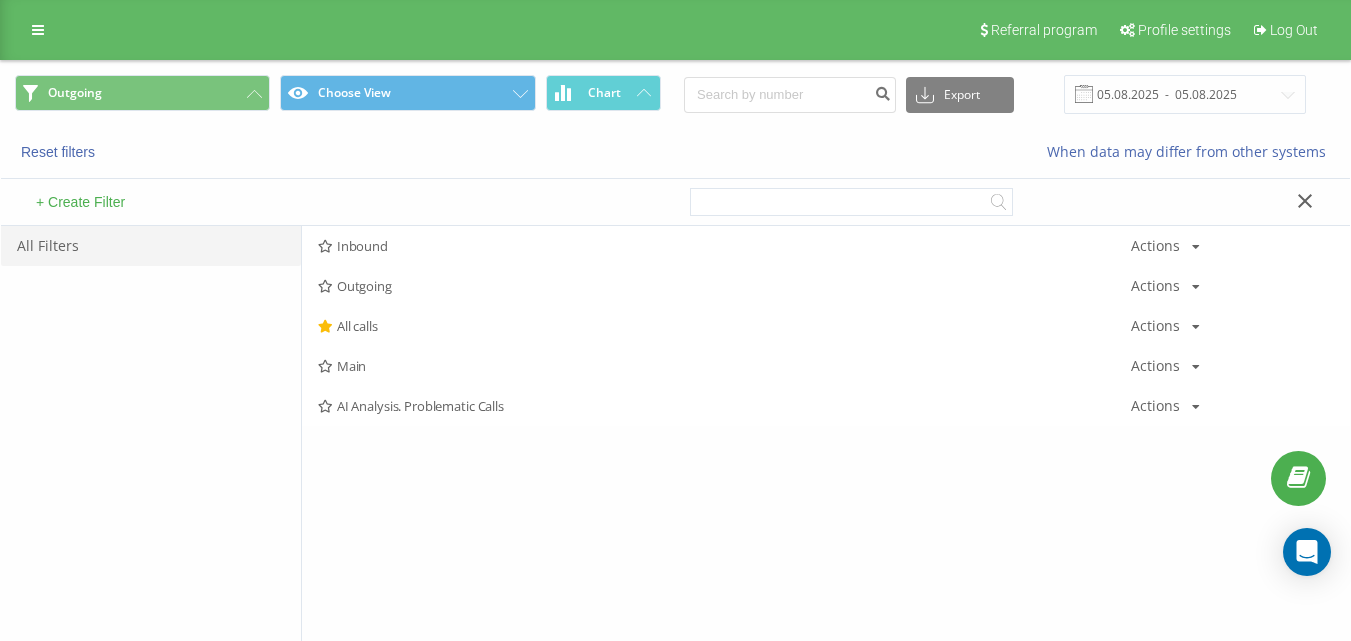 click on "All calls" at bounding box center (724, 326) 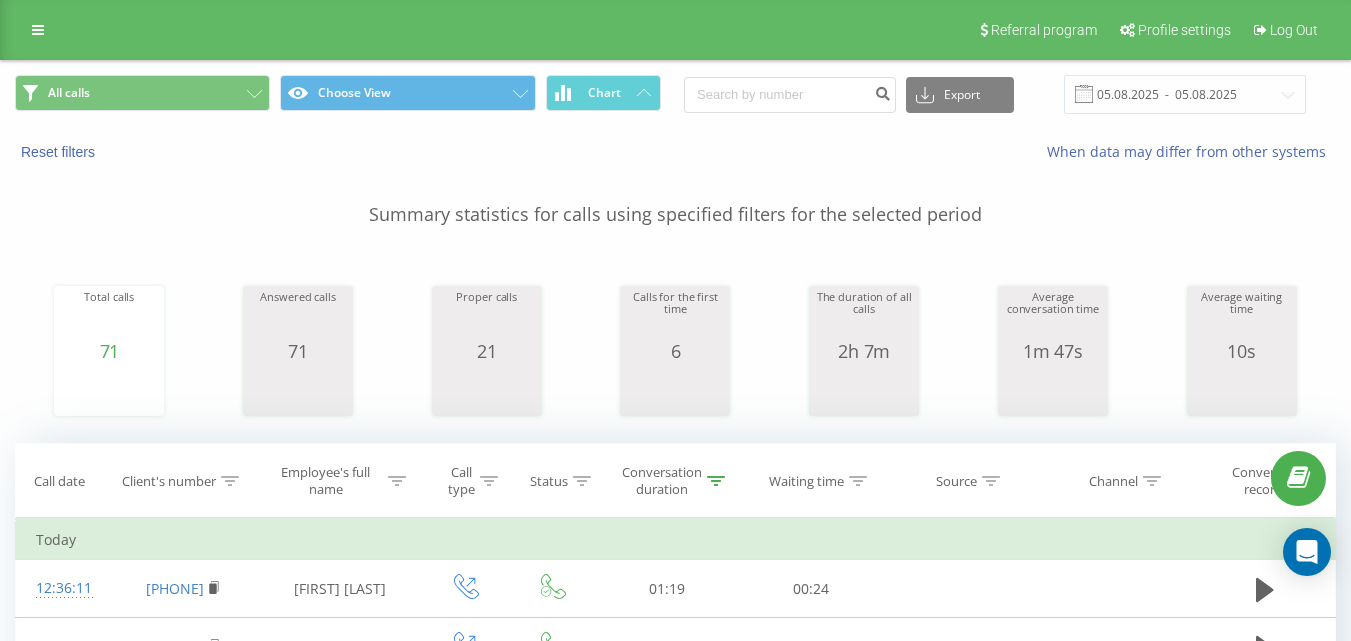 click on "All calls Choose View Chart Export .csv .xls .xlsx 05.08.2025  -  05.08.2025" at bounding box center (675, 94) 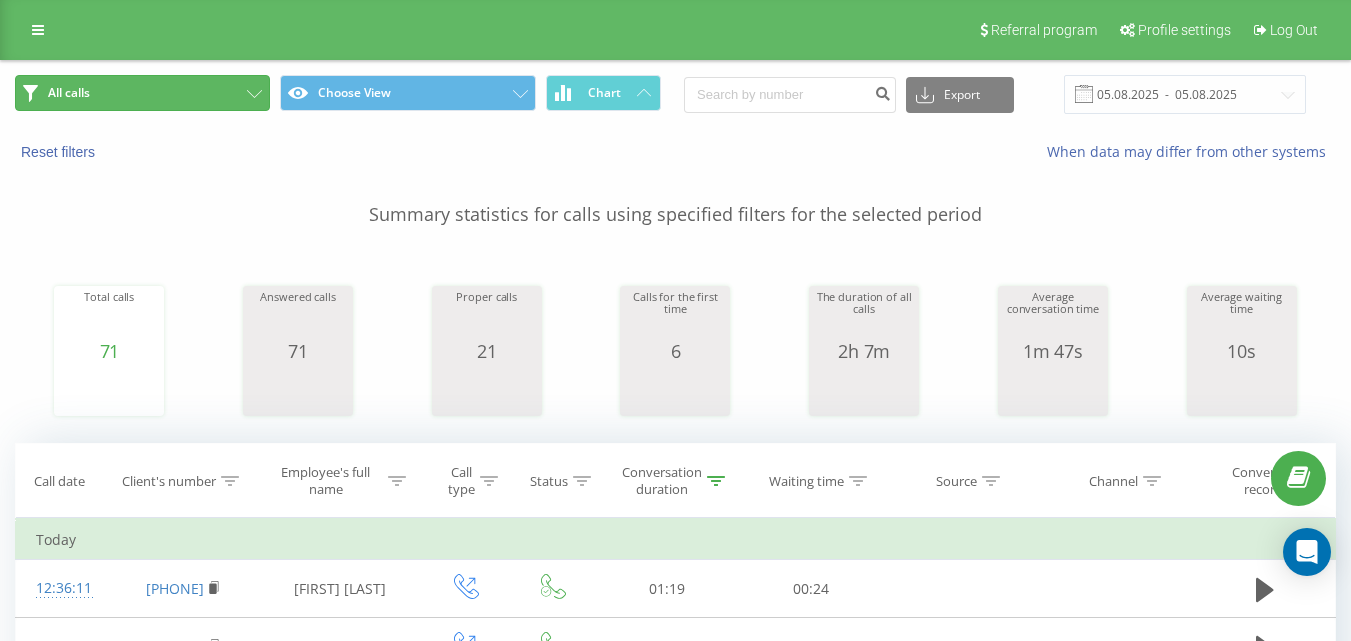 click on "All calls" at bounding box center (142, 93) 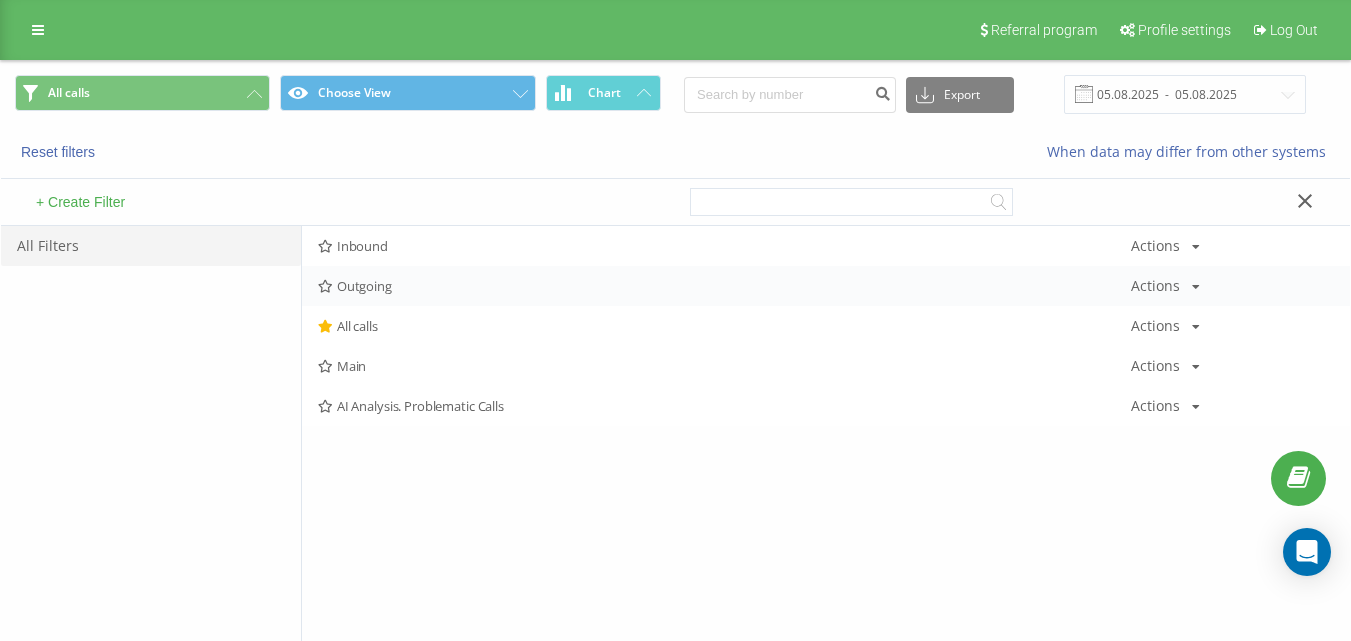 click on "Outgoing" at bounding box center [724, 286] 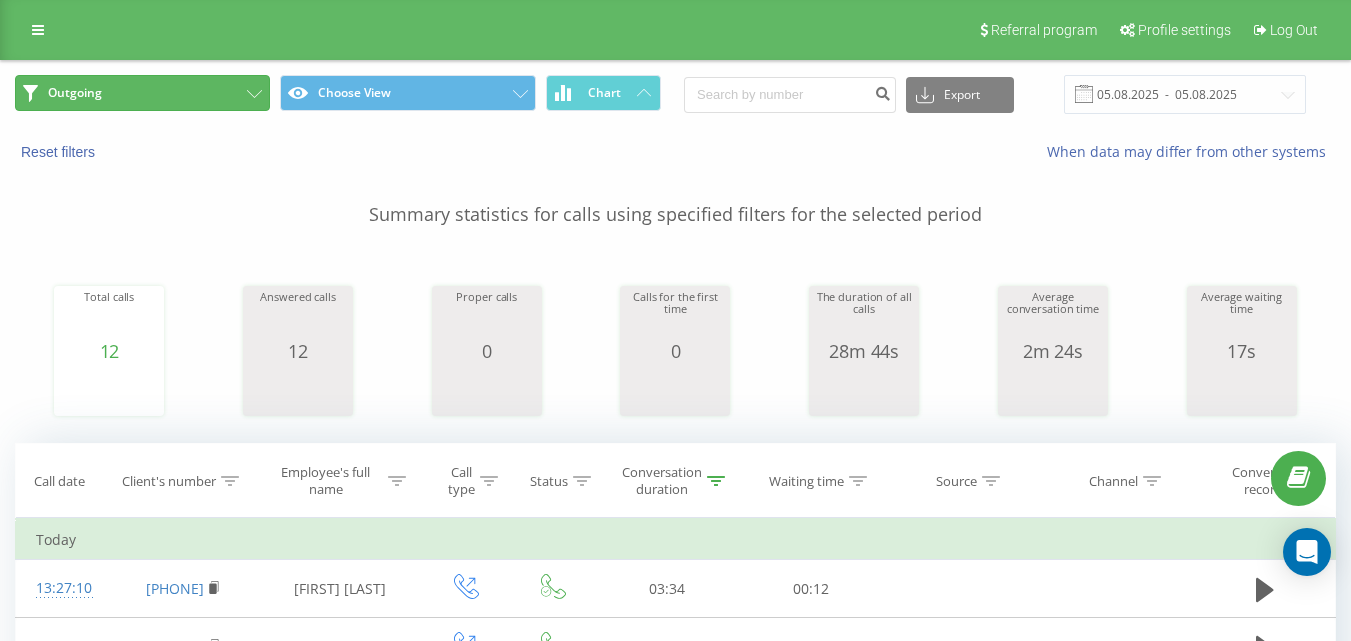click on "Outgoing" at bounding box center (142, 93) 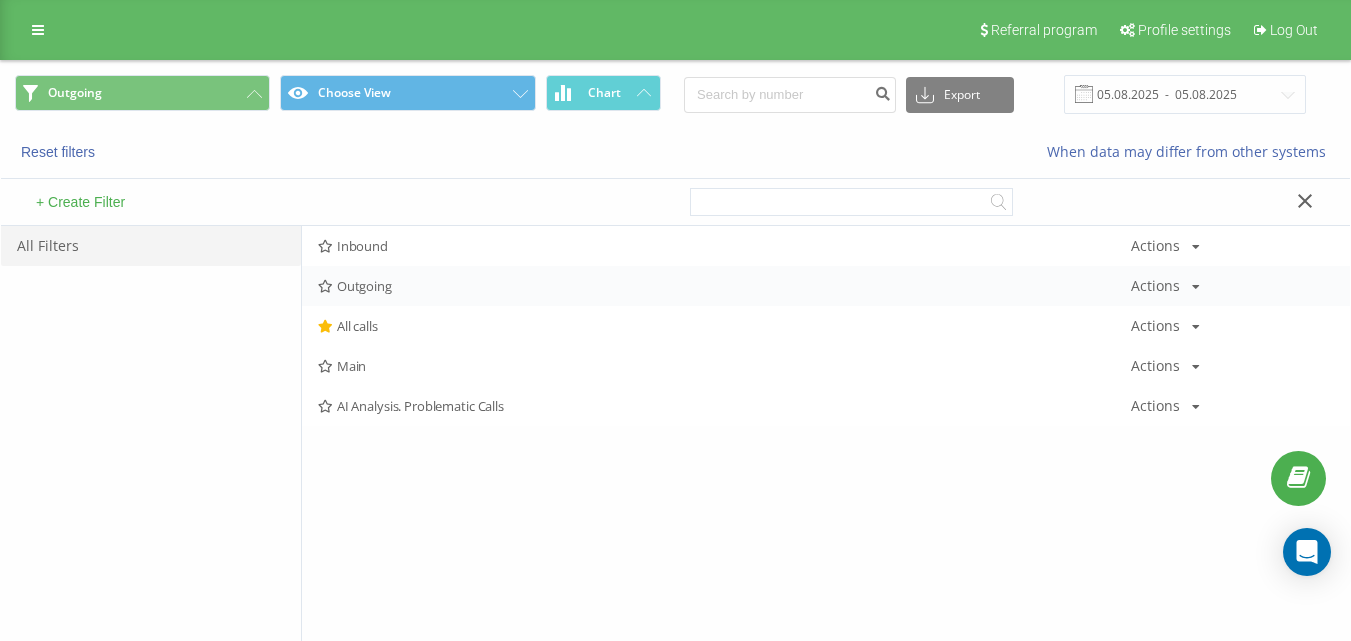 click on "Outgoing Actions Edit Copy Delete Default Share" at bounding box center (826, 286) 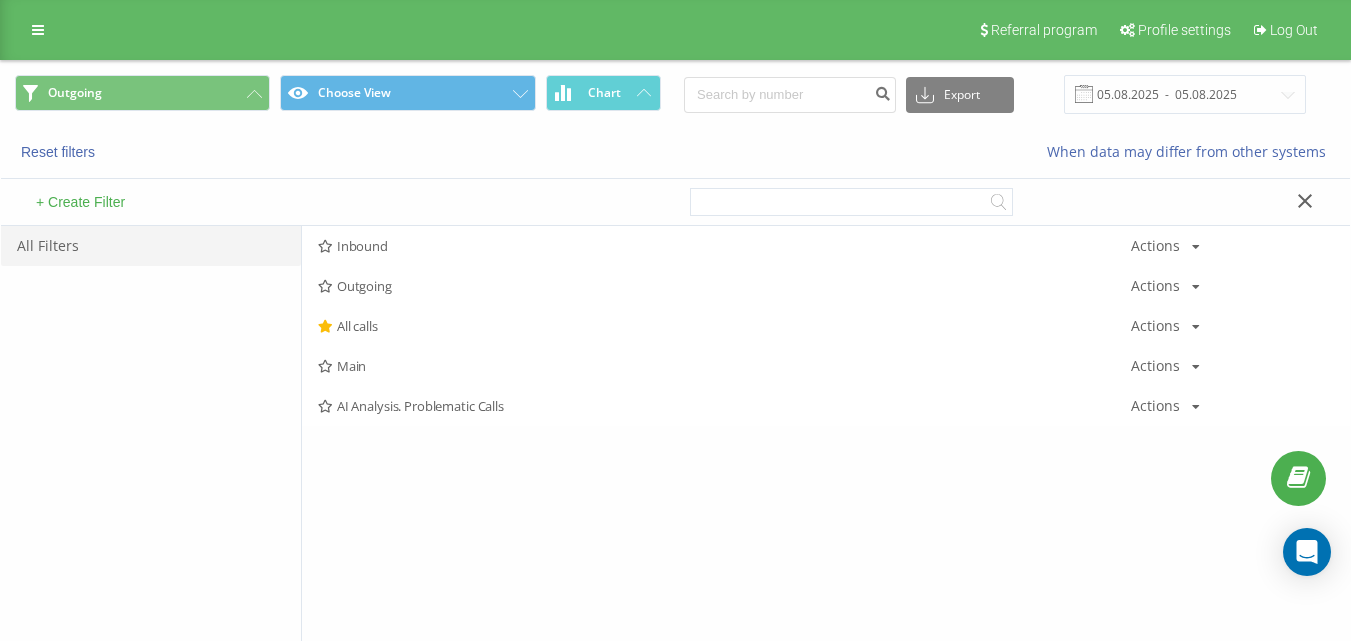 click on "Outgoing" at bounding box center [724, 286] 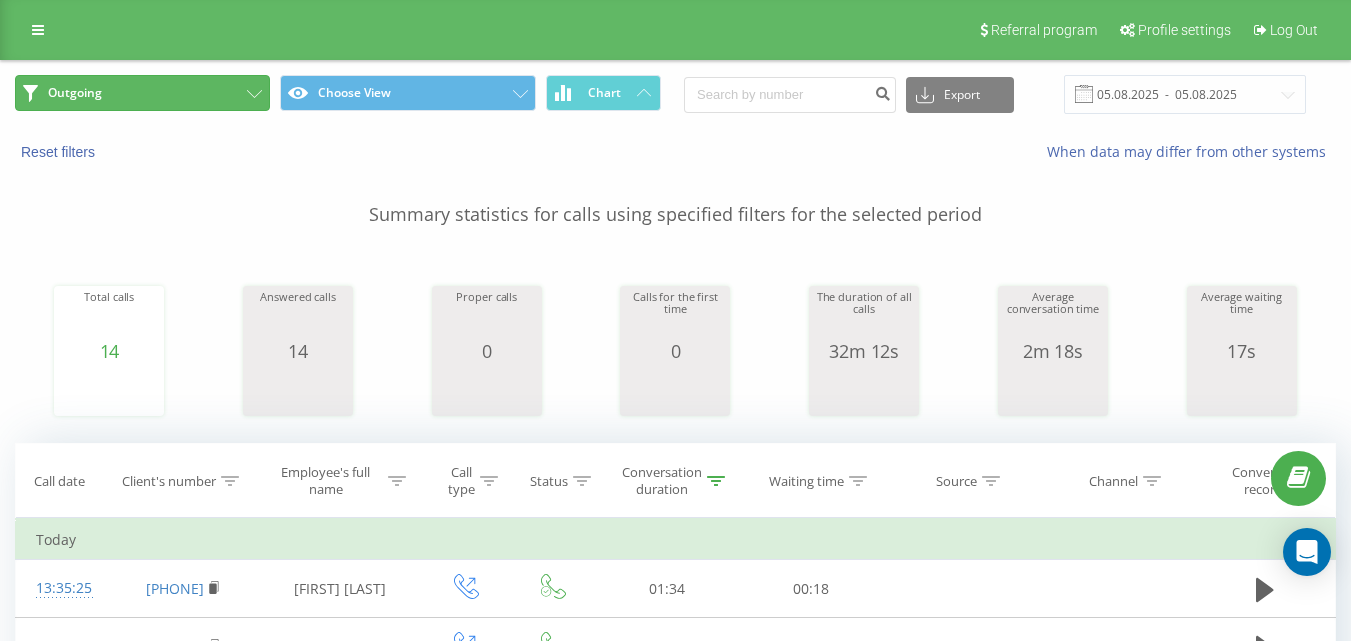 click on "Outgoing" at bounding box center (142, 93) 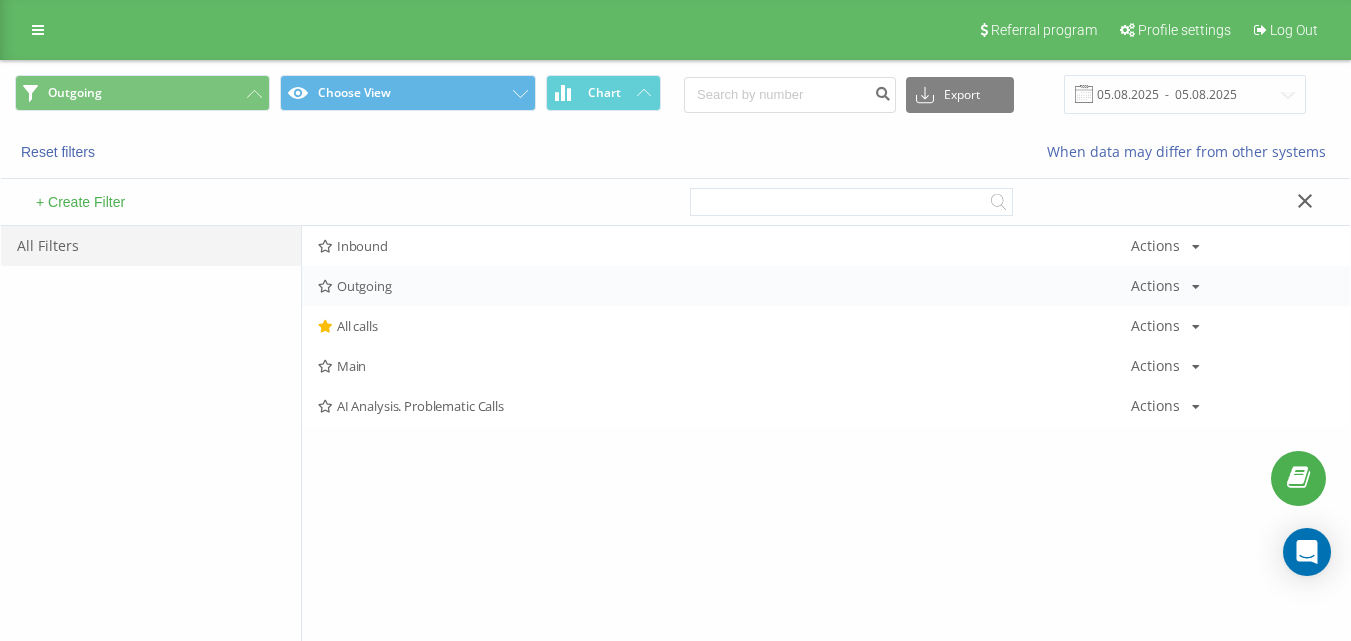 click on "Outgoing Actions Edit Copy Delete Default Share" at bounding box center (826, 286) 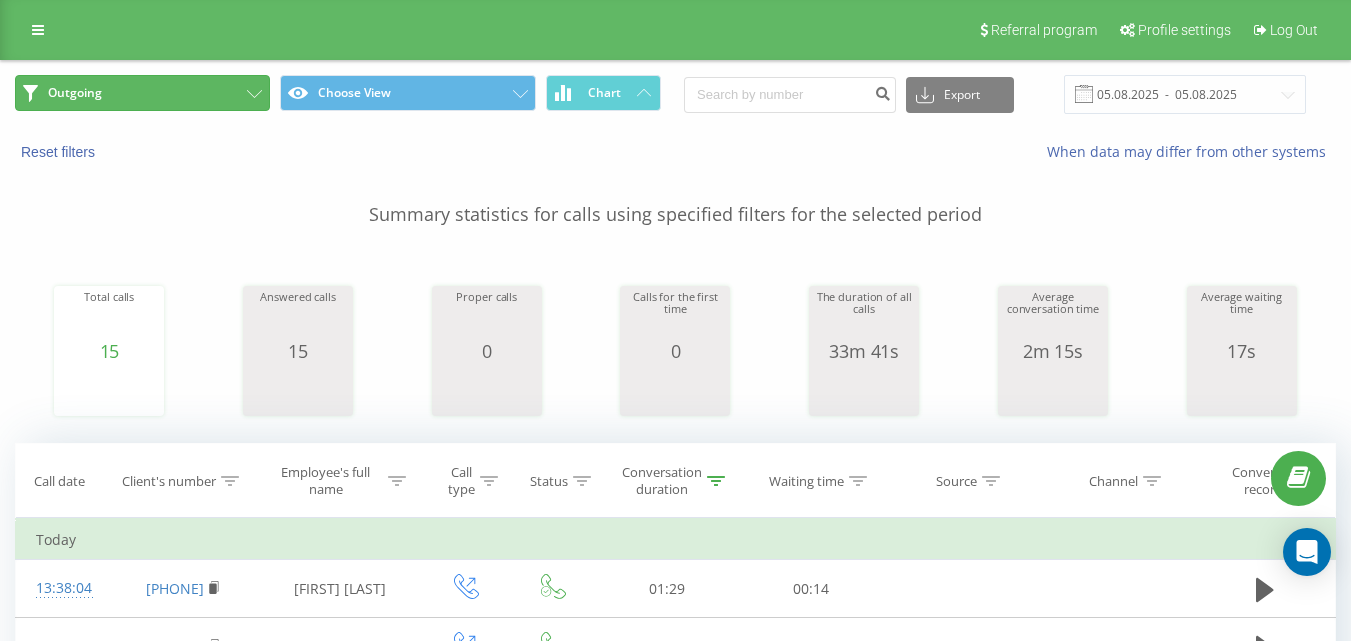 click on "Outgoing" at bounding box center (142, 93) 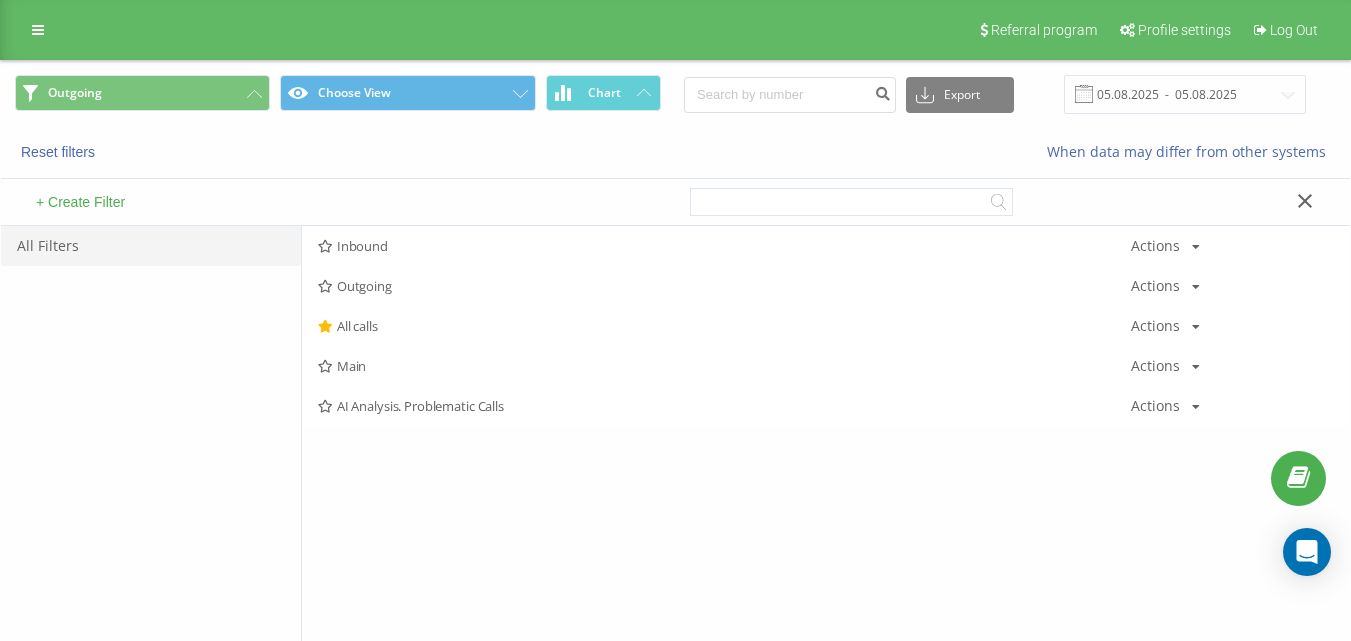 click on "Outgoing" at bounding box center (724, 286) 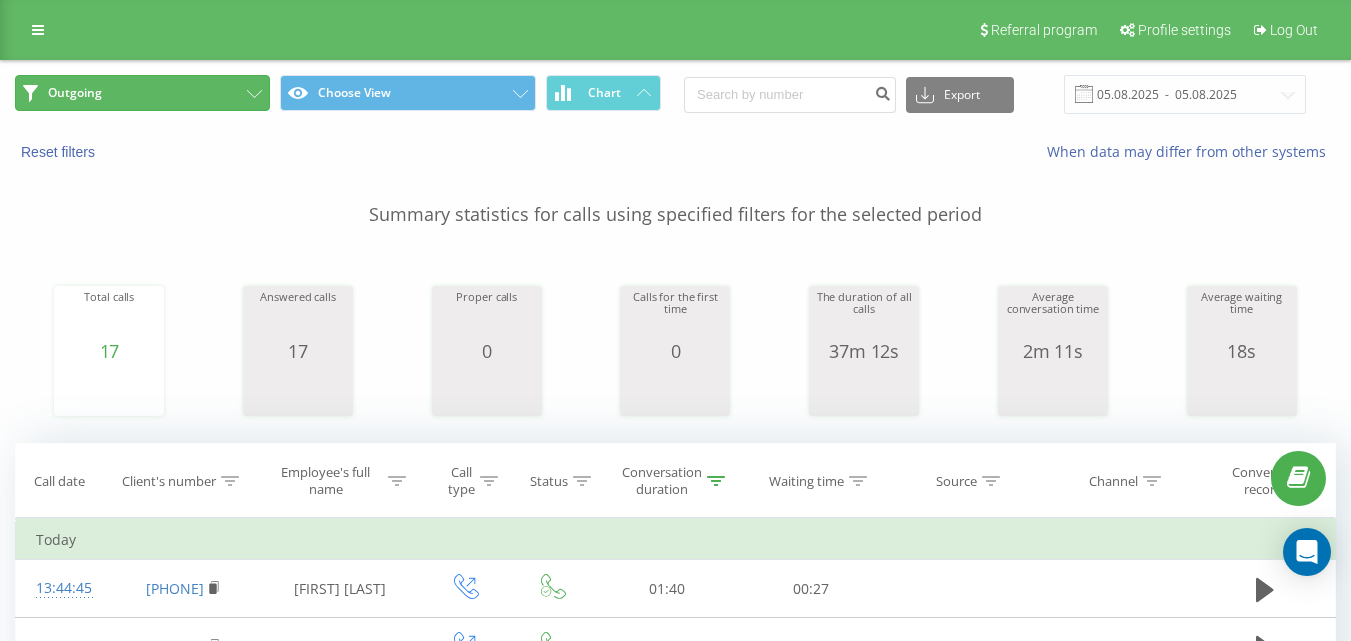 click on "Outgoing" at bounding box center [142, 93] 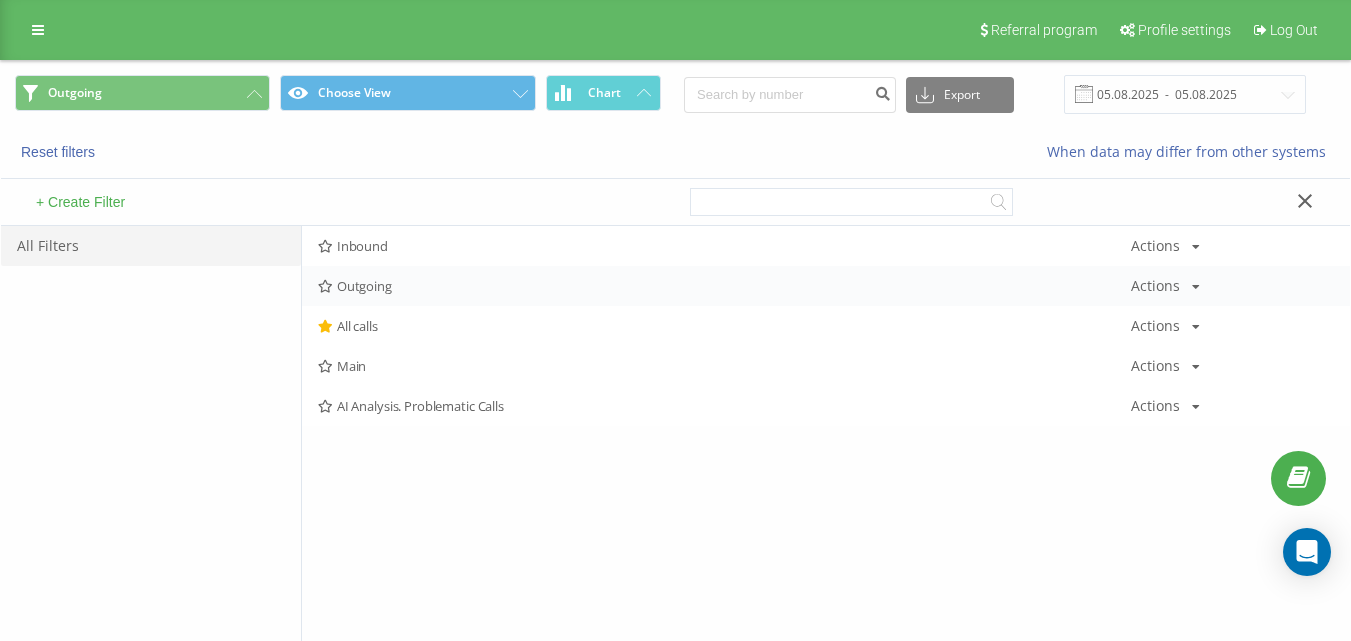 click on "Outgoing Actions Edit Copy Delete Default Share" at bounding box center [826, 286] 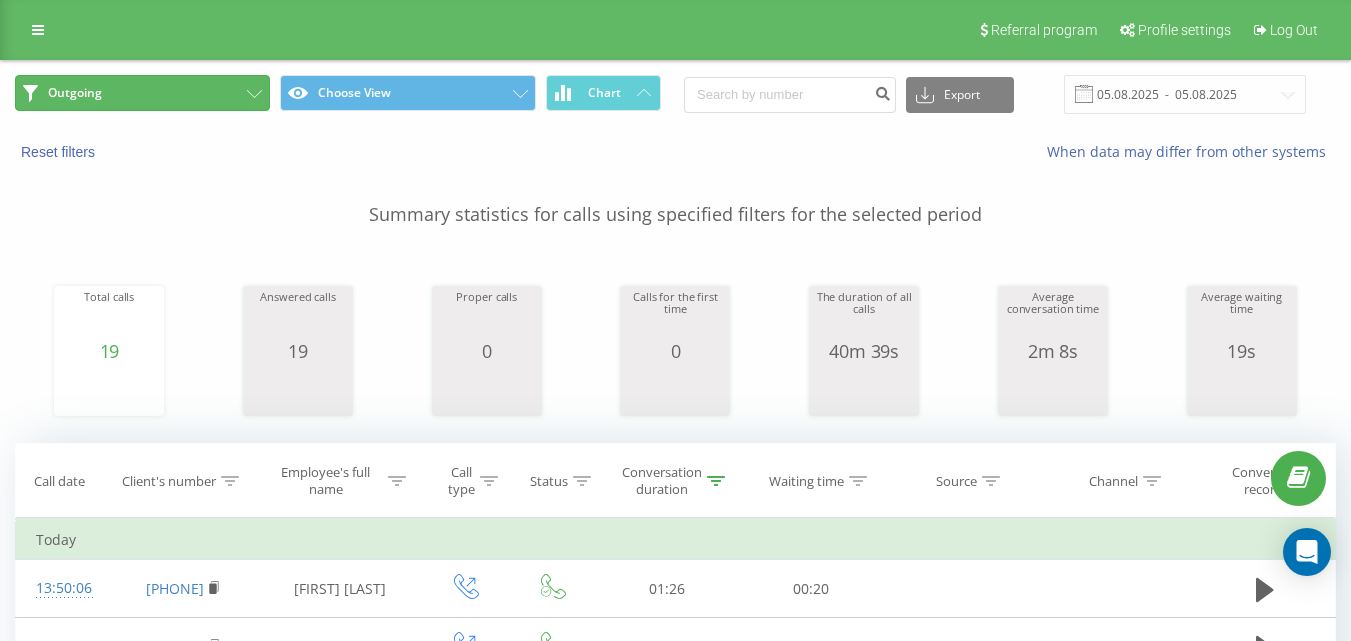 click on "Outgoing" at bounding box center (142, 93) 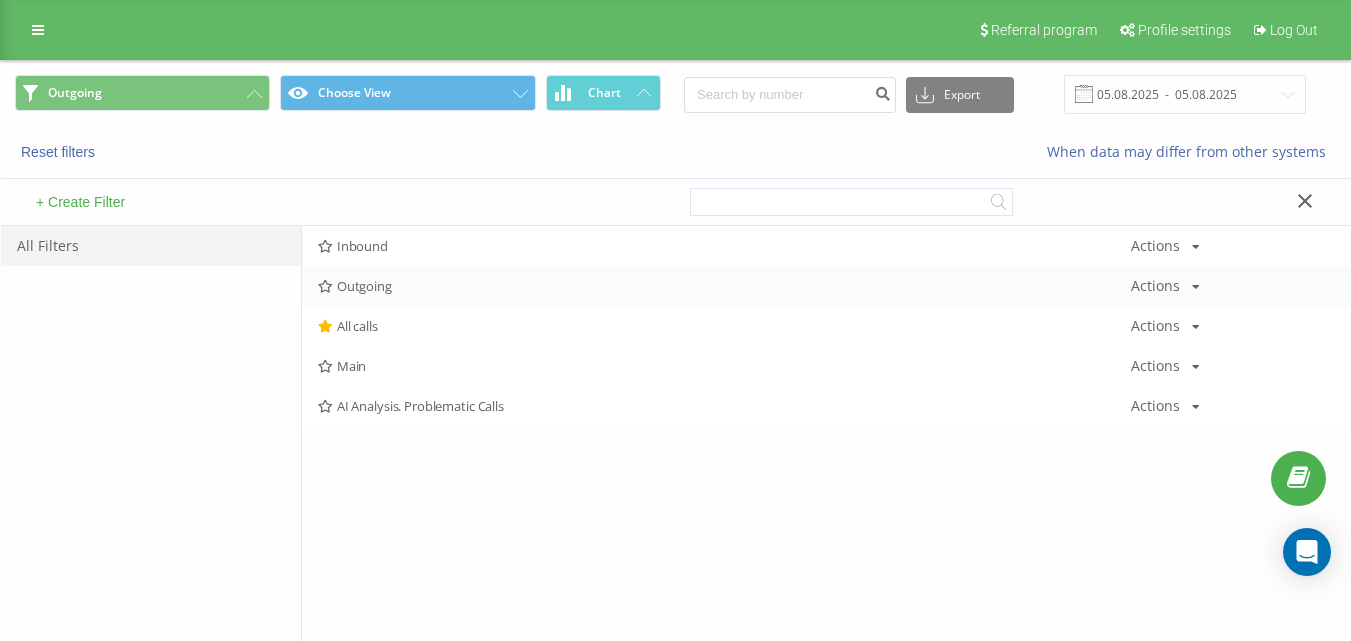 drag, startPoint x: 378, startPoint y: 273, endPoint x: 391, endPoint y: 279, distance: 14.3178215 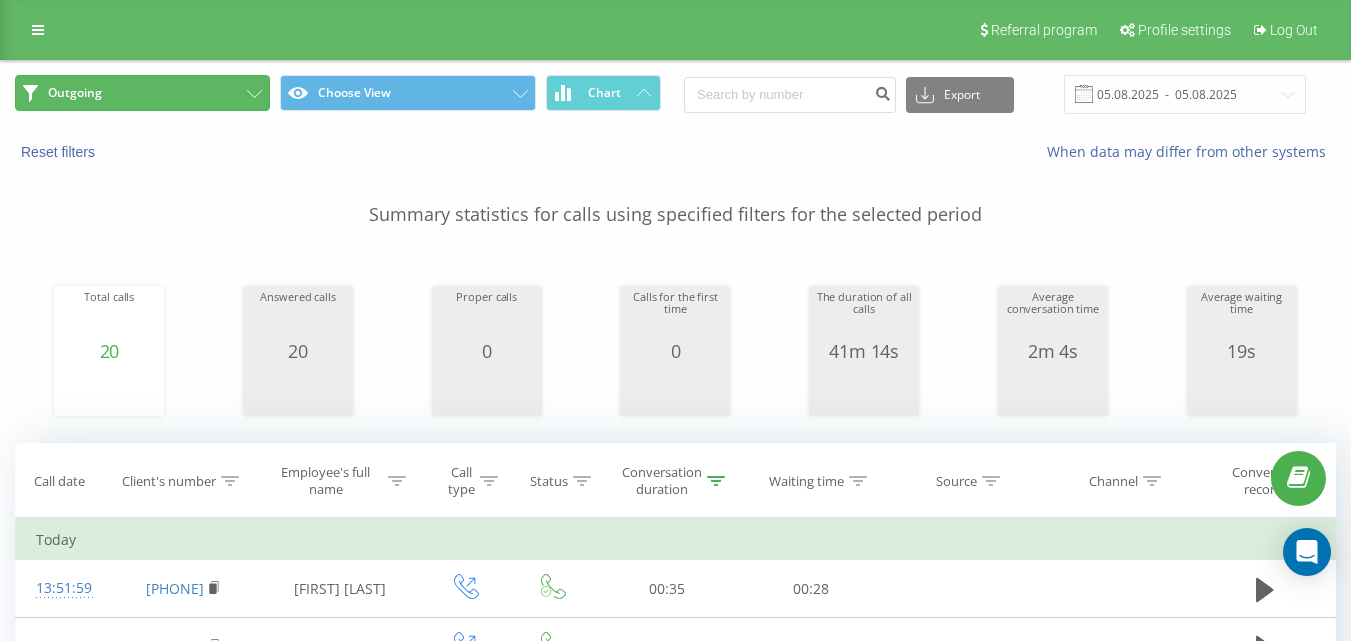 click on "Outgoing" at bounding box center (142, 93) 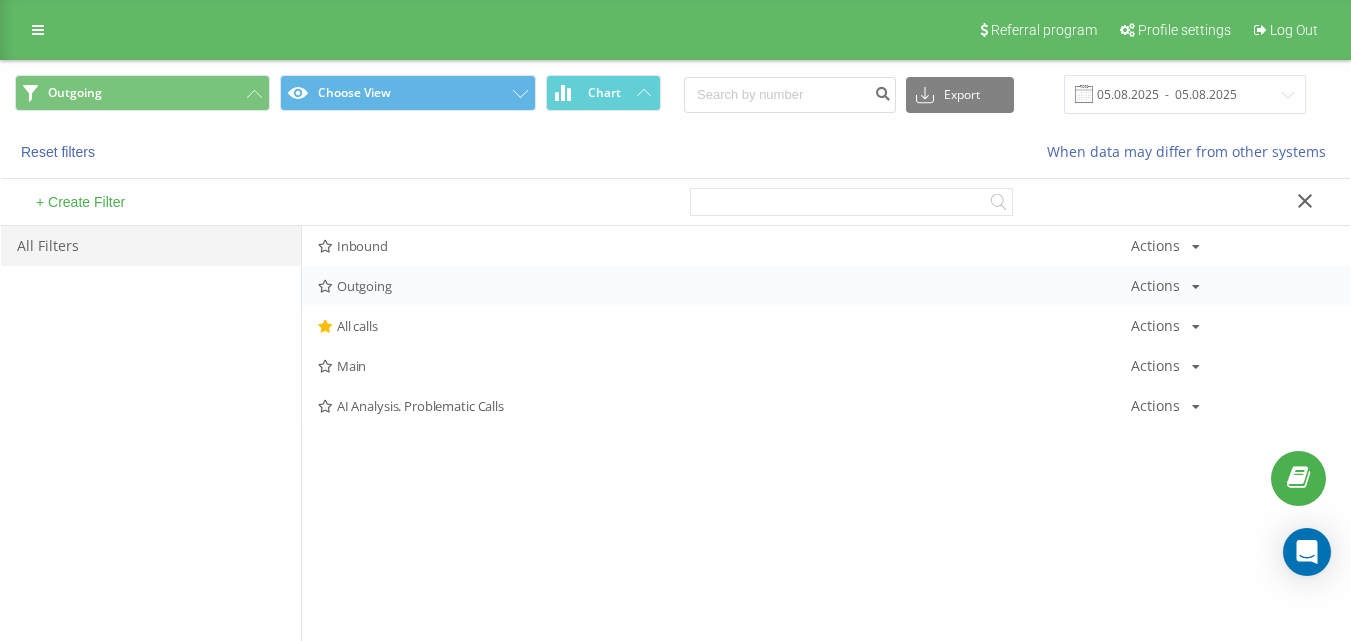 click on "Outgoing Actions Edit Copy Delete Default Share" at bounding box center (826, 286) 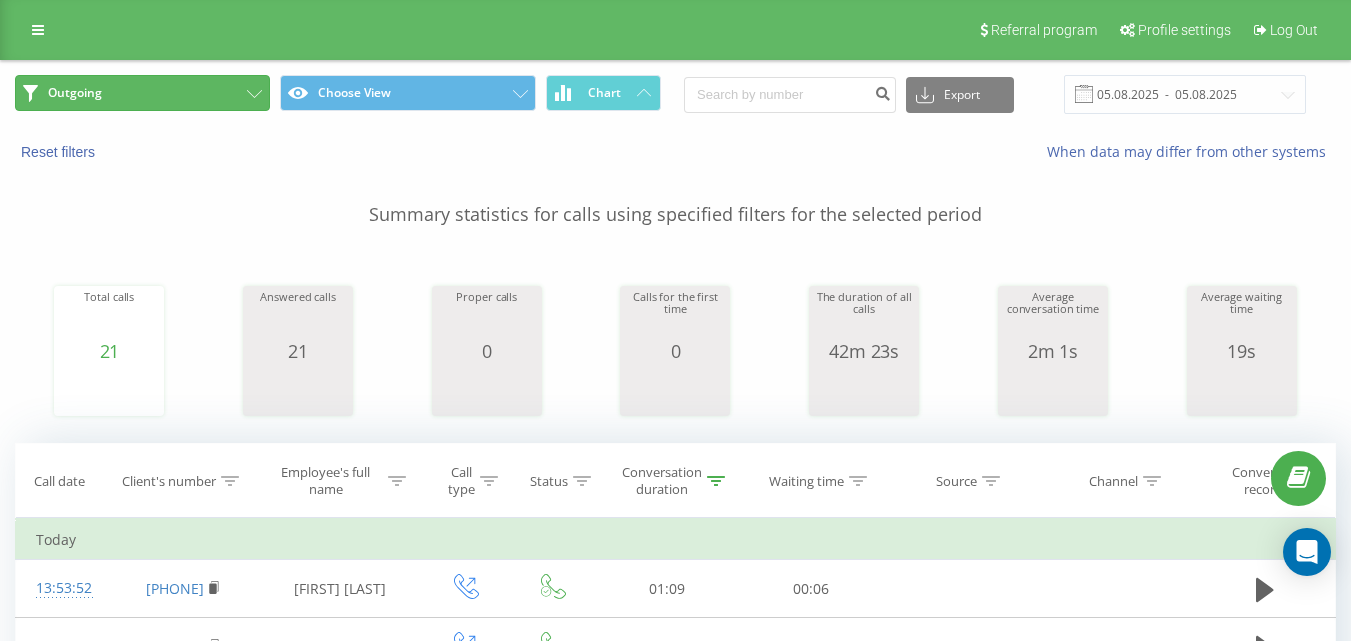 click on "Outgoing" at bounding box center (142, 93) 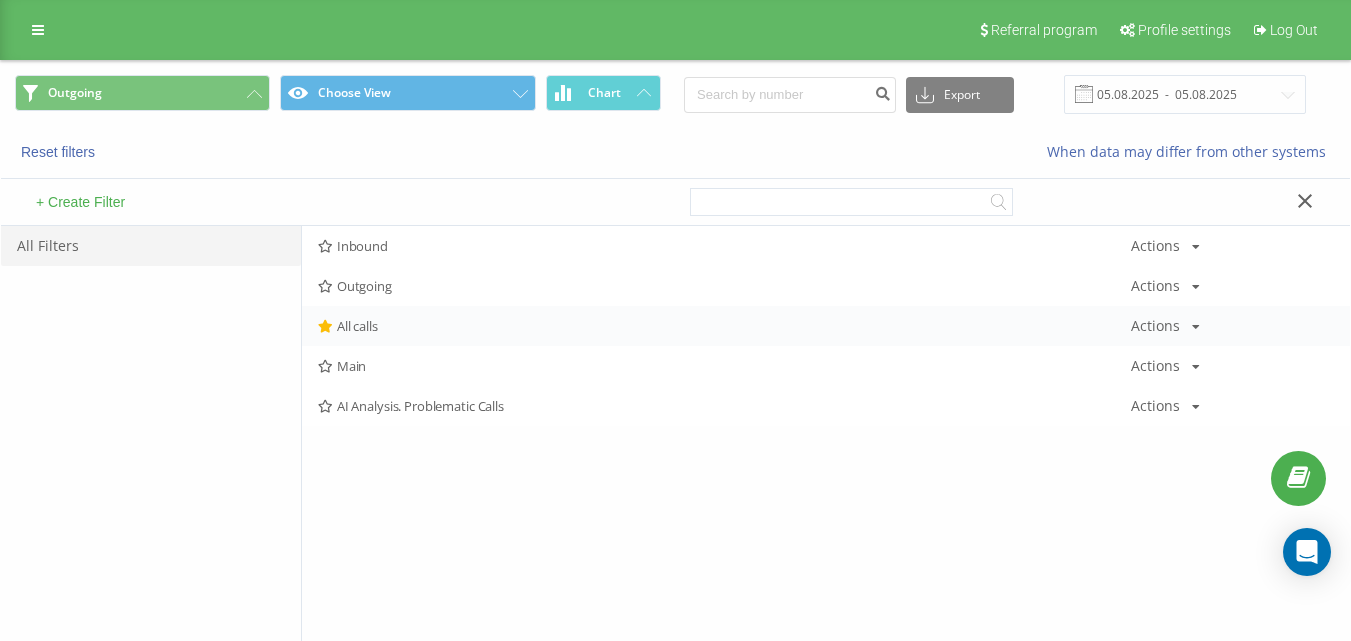 click on "All calls" at bounding box center (724, 326) 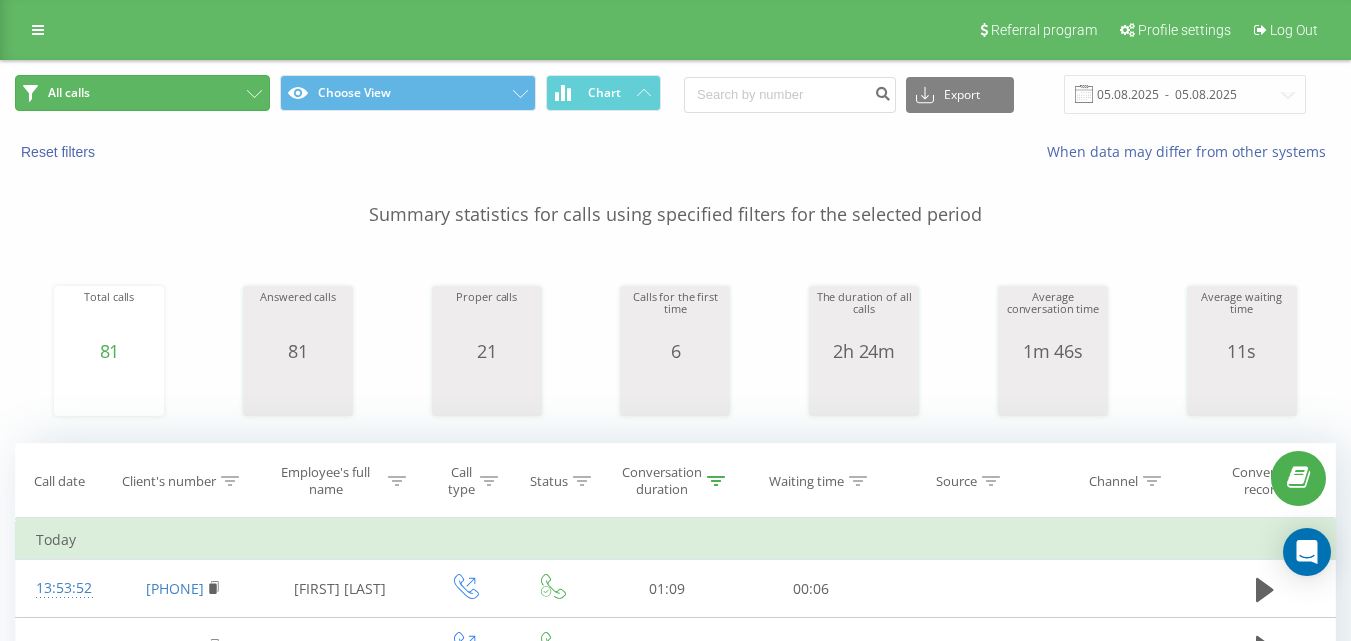 click on "All calls" at bounding box center [142, 93] 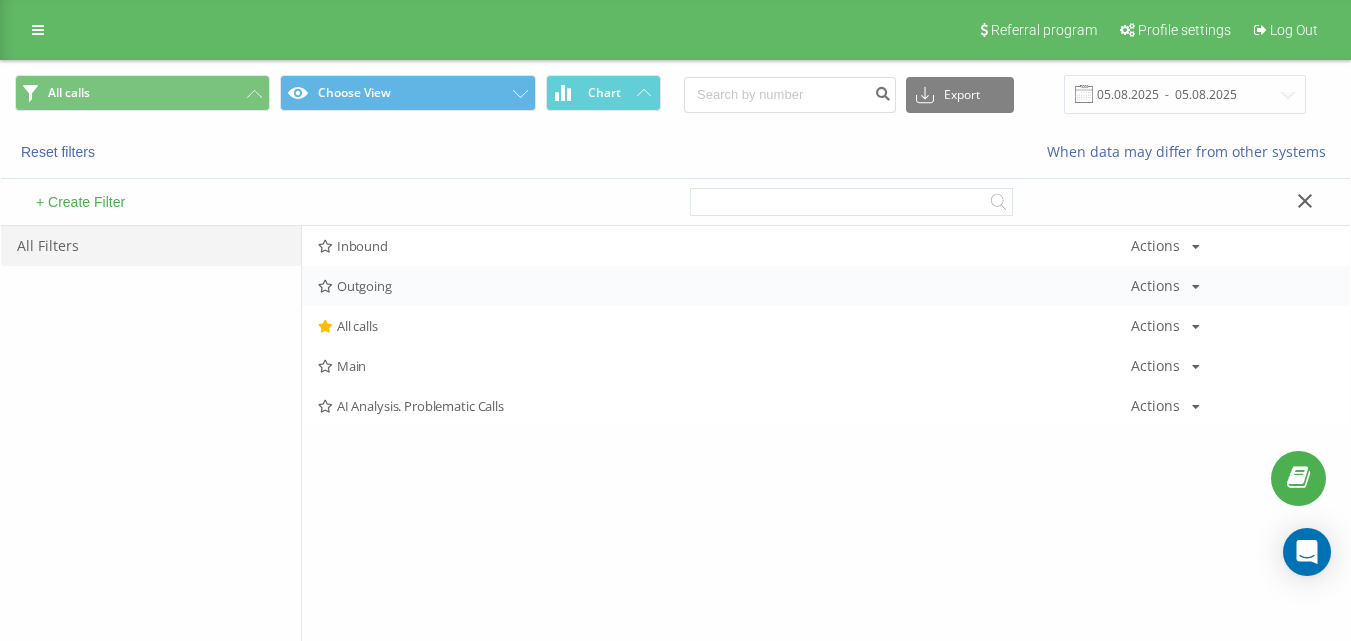 click on "Outgoing Actions Edit Copy Delete Default Share" at bounding box center (826, 286) 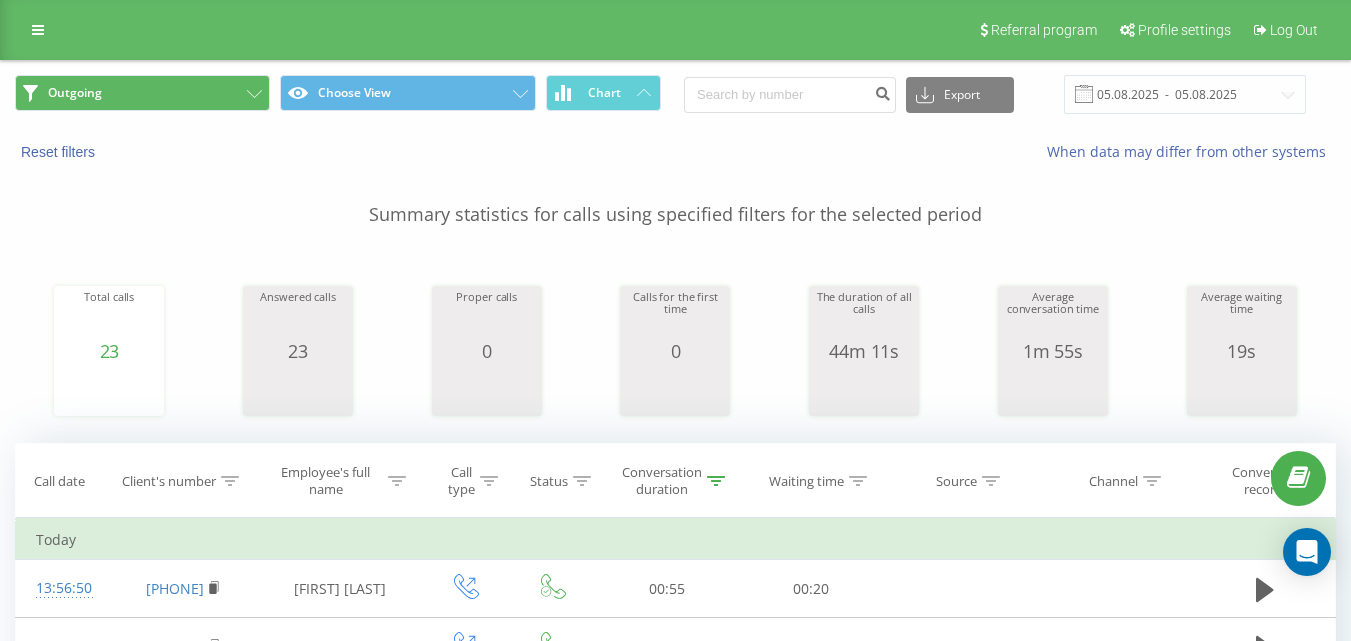 drag, startPoint x: 196, startPoint y: 68, endPoint x: 216, endPoint y: 88, distance: 28.284271 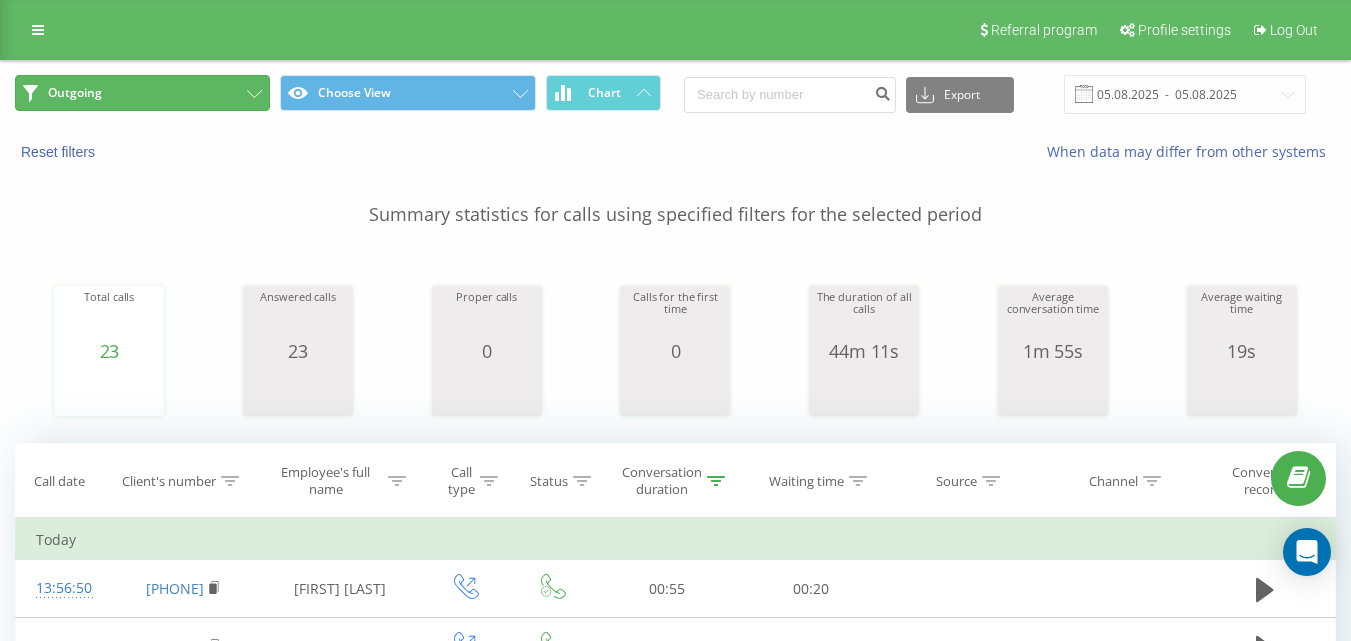 click on "Outgoing" at bounding box center (142, 93) 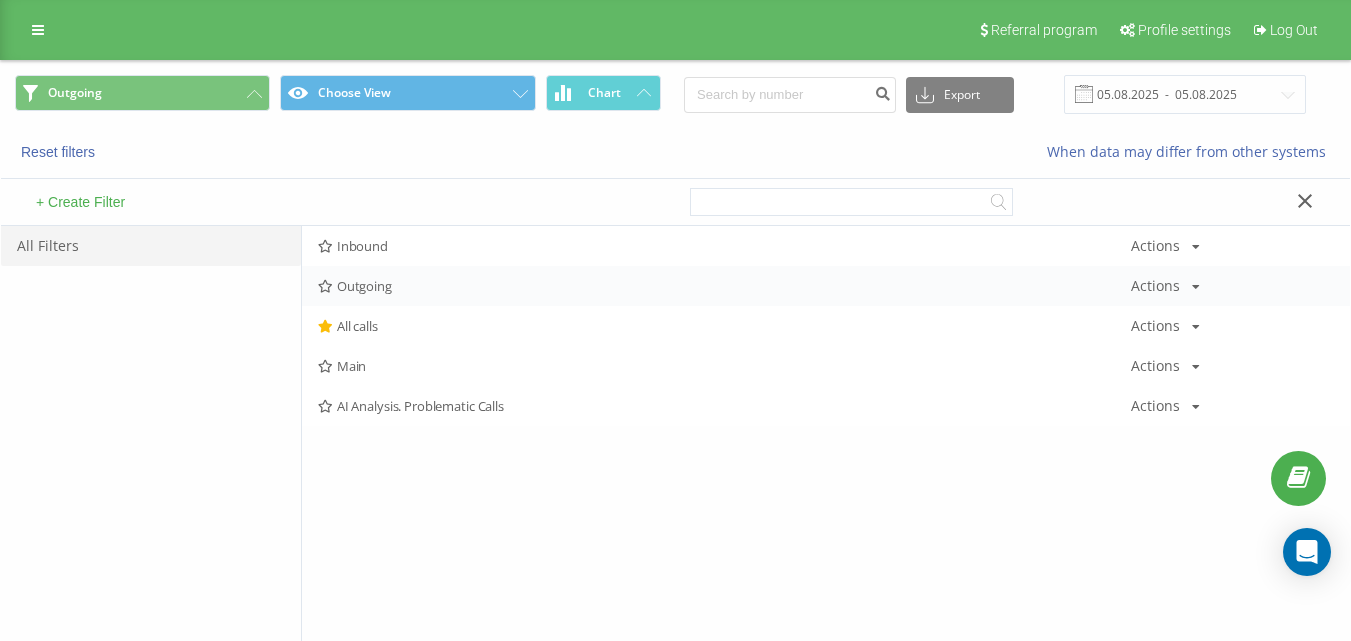 click on "Outgoing" at bounding box center (724, 286) 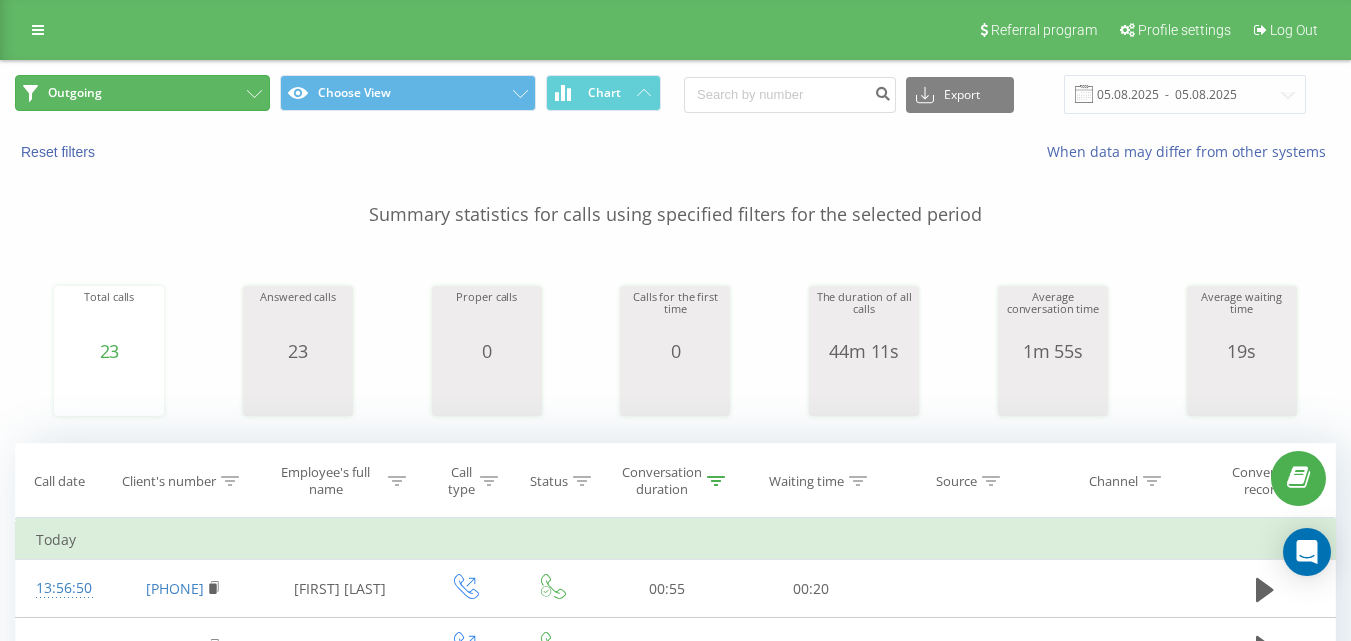 drag, startPoint x: 179, startPoint y: 95, endPoint x: 243, endPoint y: 168, distance: 97.082436 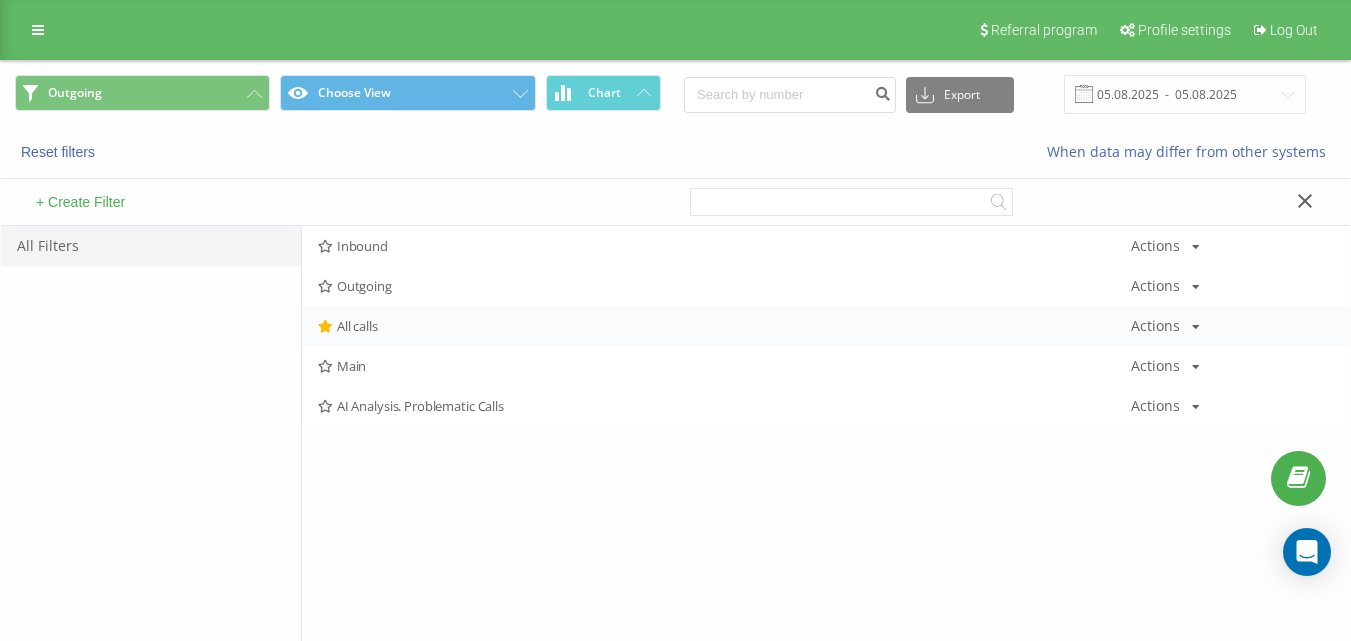 click on "All calls" at bounding box center [724, 326] 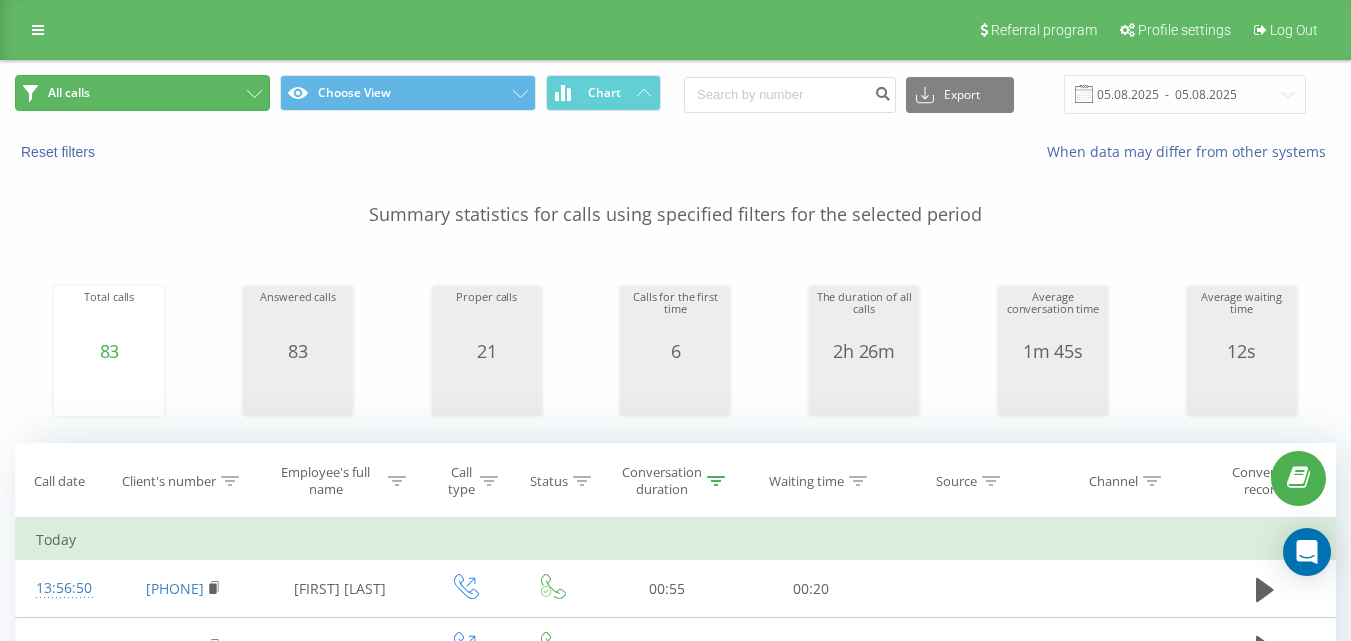 click on "All calls" at bounding box center [142, 93] 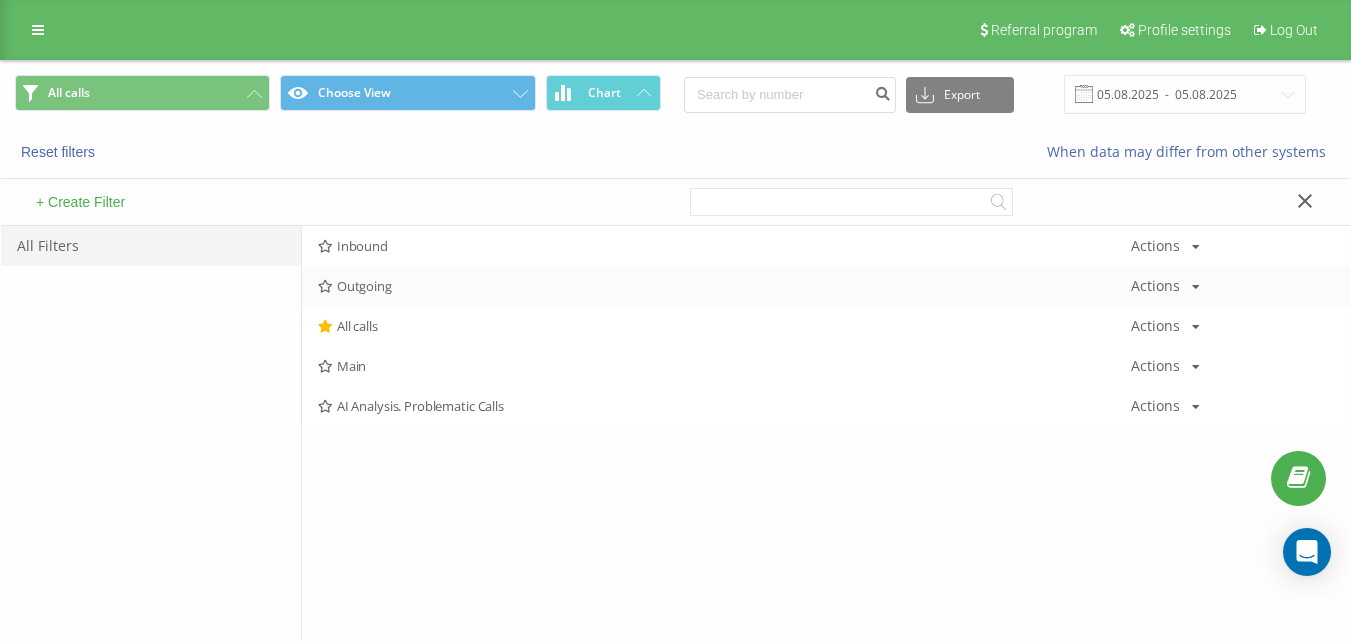 click on "Outgoing Actions Edit Copy Delete Default Share" at bounding box center (826, 286) 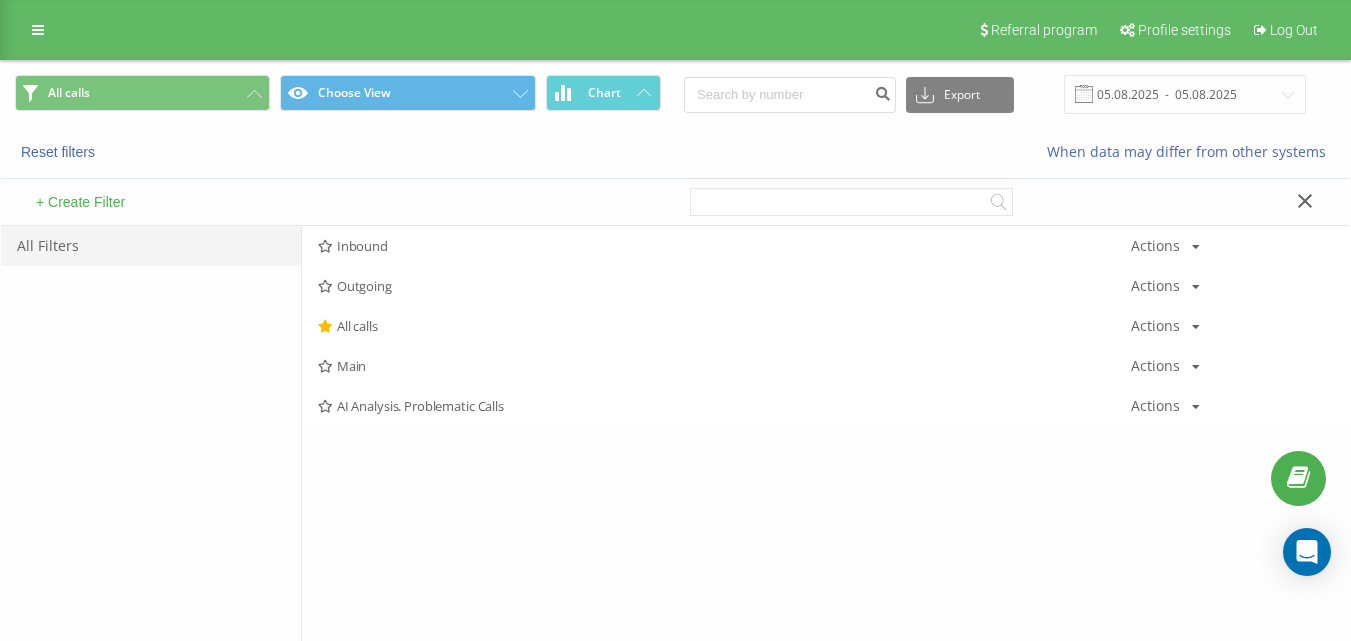 click on "Outgoing" at bounding box center [724, 286] 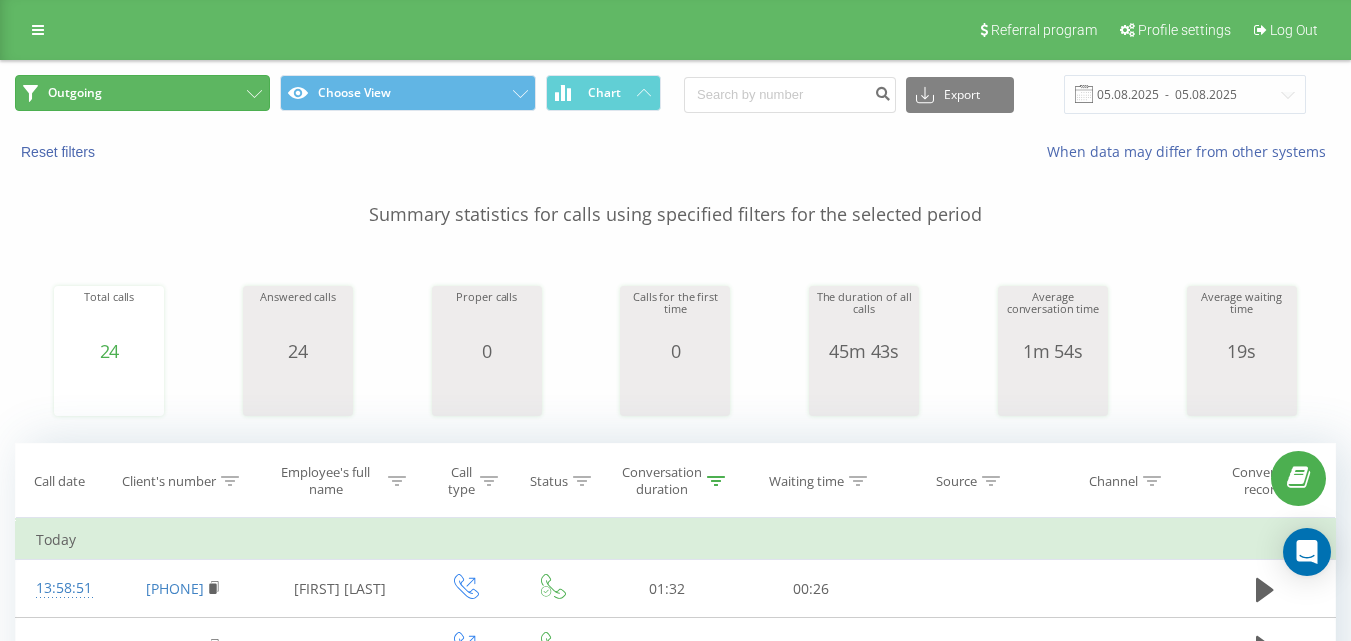 click on "Outgoing" at bounding box center (142, 93) 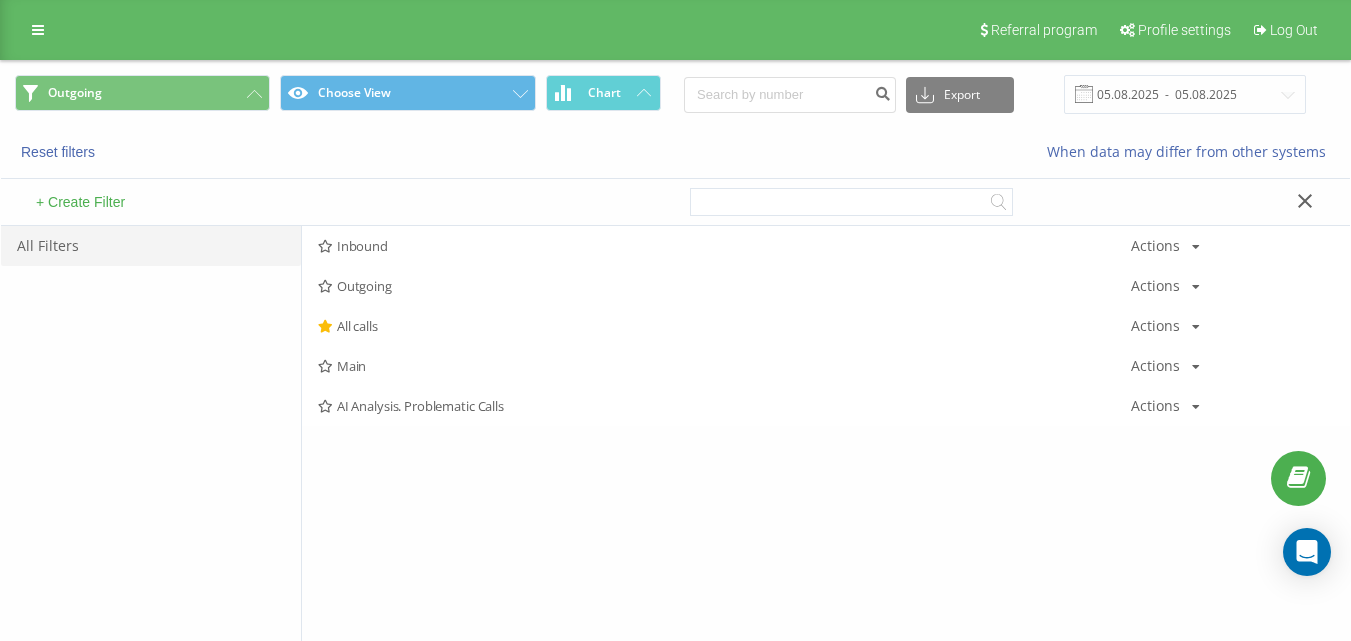 click on "All calls" at bounding box center (724, 326) 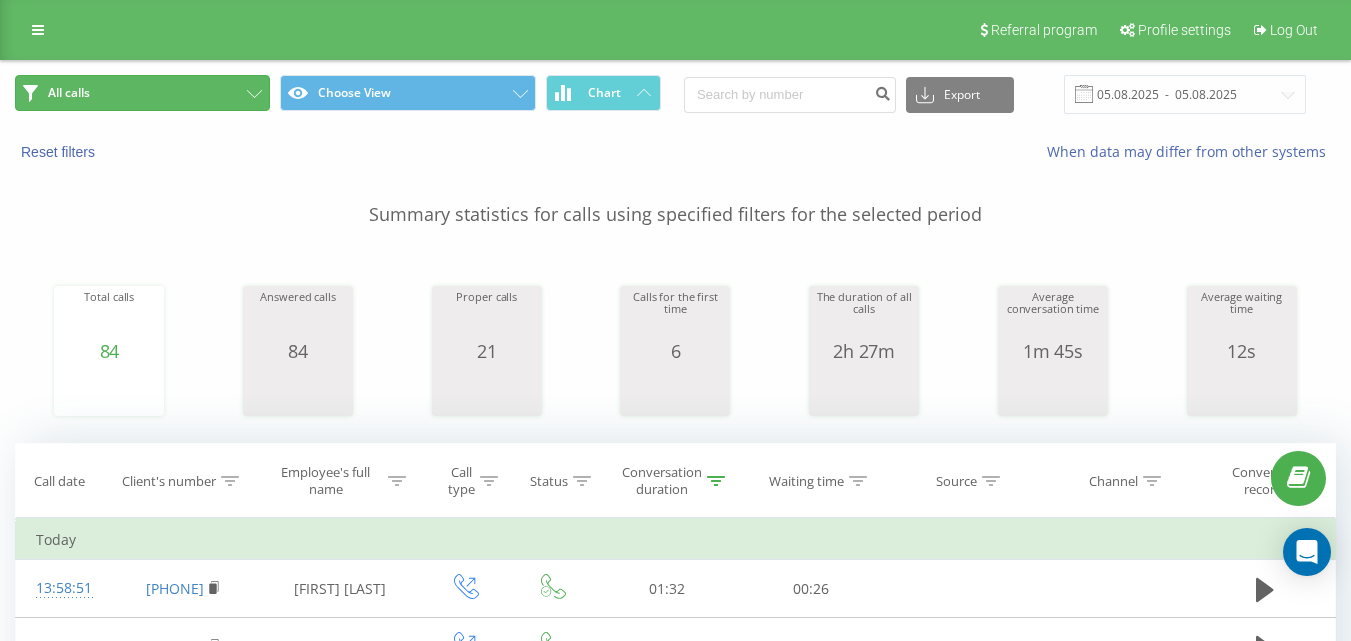 click on "All calls" at bounding box center [142, 93] 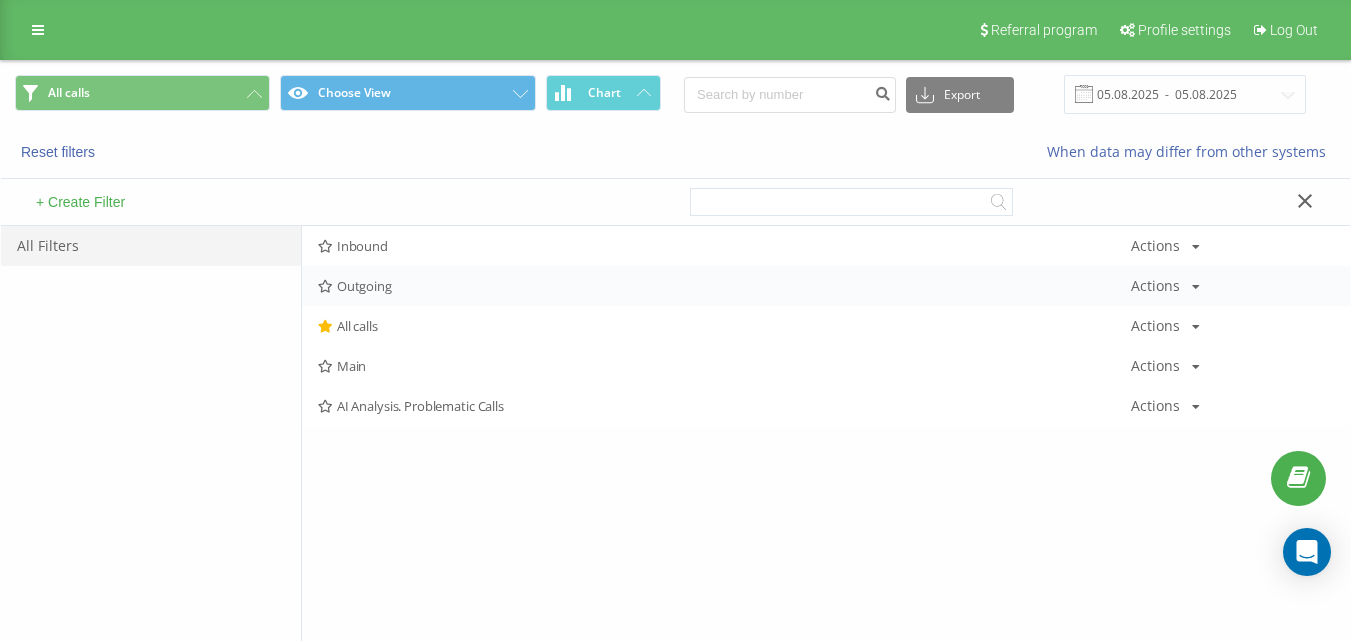 click on "Outgoing Actions Edit Copy Delete Default Share" at bounding box center (826, 286) 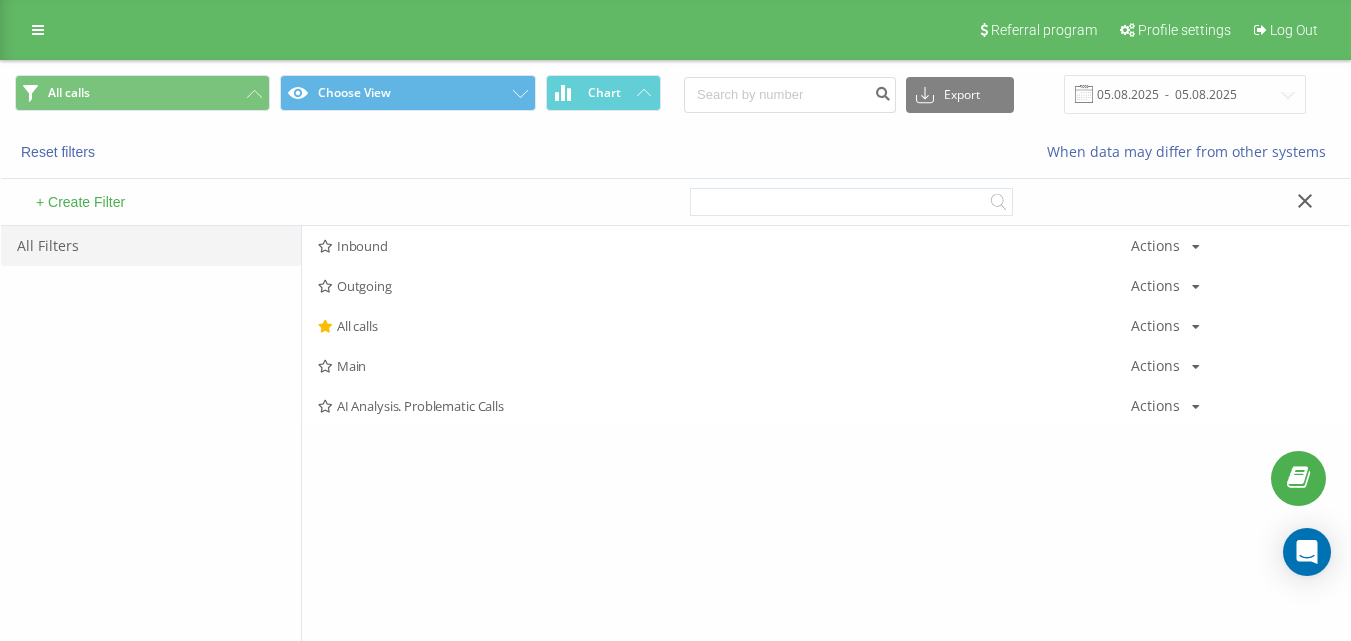 click on "Outgoing" at bounding box center [724, 286] 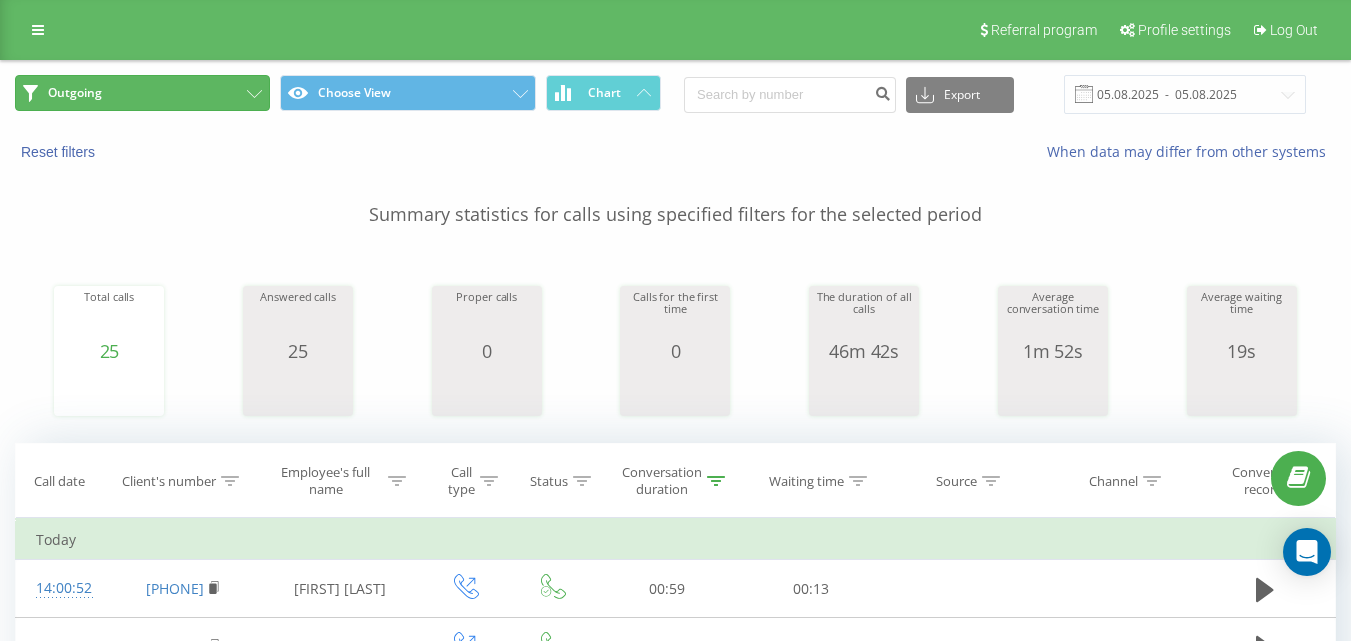 click on "Outgoing" at bounding box center (142, 93) 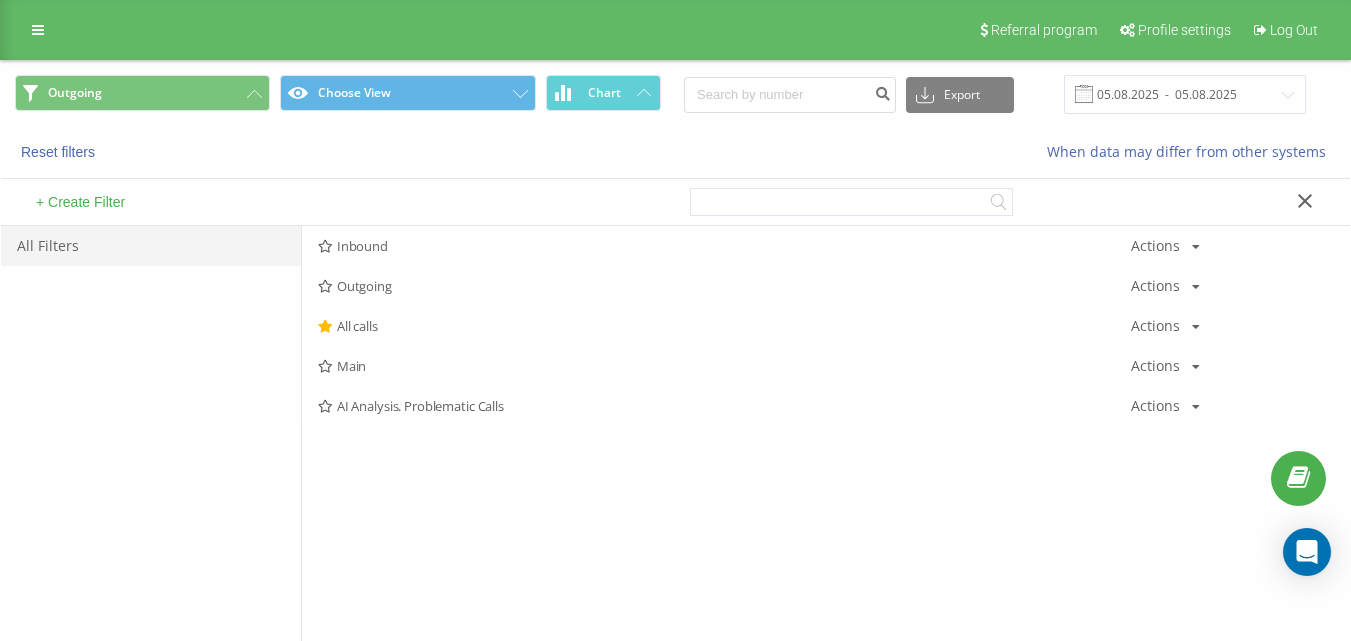 click on "Inbound" at bounding box center [724, 246] 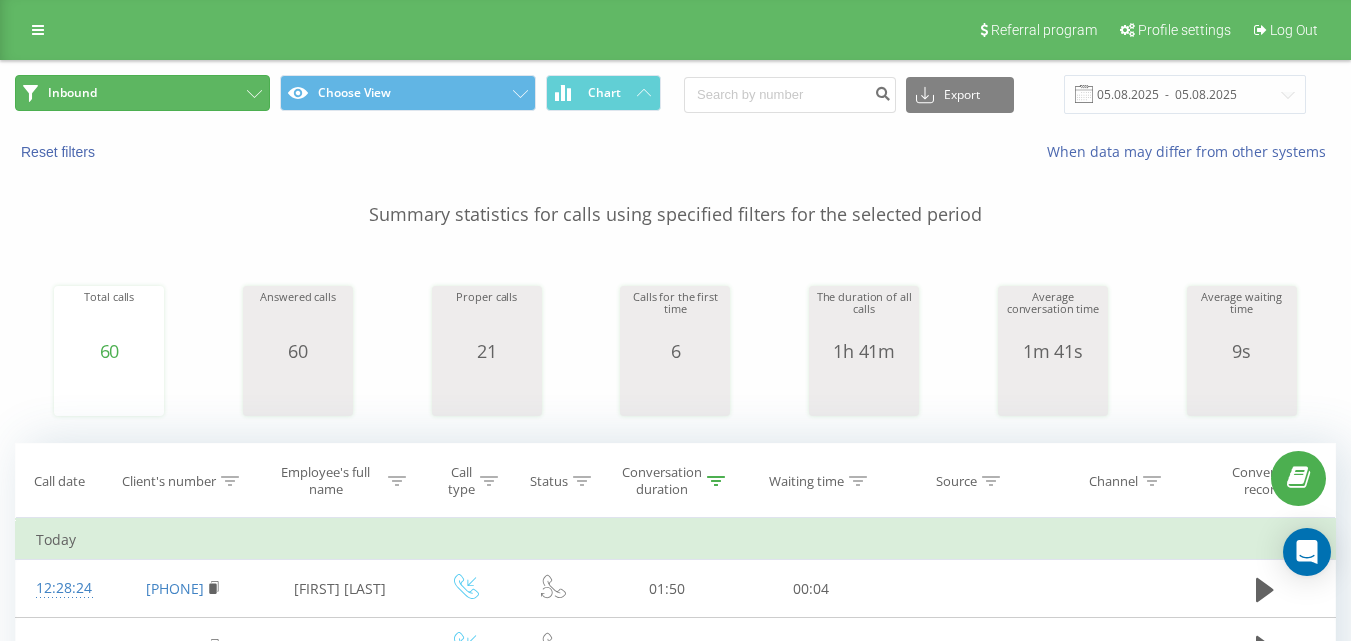click on "Inbound" at bounding box center [142, 93] 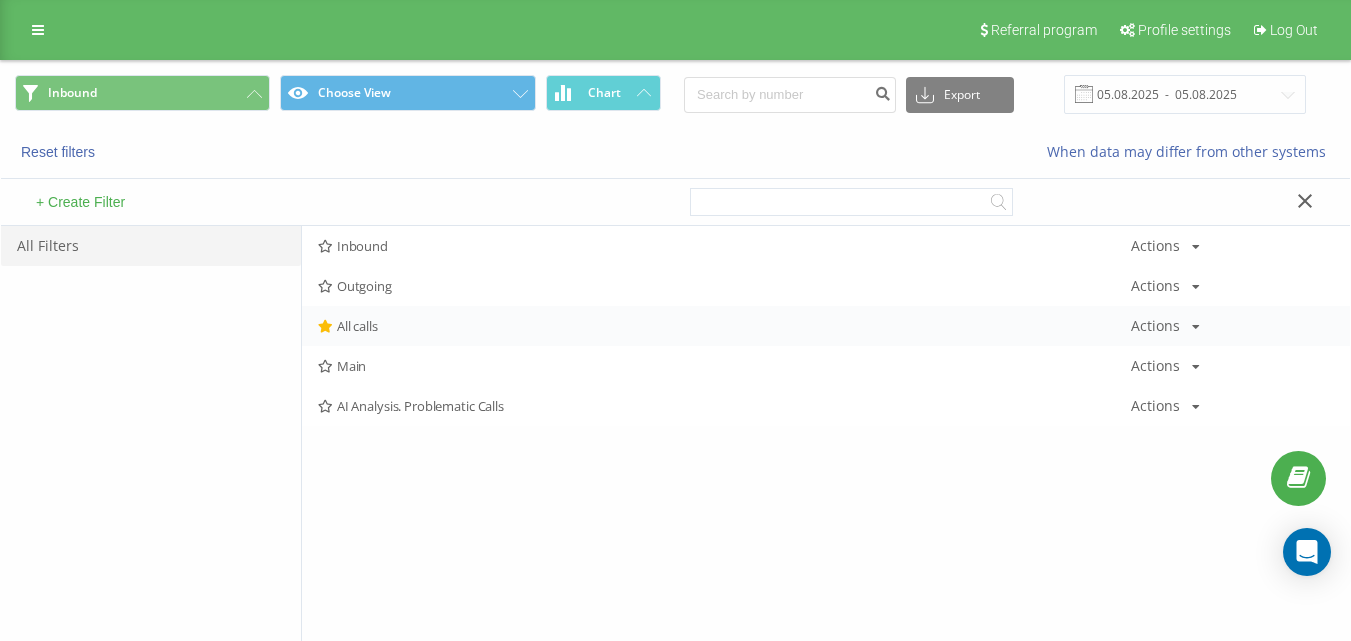 click on "All calls" at bounding box center (724, 326) 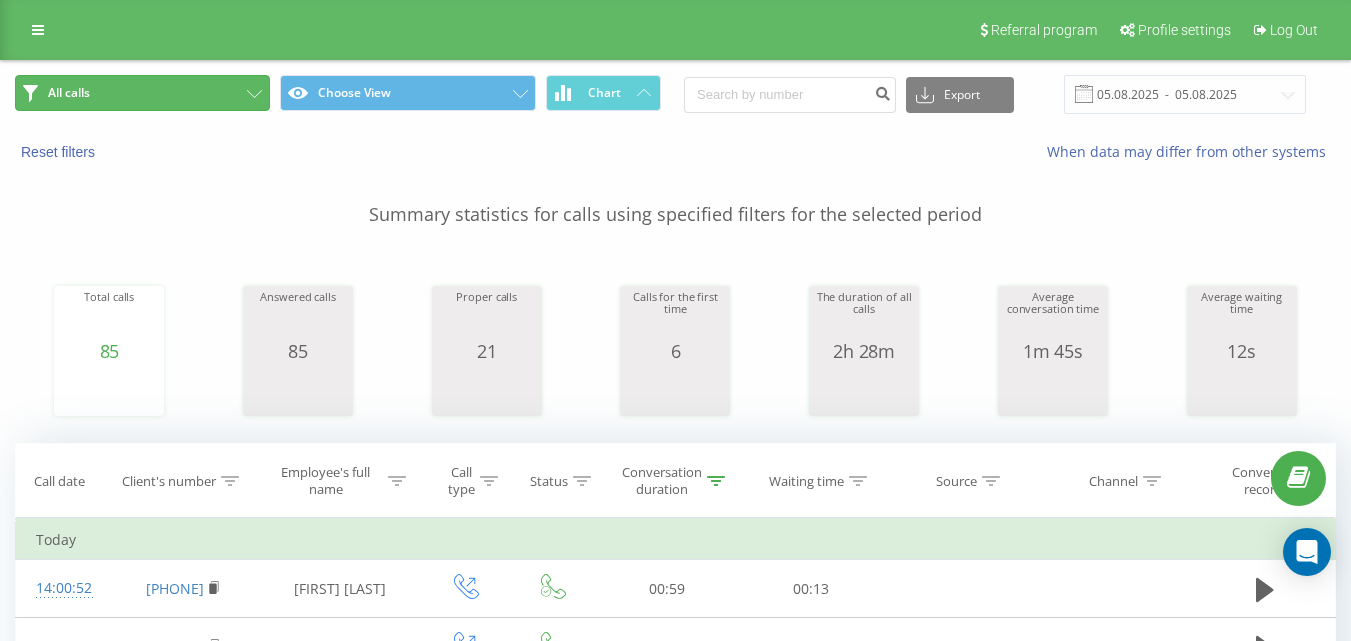 click on "All calls" at bounding box center [142, 93] 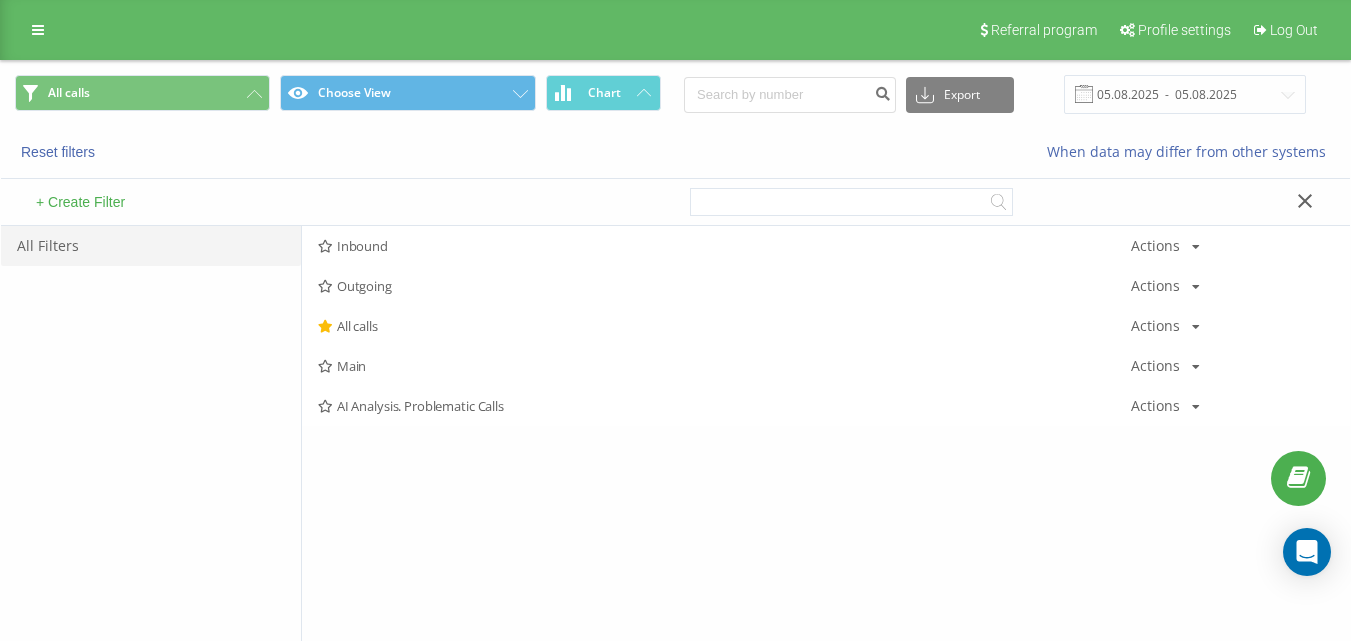 click on "Inbound" at bounding box center (724, 246) 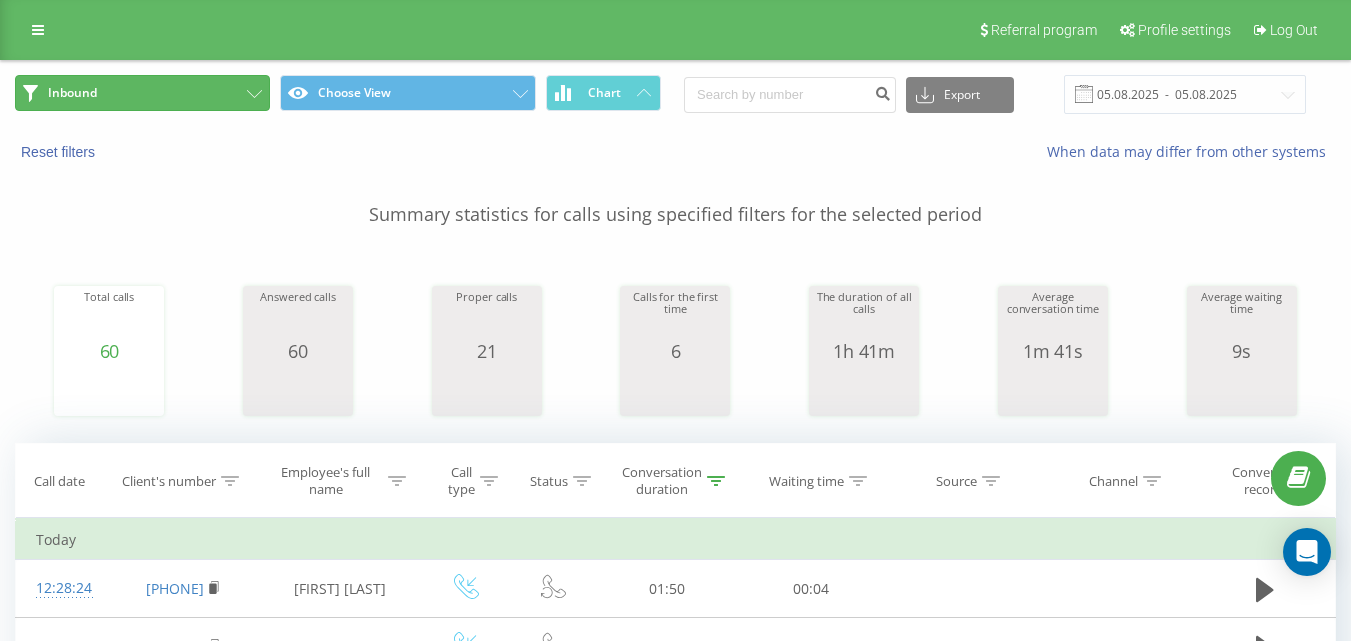 click on "Inbound" at bounding box center (142, 93) 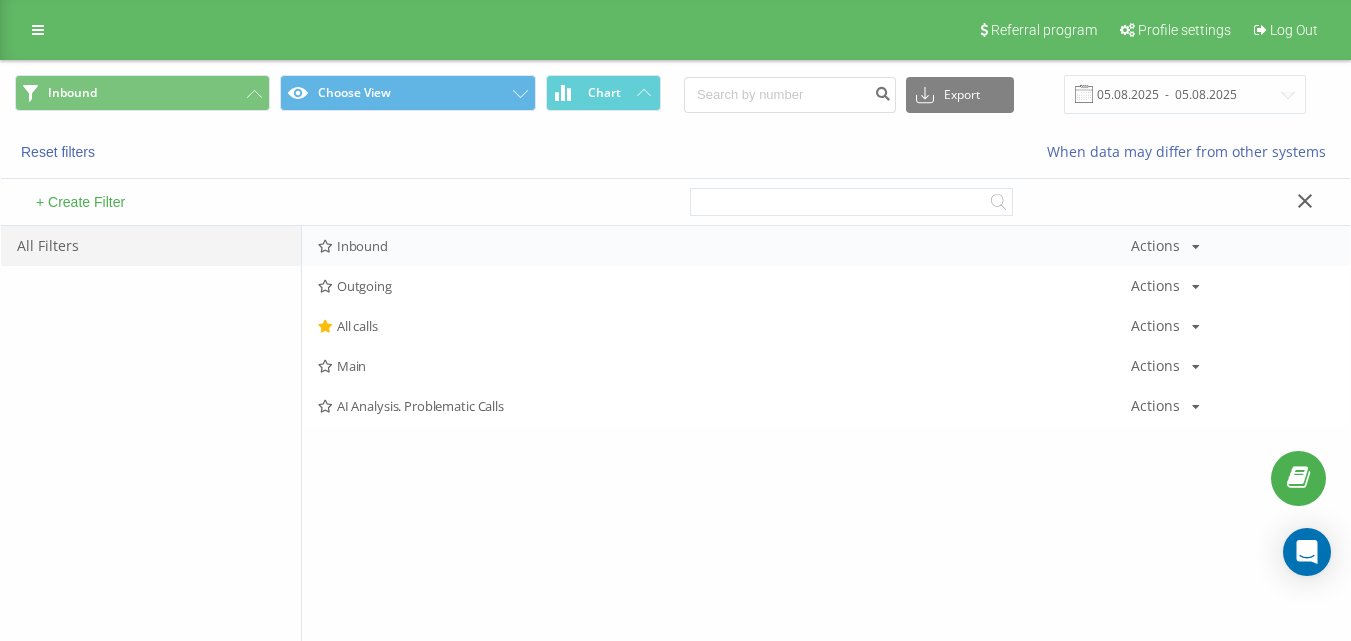 click on "Inbound Actions Edit Copy Delete Default Share" at bounding box center [826, 246] 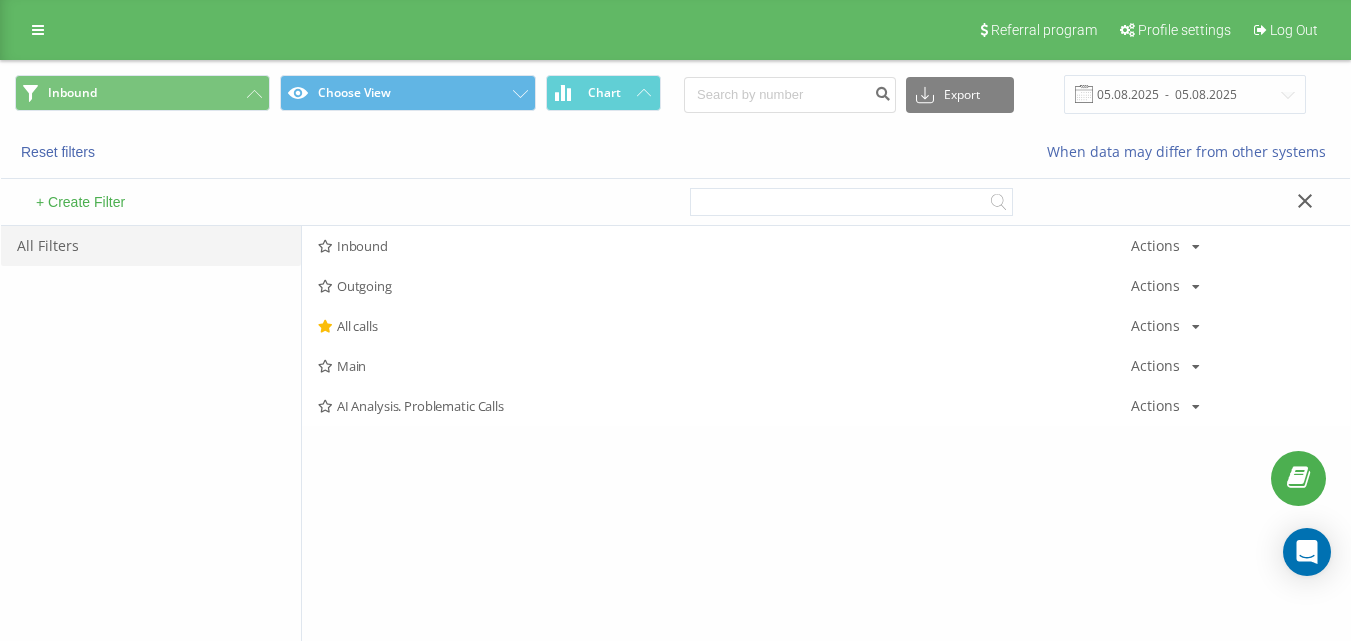 click on "Inbound" at bounding box center (724, 246) 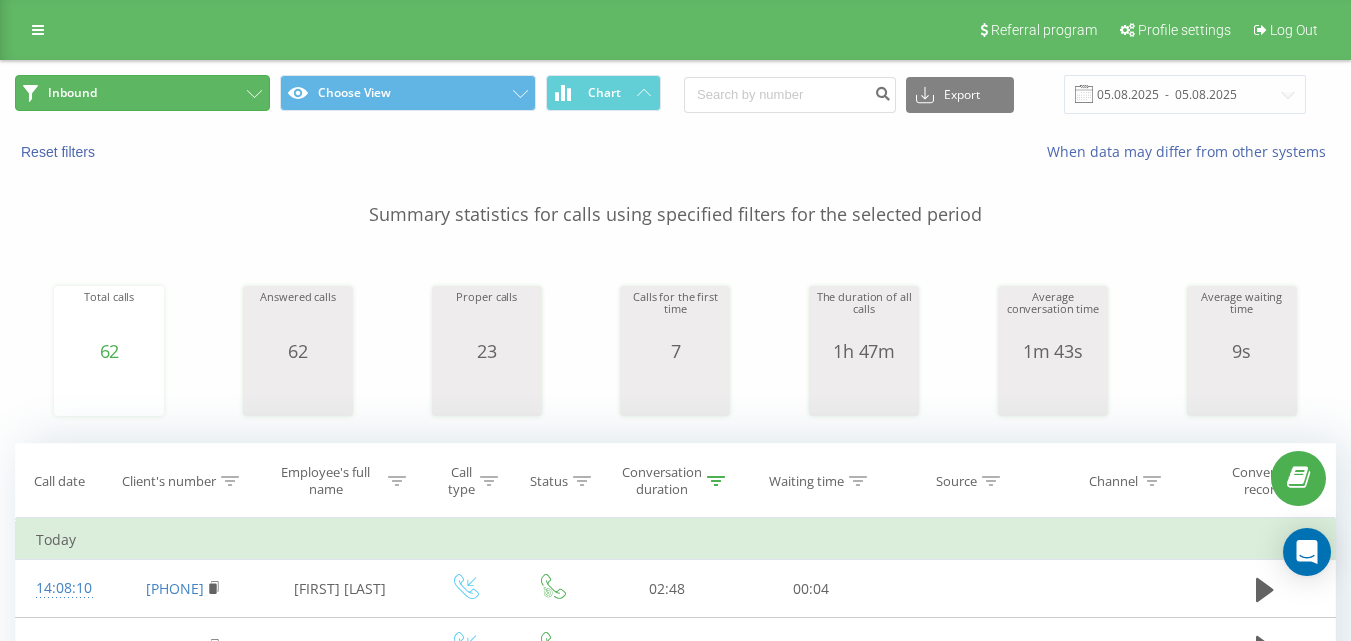 click on "Inbound" at bounding box center (142, 93) 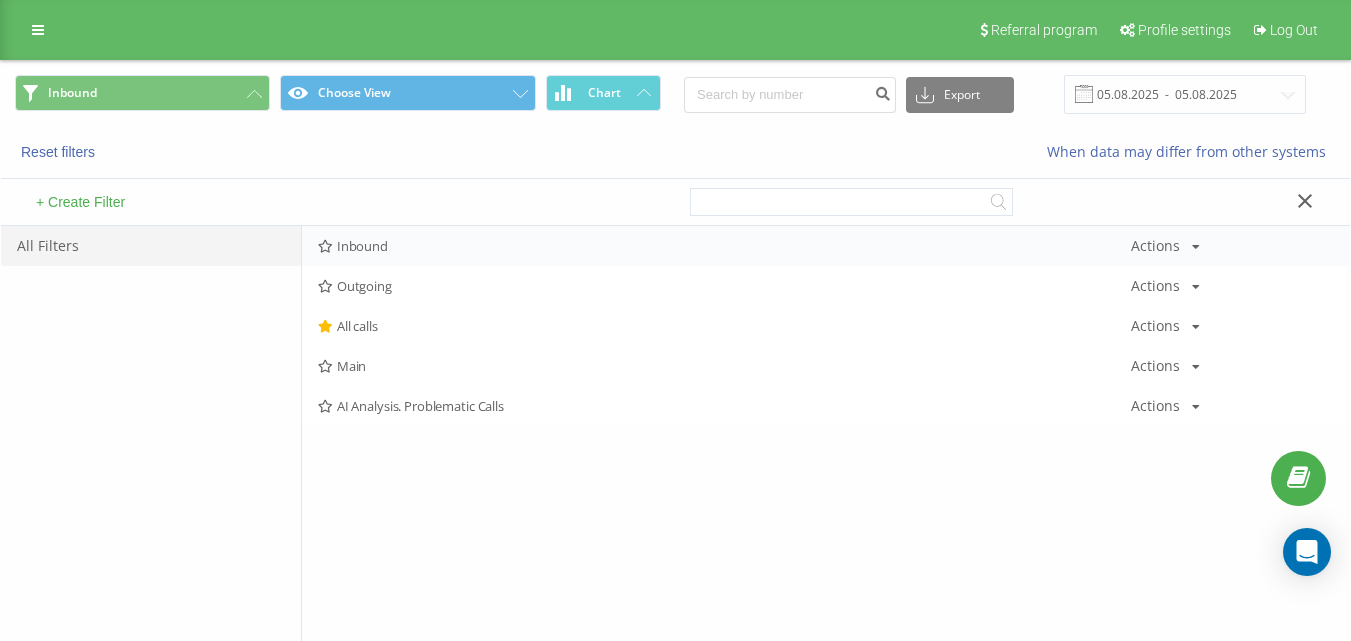 drag, startPoint x: 379, startPoint y: 221, endPoint x: 409, endPoint y: 253, distance: 43.863426 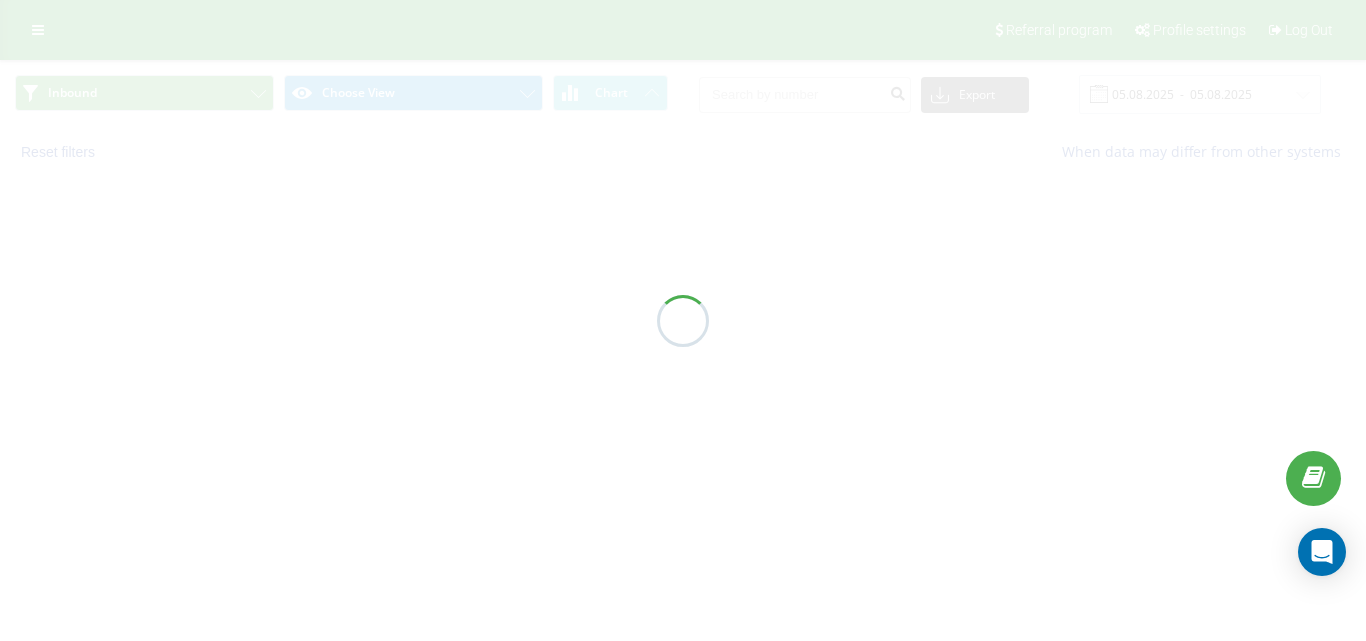 click at bounding box center [683, 320] 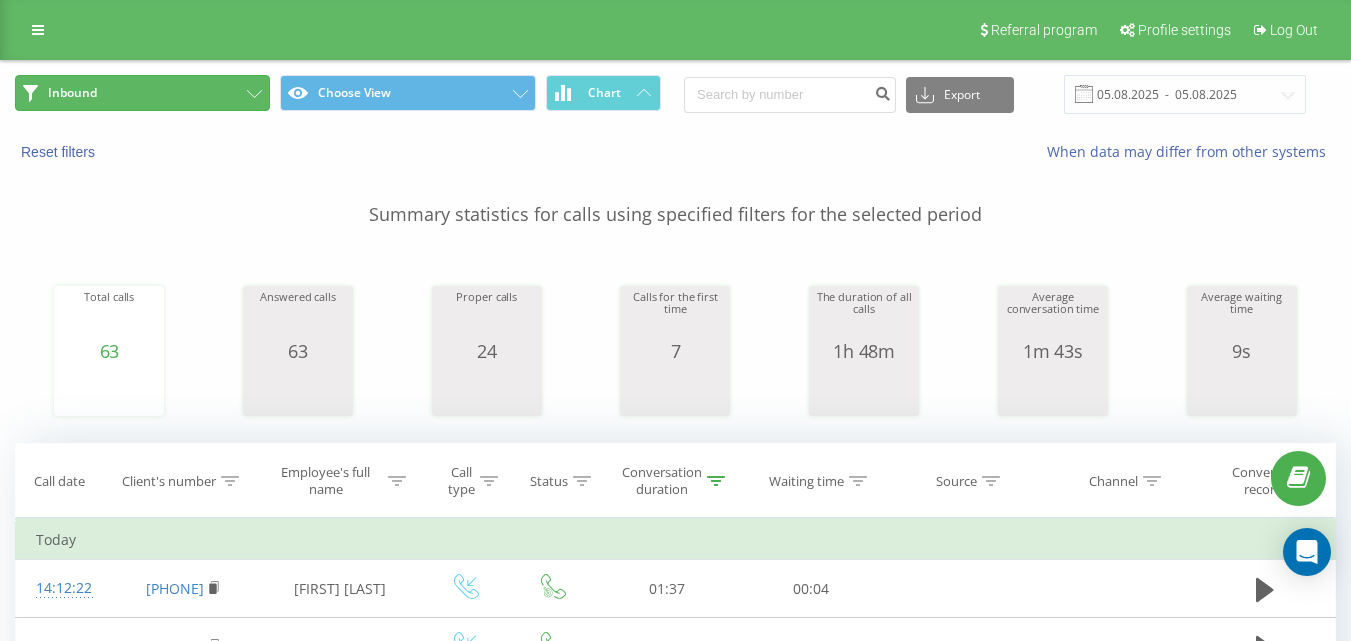click on "Inbound" at bounding box center [142, 93] 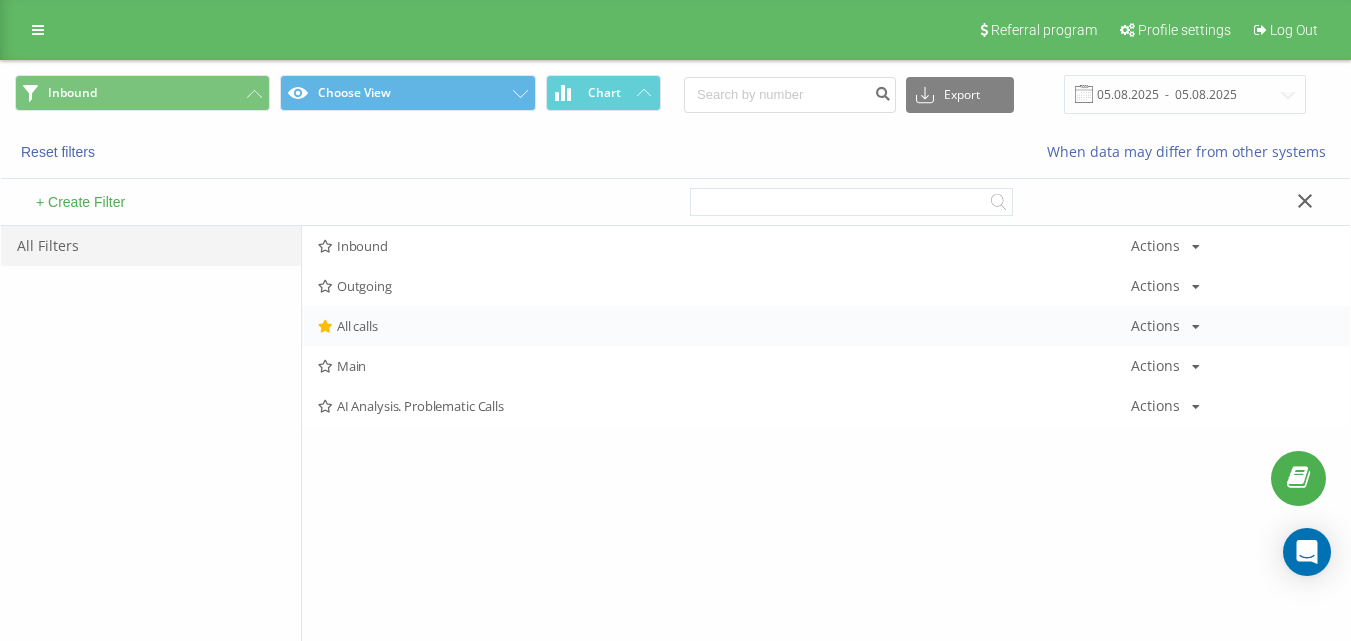 click on "All calls Actions Edit Copy Delete Default Share" at bounding box center [826, 326] 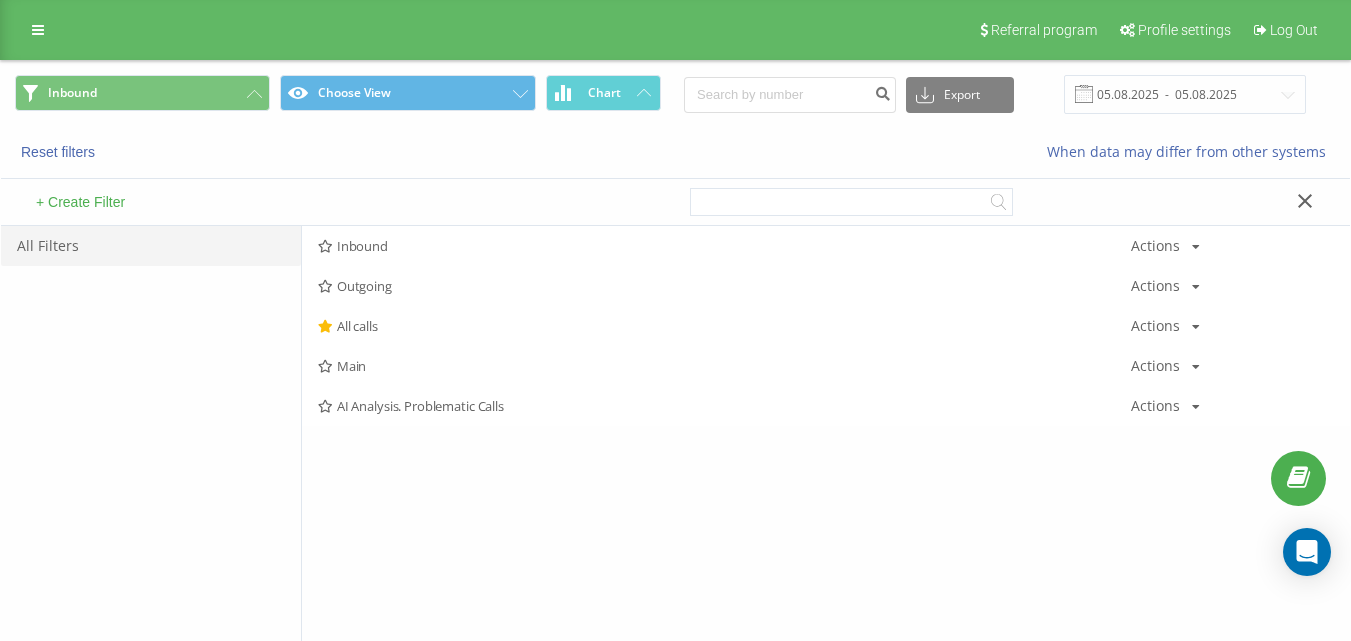 click on "All calls" at bounding box center [724, 326] 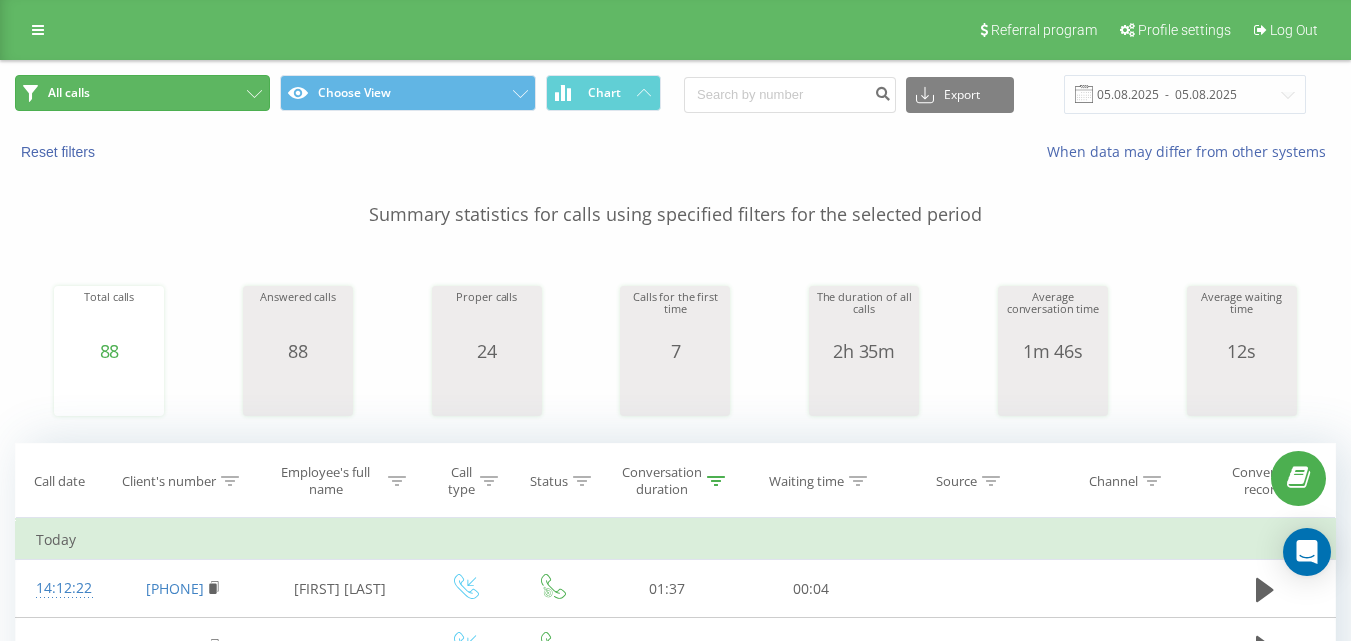 click on "All calls" at bounding box center [142, 93] 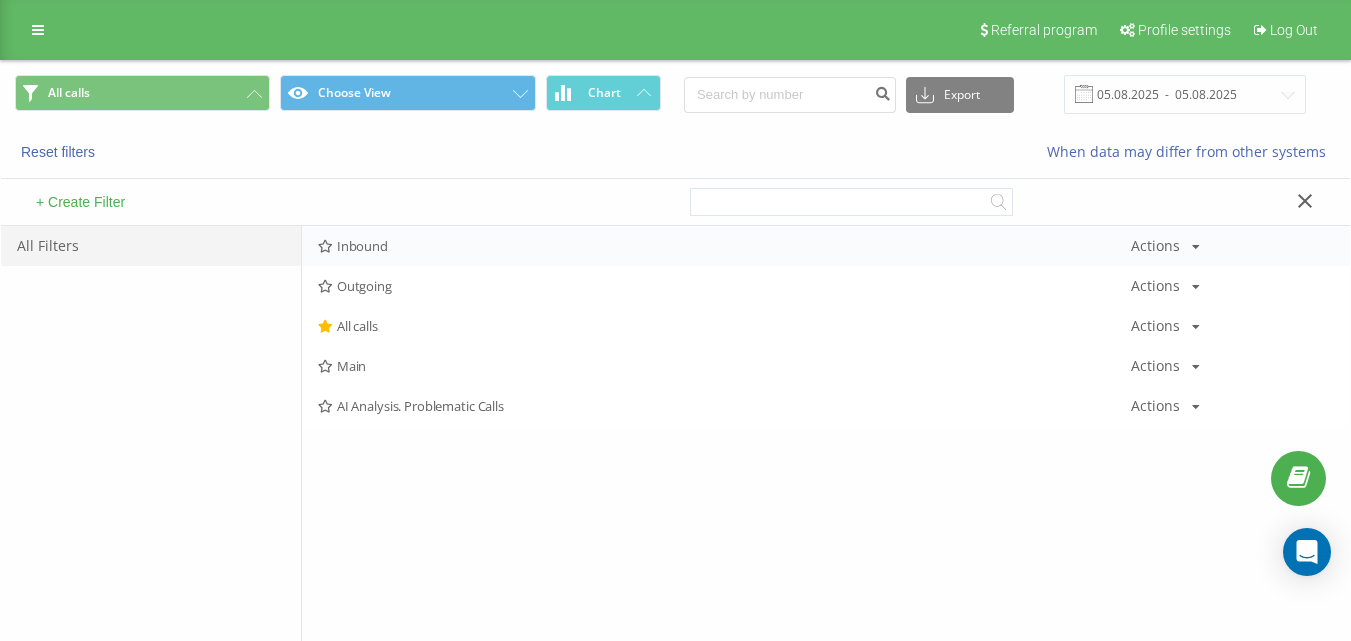 click on "Inbound Actions Edit Copy Delete Default Share" at bounding box center [826, 246] 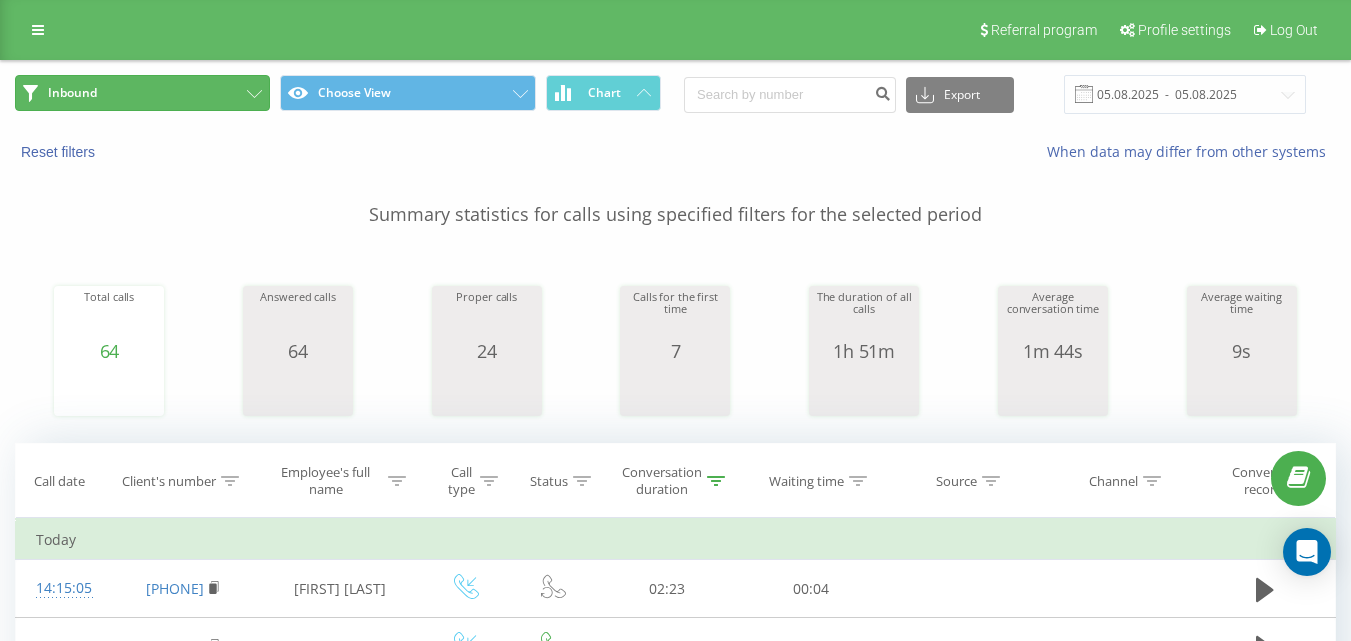 click on "Inbound" at bounding box center [142, 93] 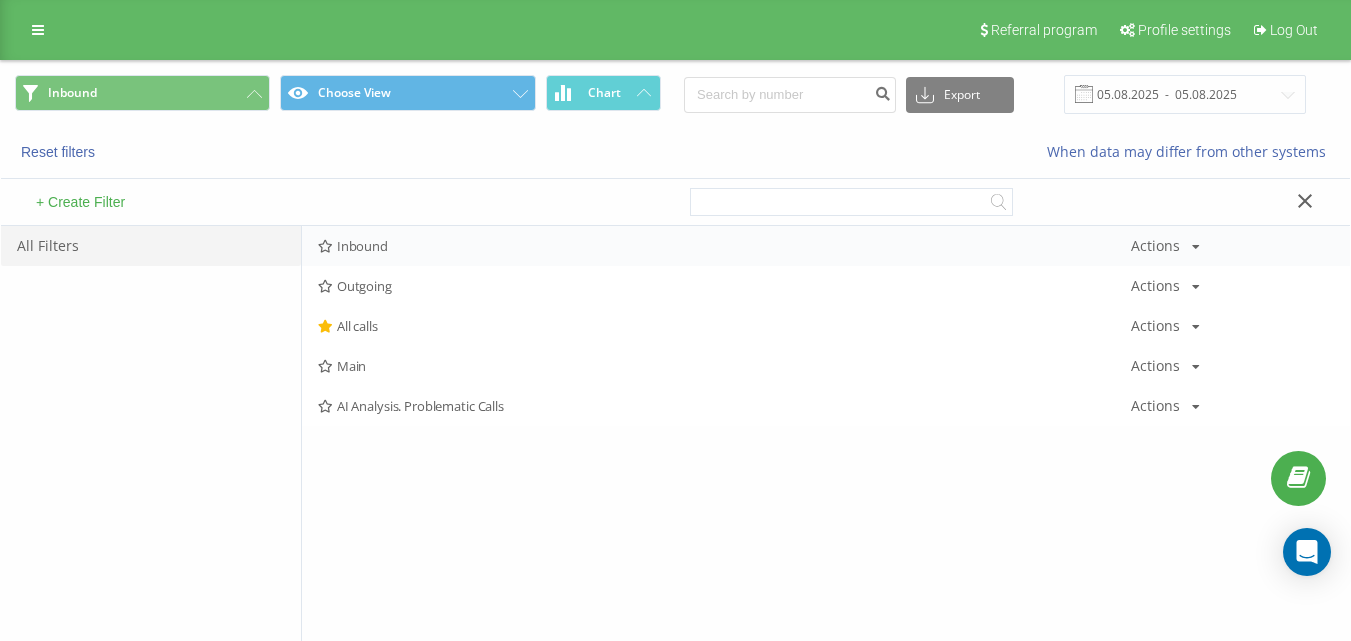 click on "Inbound Actions Edit Copy Delete Default Share" at bounding box center (826, 246) 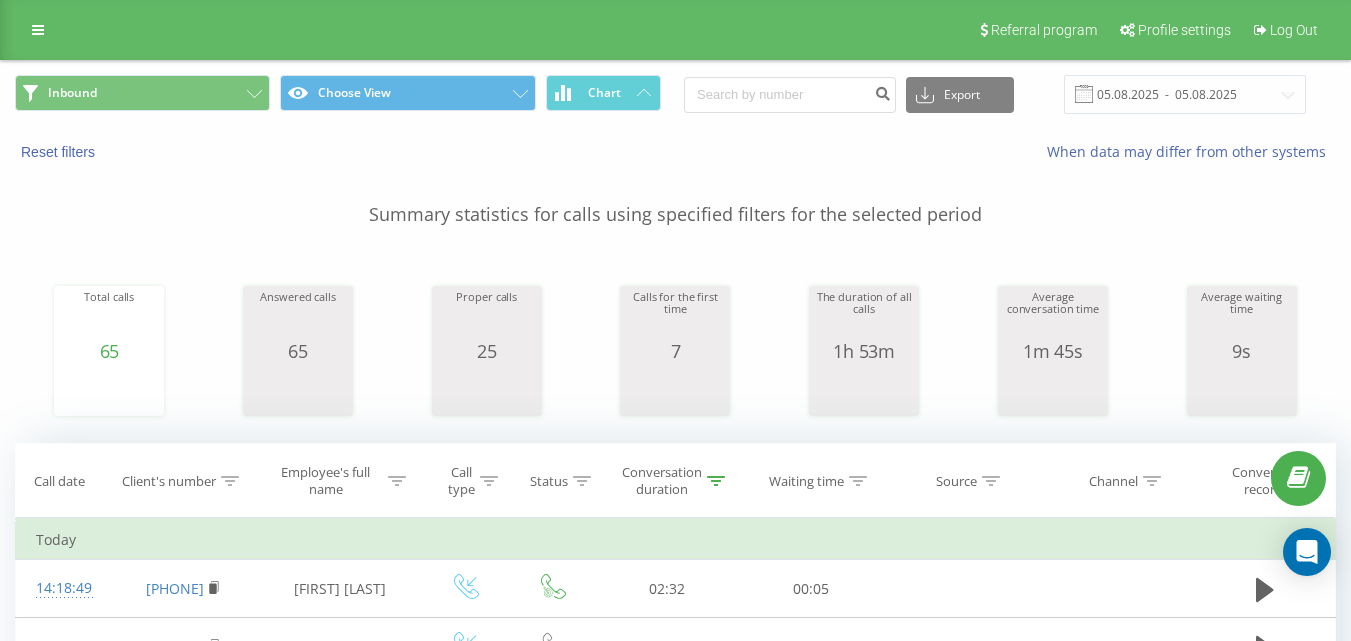 click on "Inbound Choose View Chart Export .csv .xls .xlsx 05.08.2025  -  05.08.2025" at bounding box center (675, 94) 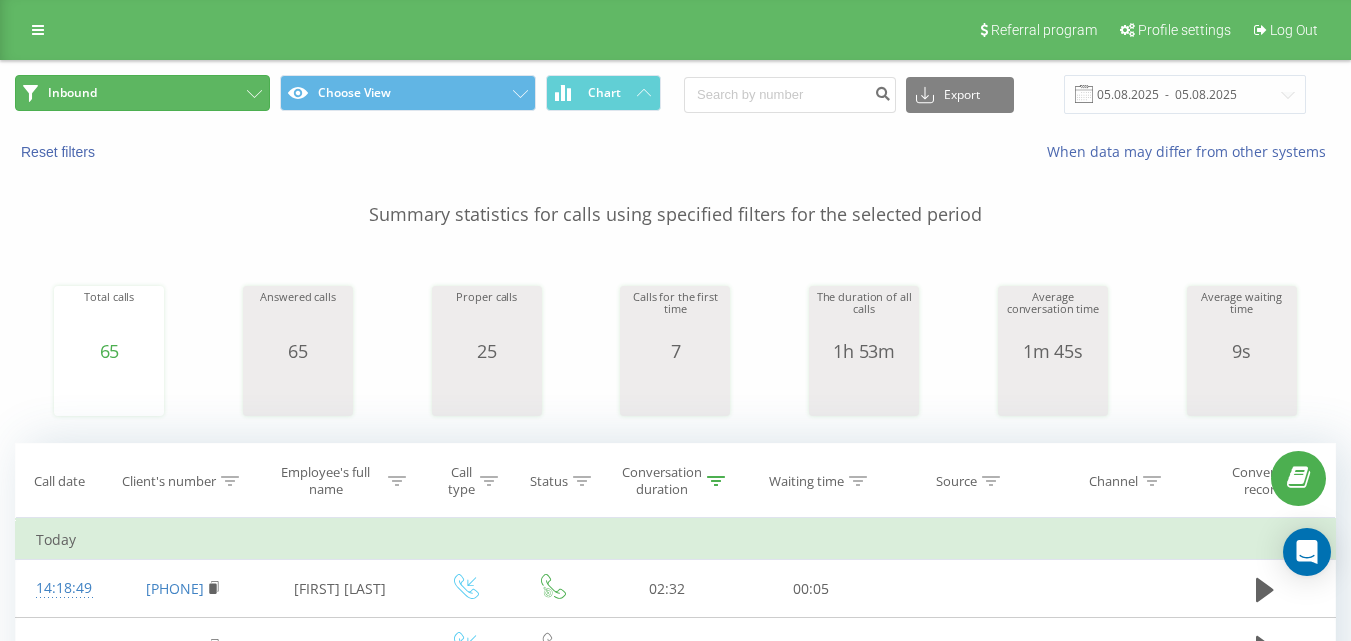 click on "Inbound" at bounding box center [142, 93] 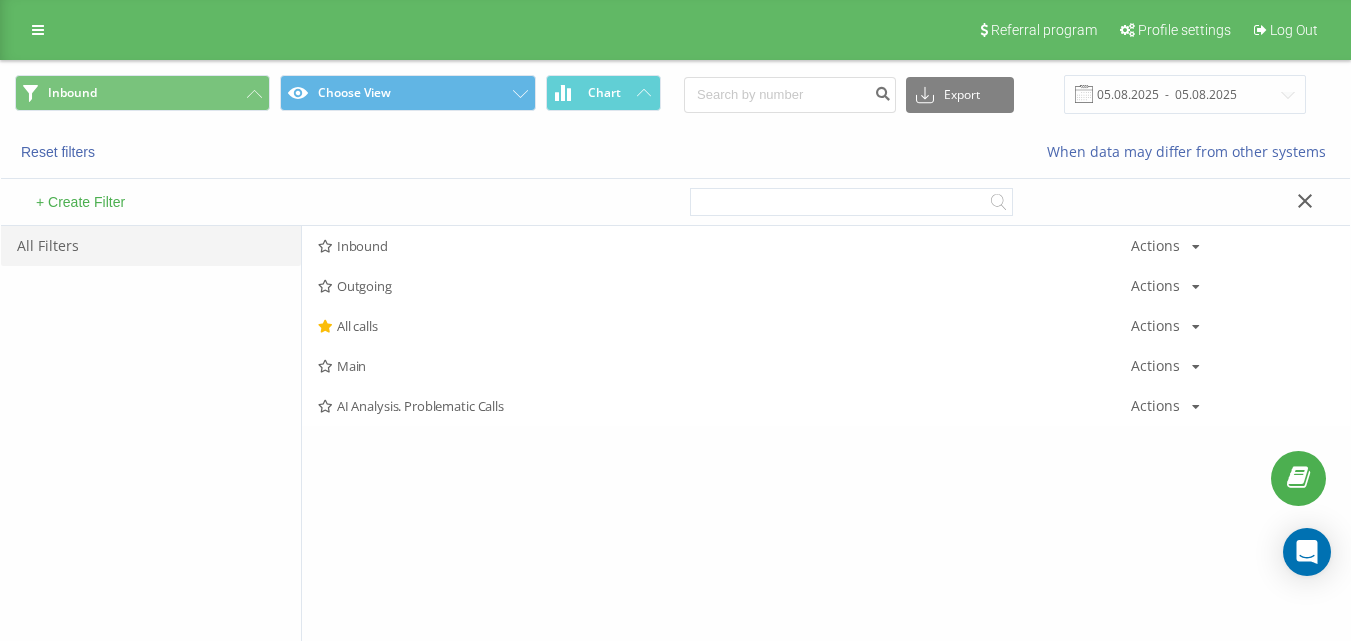 click on "+ Create Filter" at bounding box center (338, 202) 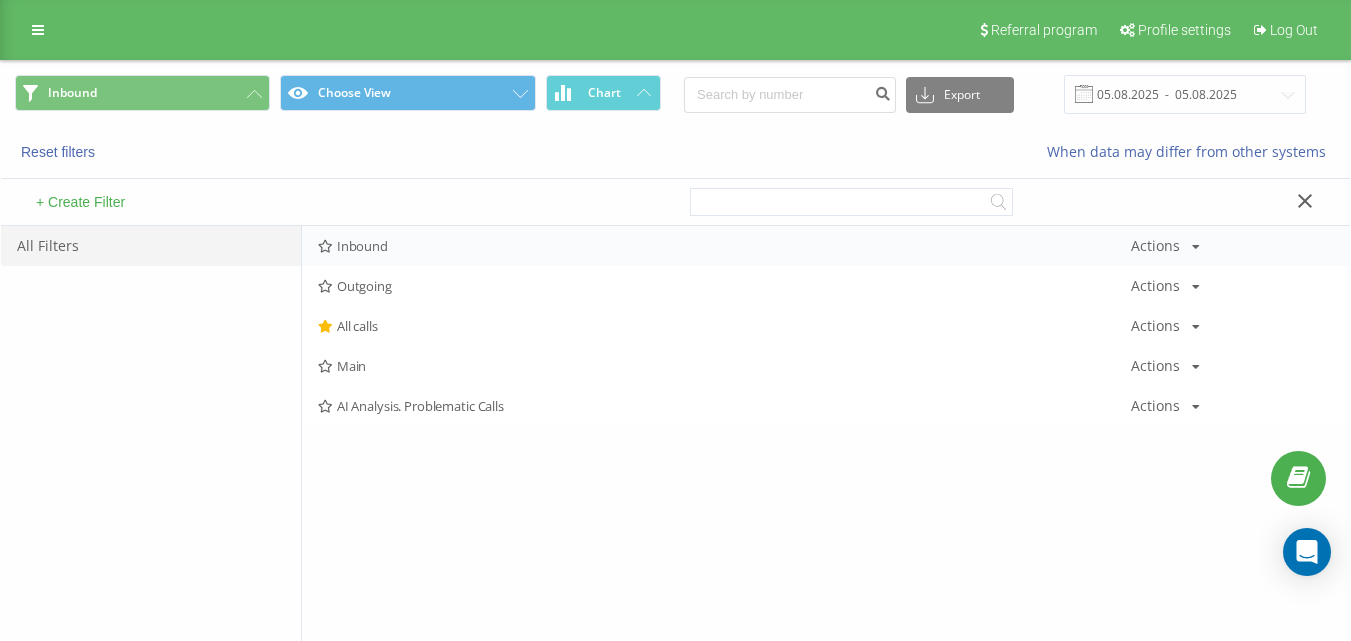 click on "Inbound" at bounding box center (724, 246) 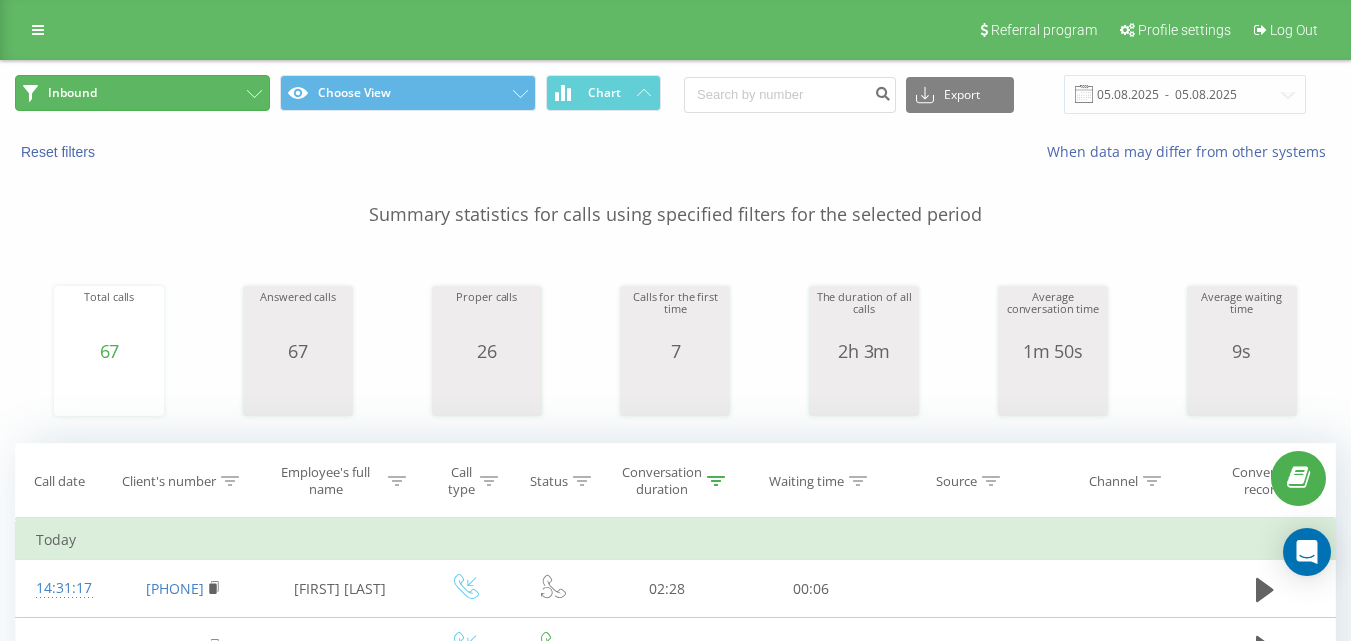 click on "Inbound" at bounding box center [142, 93] 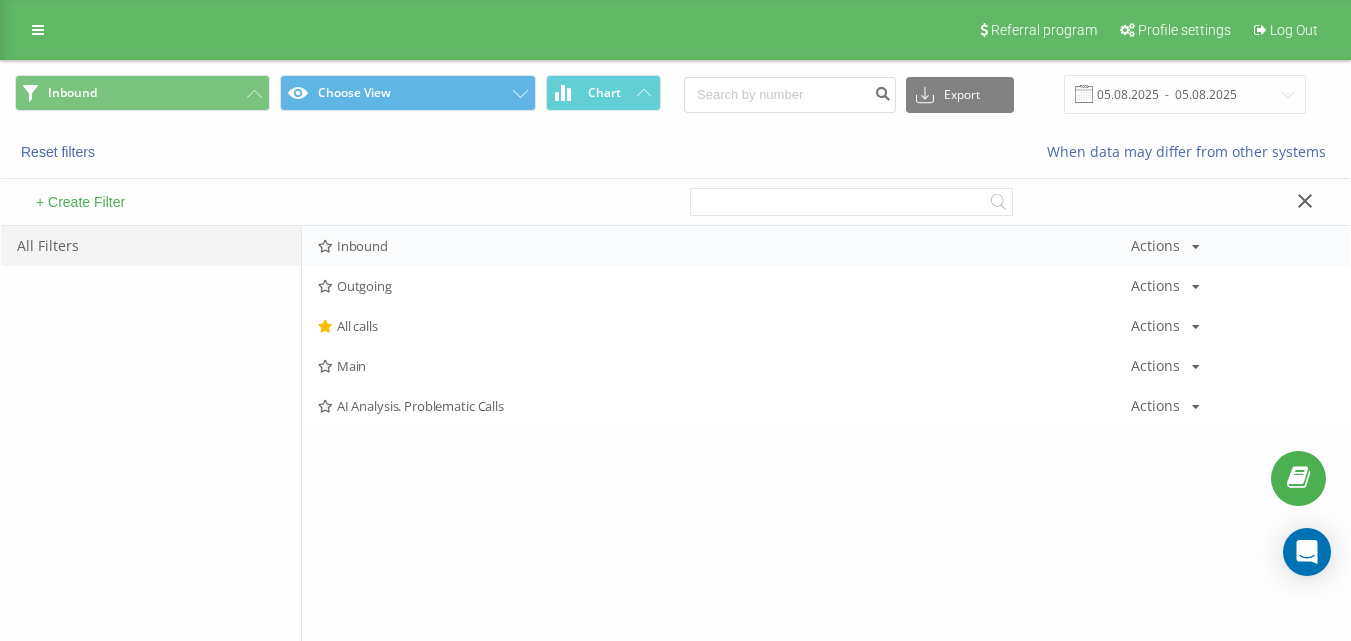 click on "Inbound" at bounding box center [724, 246] 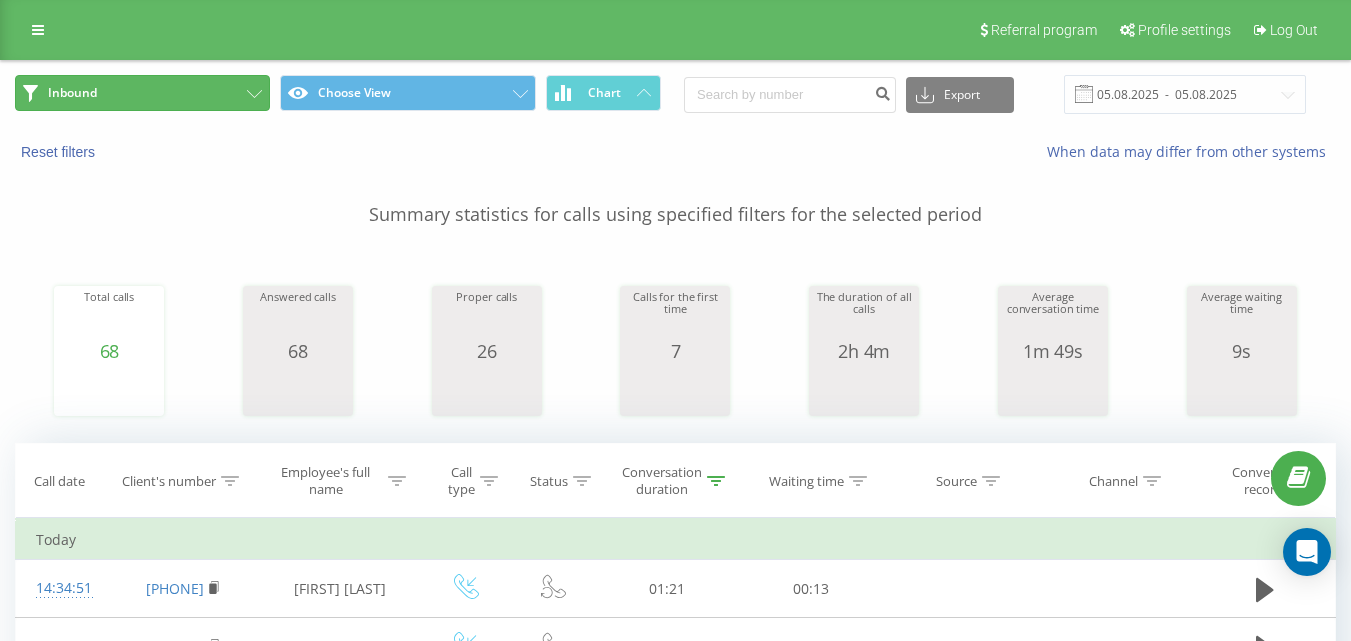 drag, startPoint x: 164, startPoint y: 86, endPoint x: 197, endPoint y: 109, distance: 40.22437 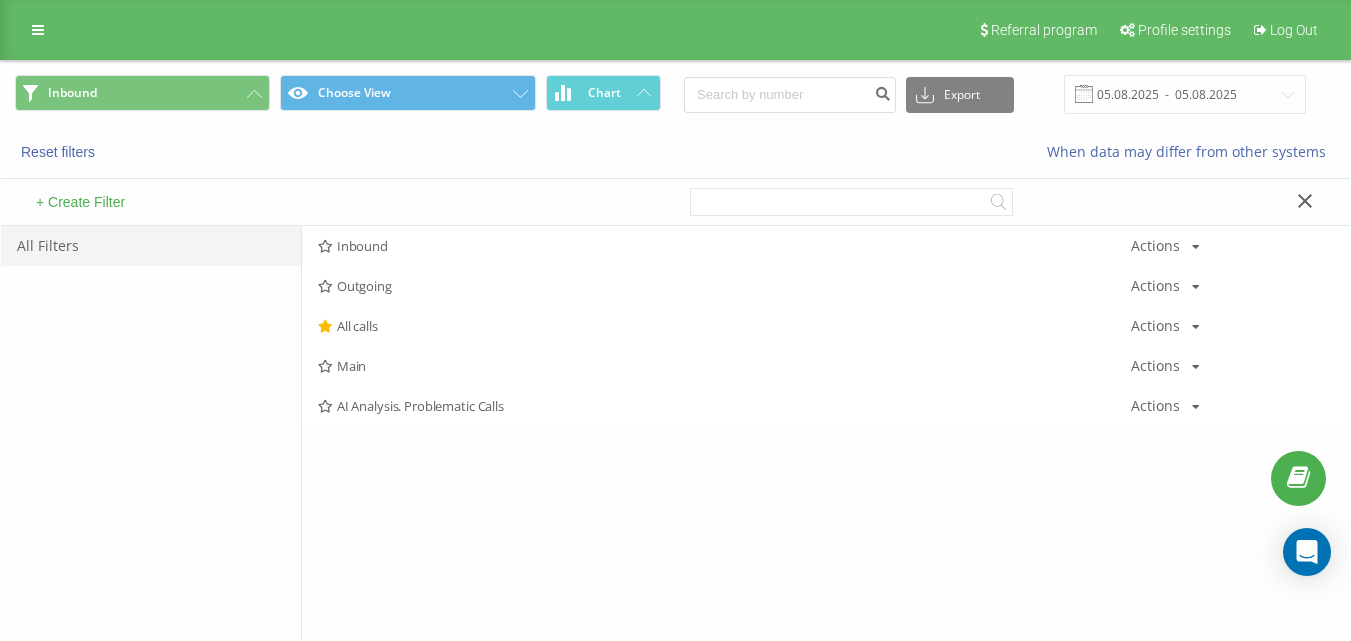 click on "Inbound" at bounding box center (724, 246) 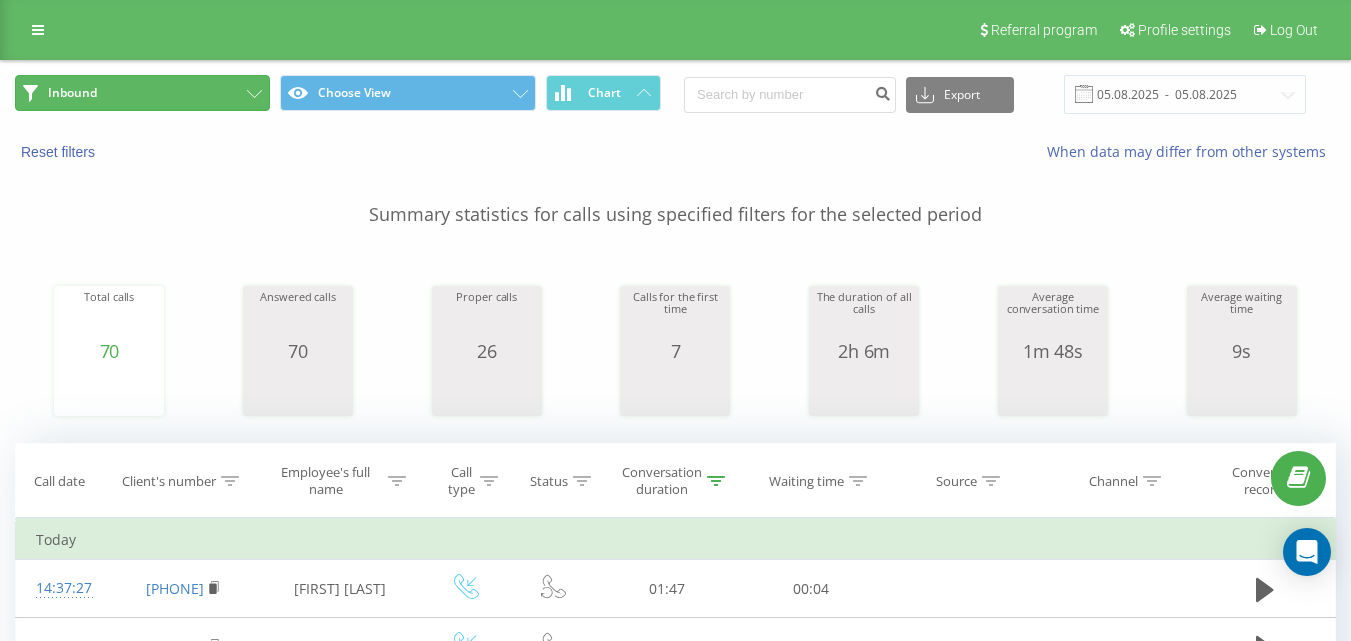 click on "Inbound" at bounding box center (142, 93) 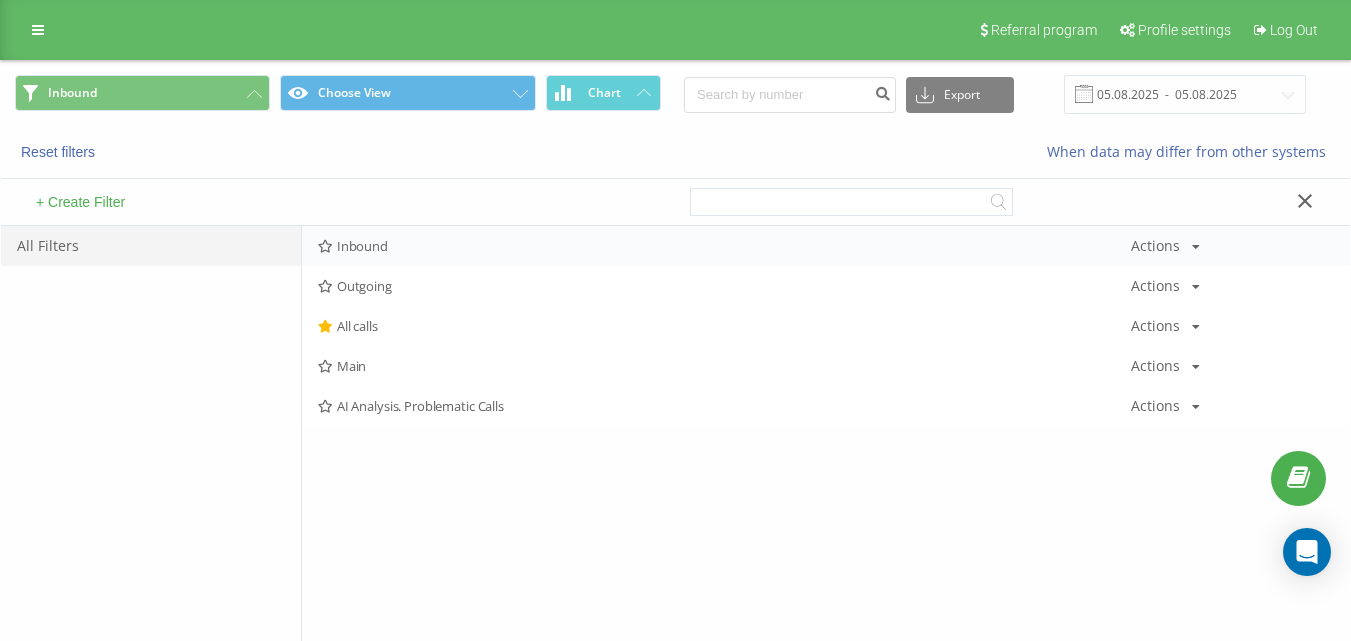 click on "Inbound" at bounding box center (724, 246) 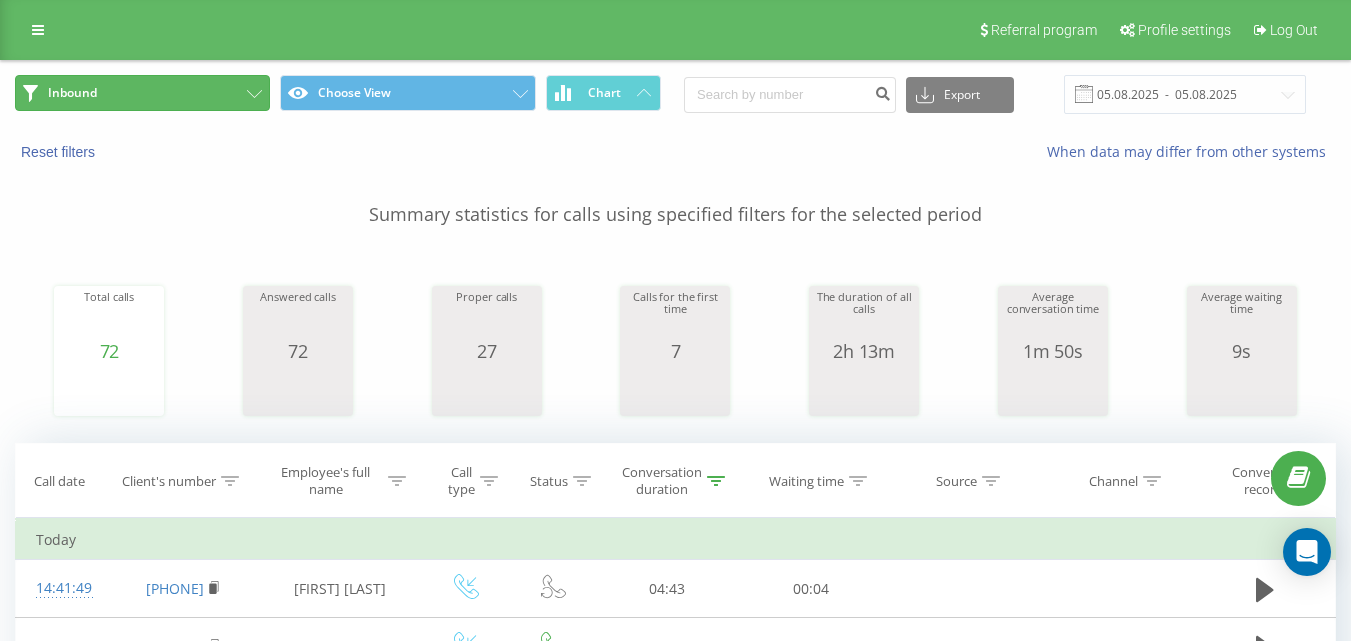 click on "Inbound" at bounding box center [142, 93] 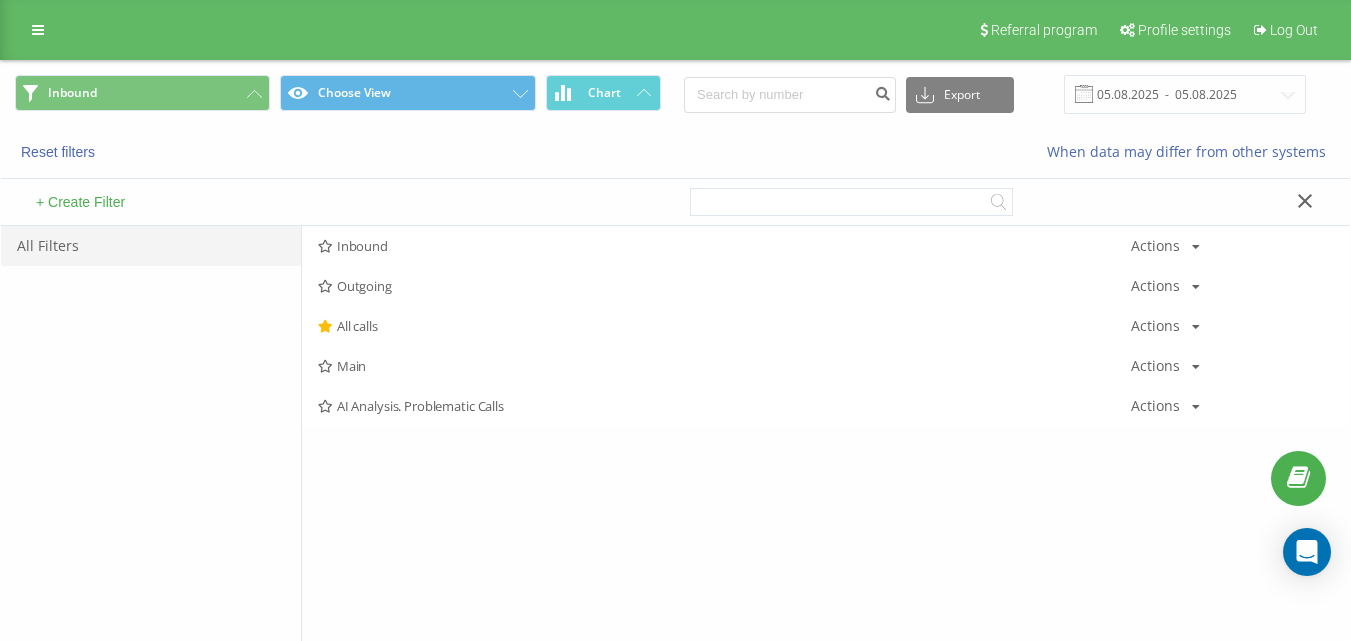 drag, startPoint x: 371, startPoint y: 238, endPoint x: 382, endPoint y: 248, distance: 14.866069 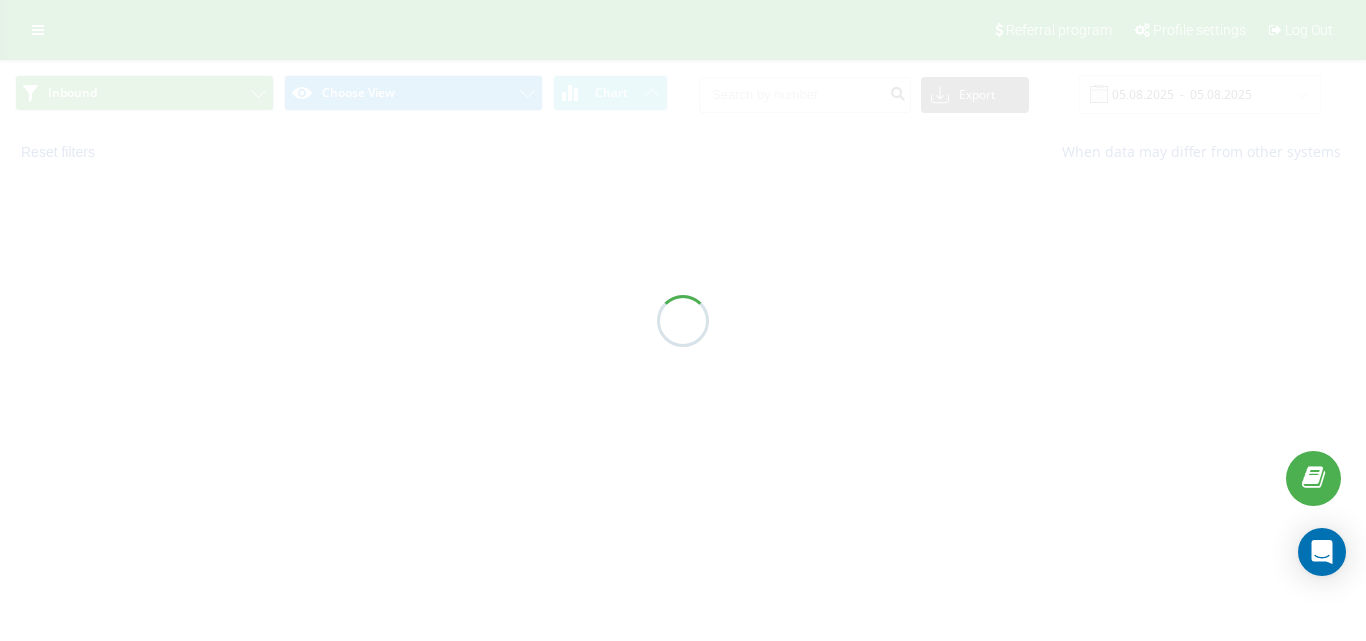 click at bounding box center (683, 320) 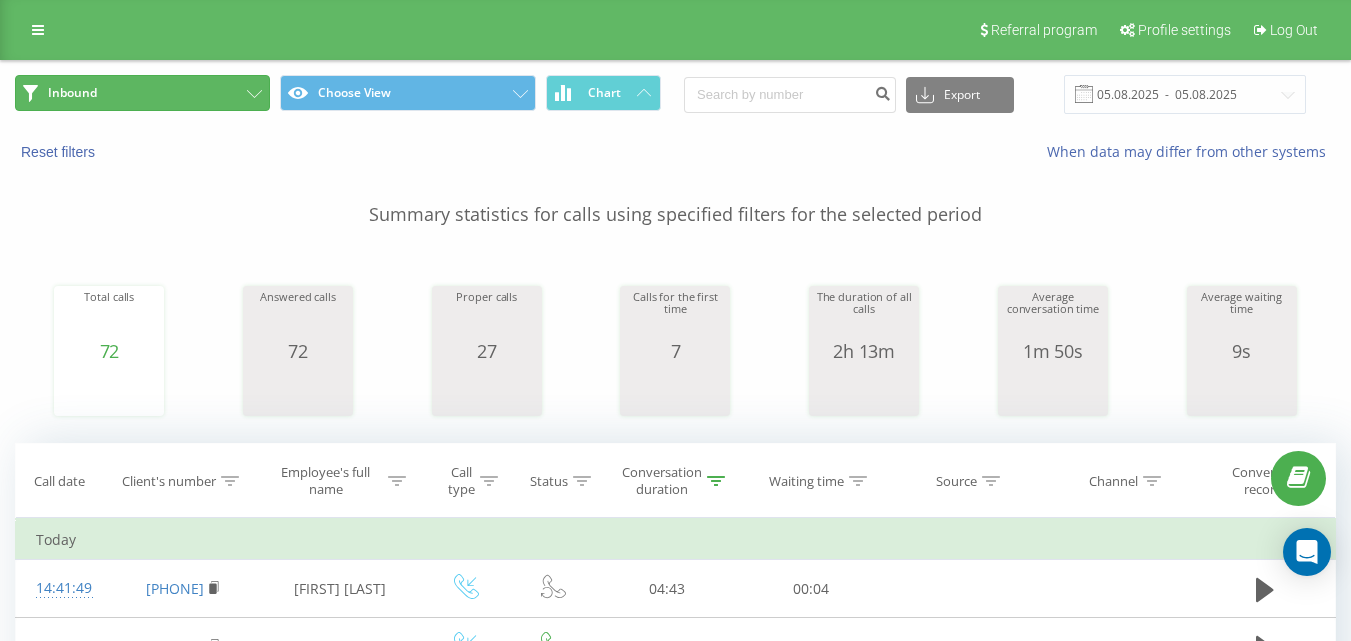 click on "Inbound" at bounding box center (142, 93) 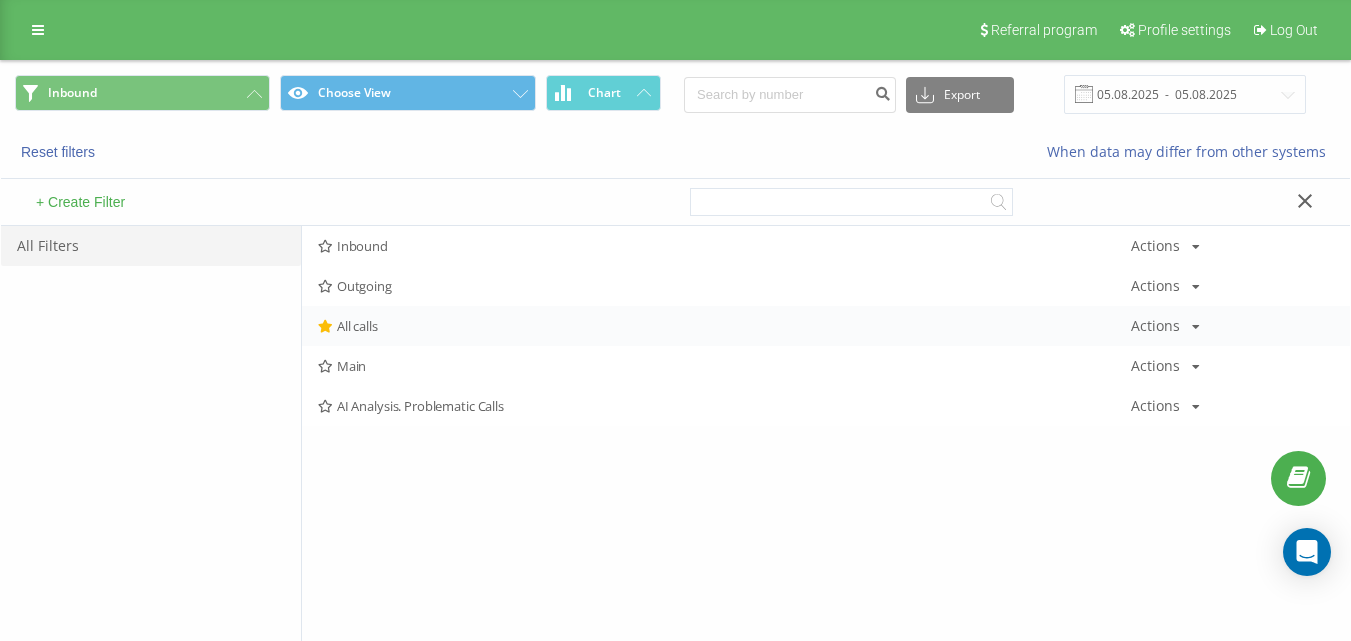 click on "All calls Actions Edit Copy Delete Default Share" at bounding box center [826, 326] 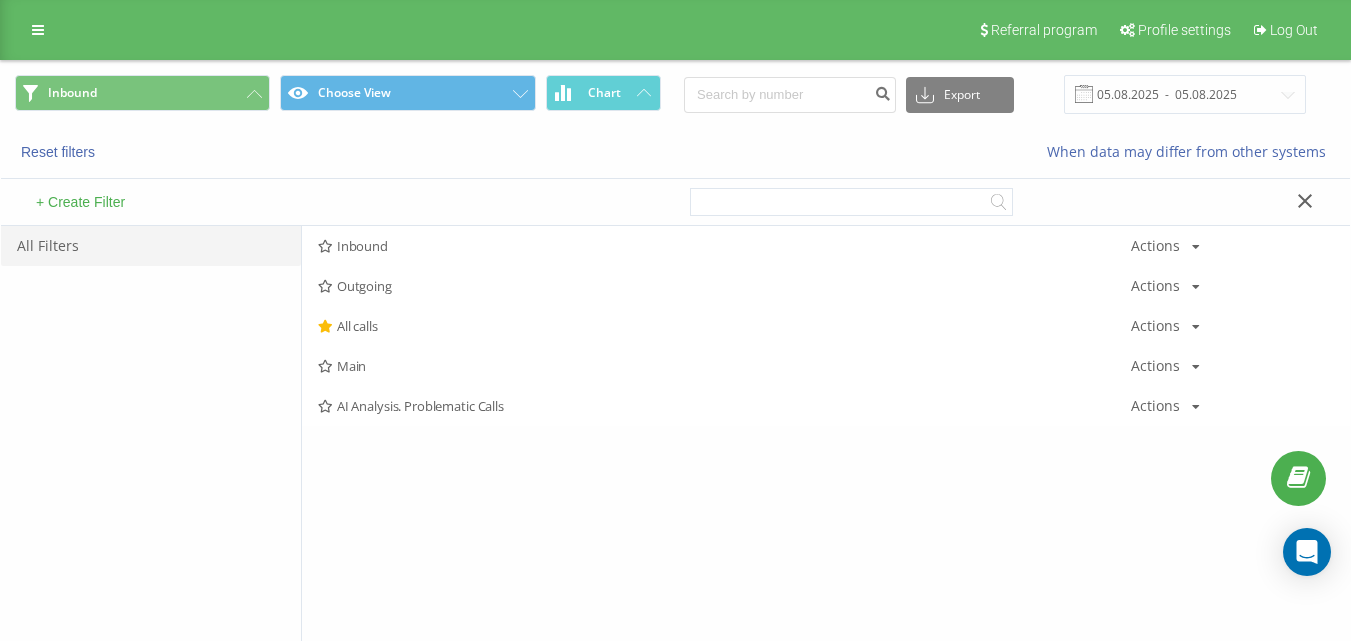 click on "All calls" at bounding box center [724, 326] 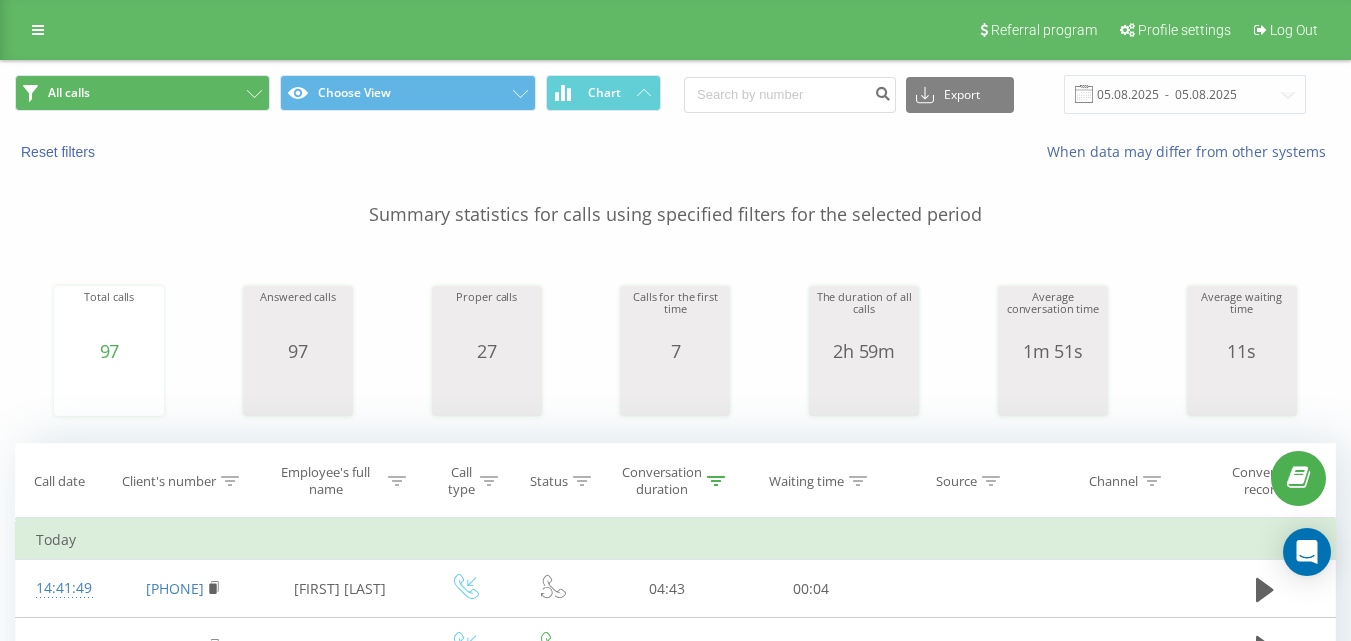 click on "All calls" at bounding box center (142, 93) 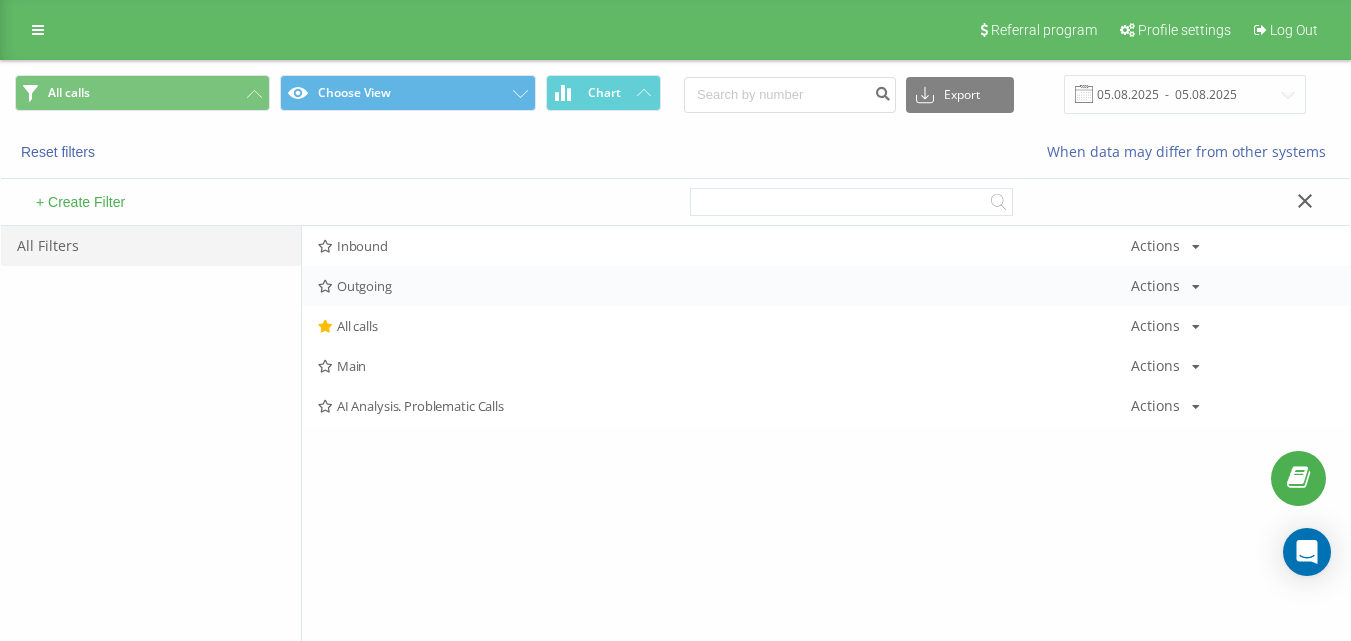 click on "Outgoing Actions Edit Copy Delete Default Share" at bounding box center [826, 286] 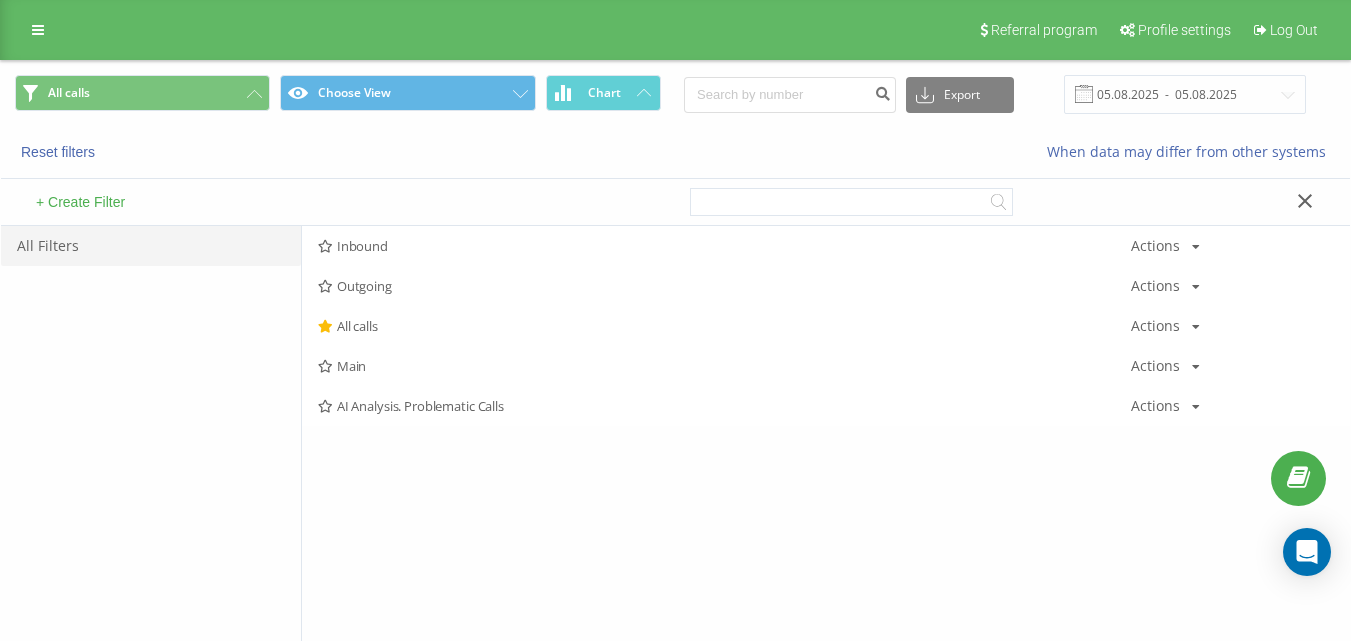 click on "Inbound" at bounding box center (724, 246) 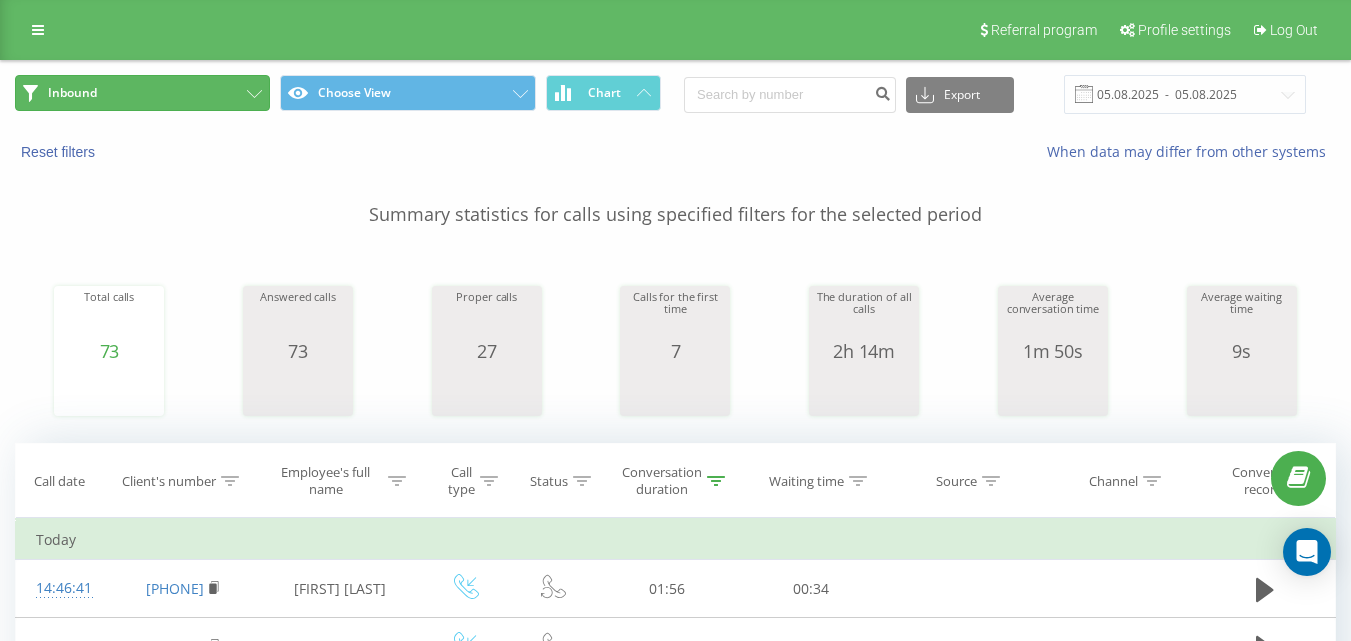 click on "Inbound" at bounding box center [142, 93] 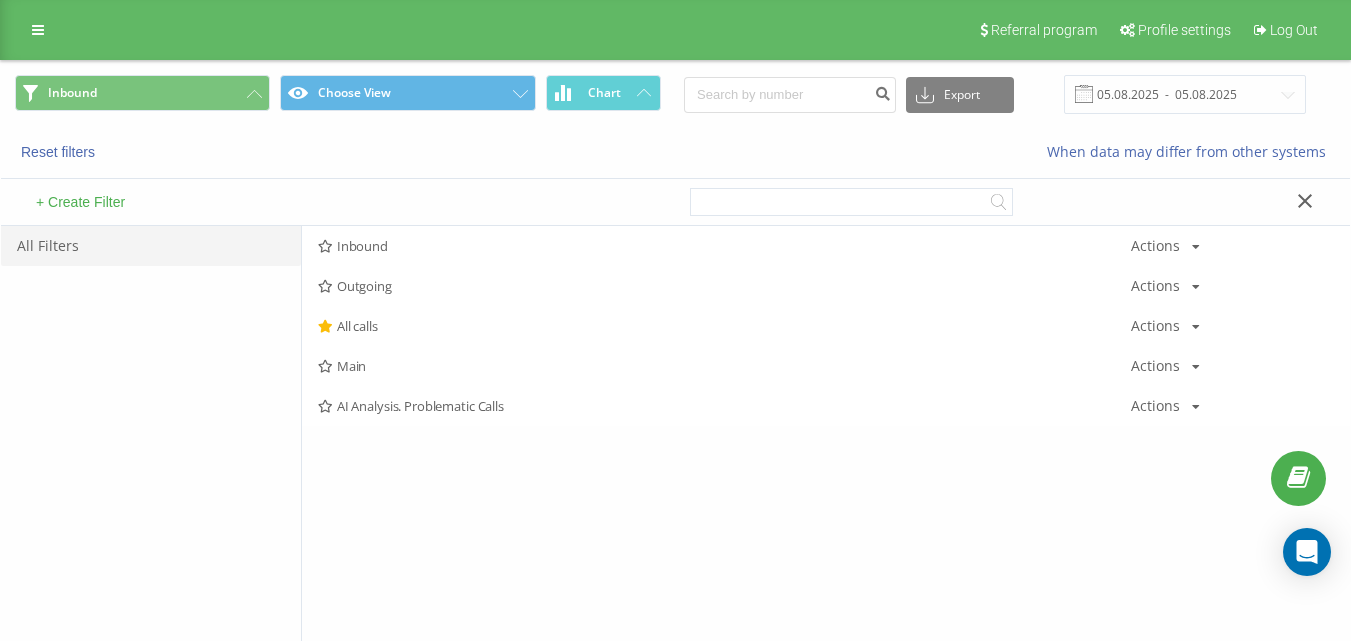 click on "+ Create Filter" at bounding box center [338, 202] 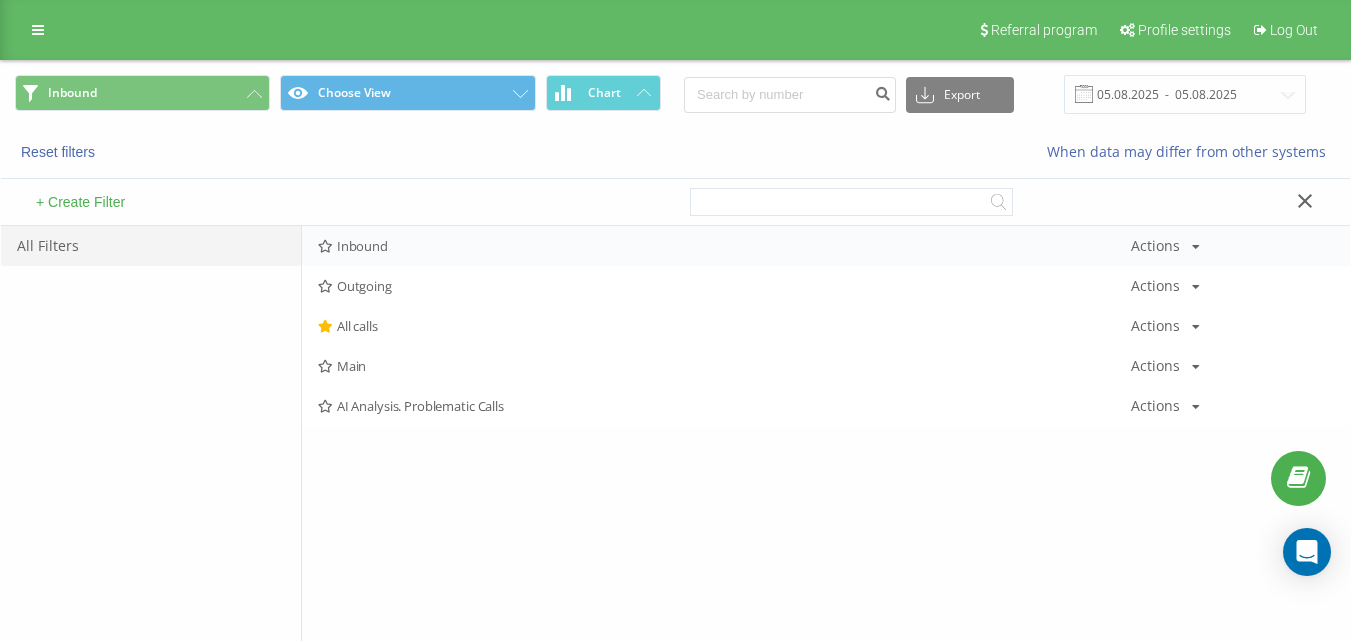 click on "Inbound" at bounding box center (724, 246) 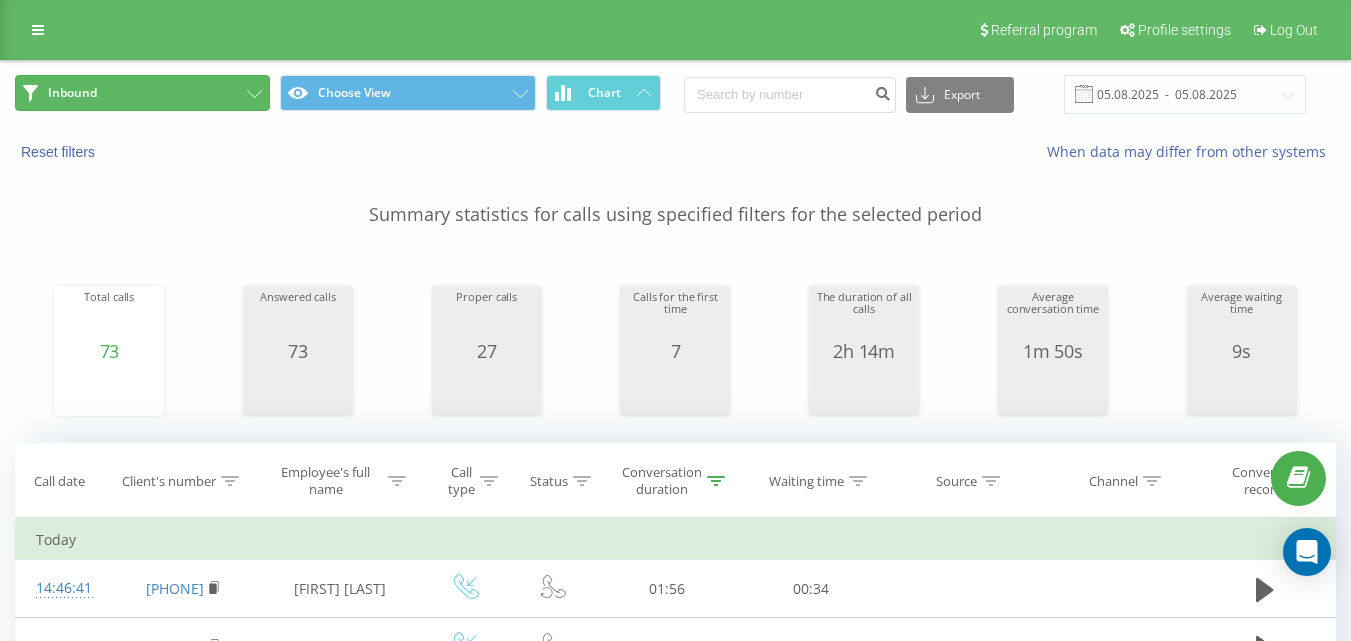 click on "Inbound" at bounding box center (142, 93) 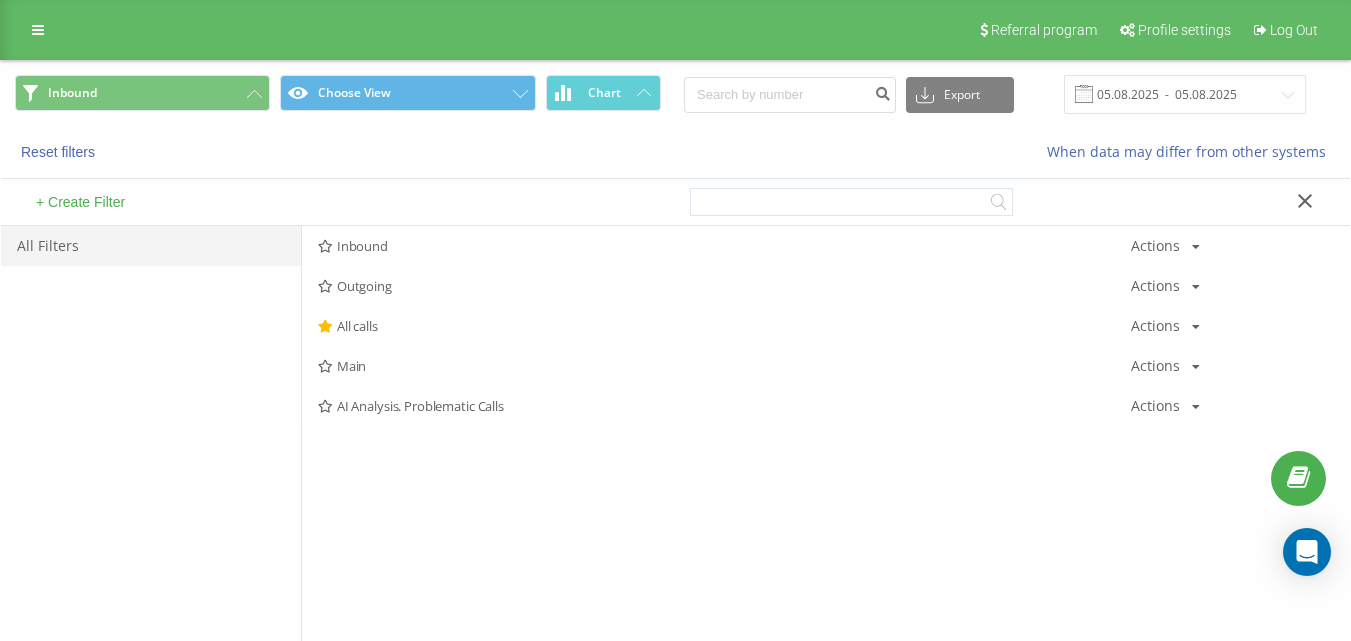 click on "Inbound" at bounding box center [724, 246] 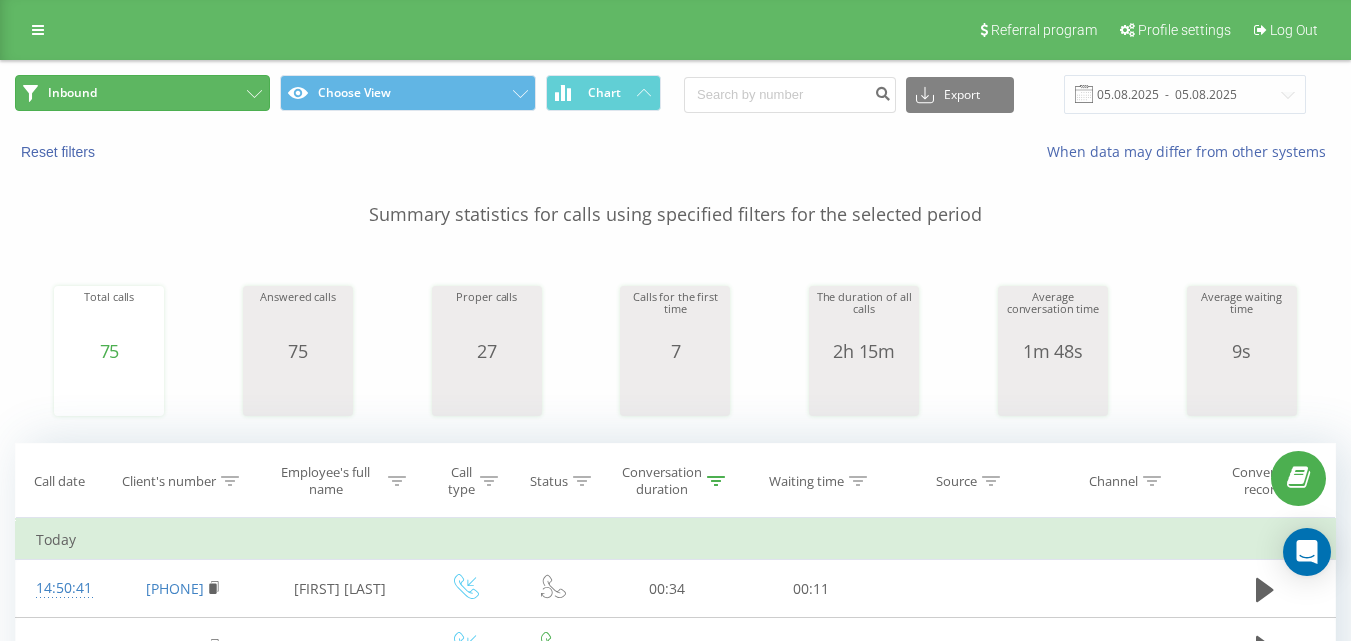 click on "Inbound" at bounding box center [142, 93] 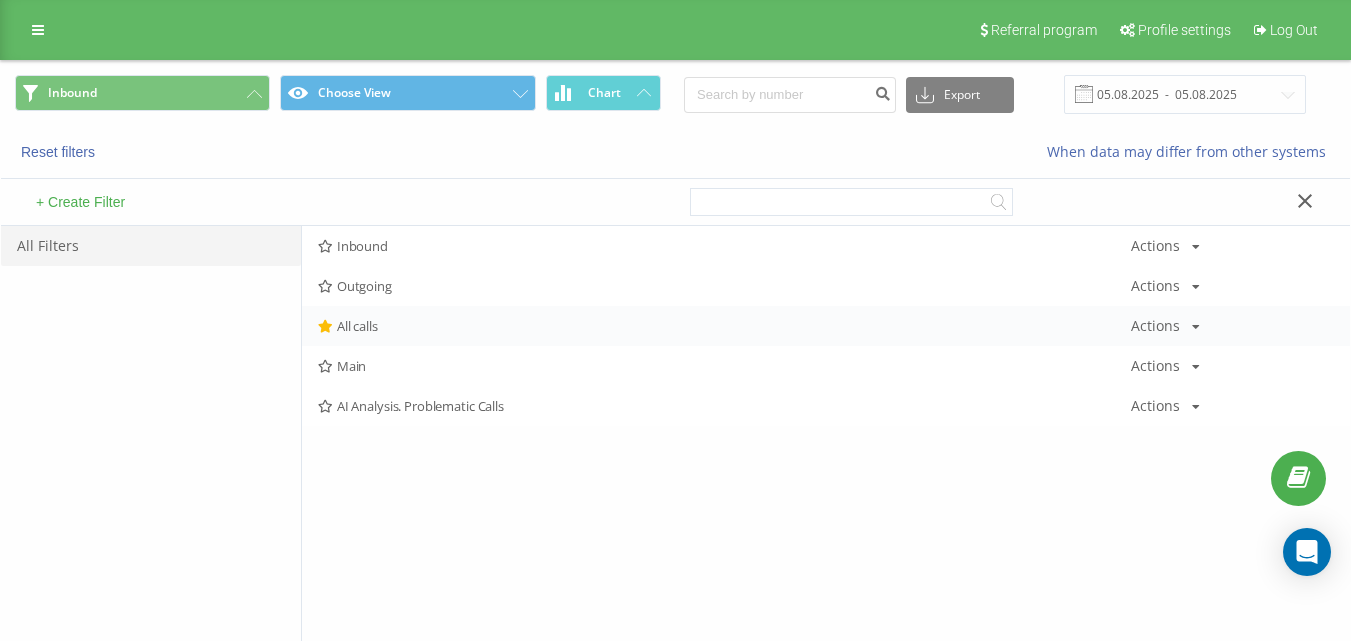 click on "All calls" at bounding box center (724, 326) 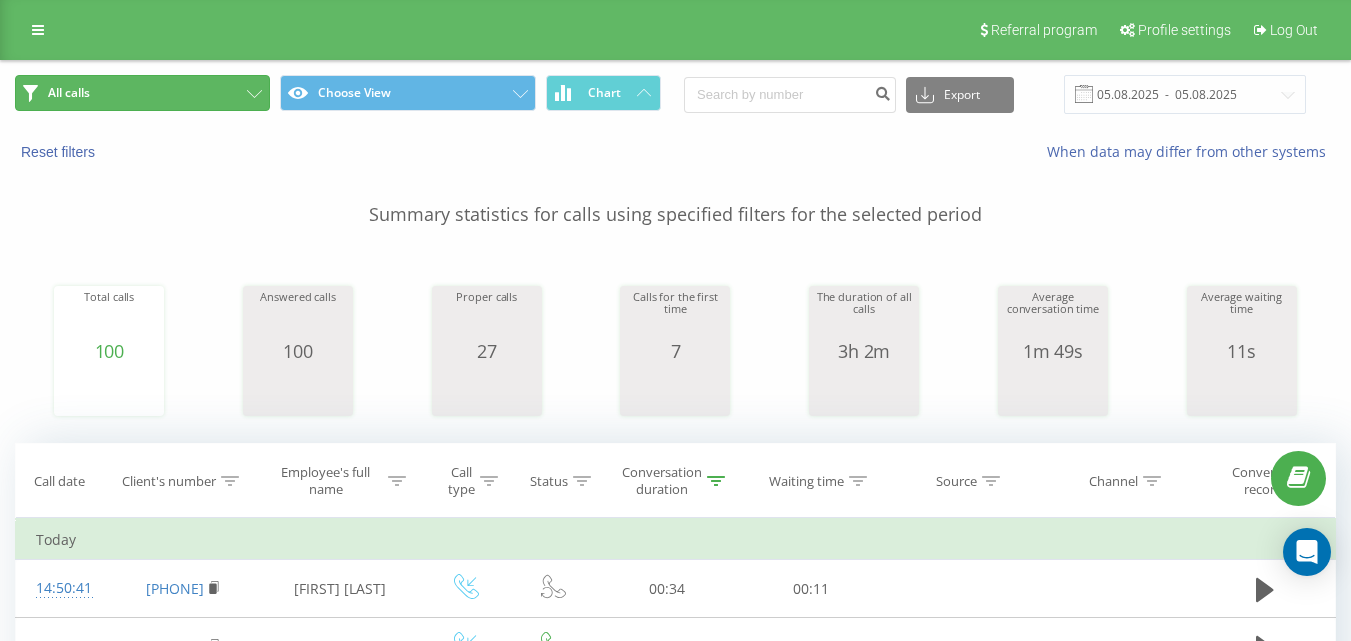 click on "All calls" at bounding box center (142, 93) 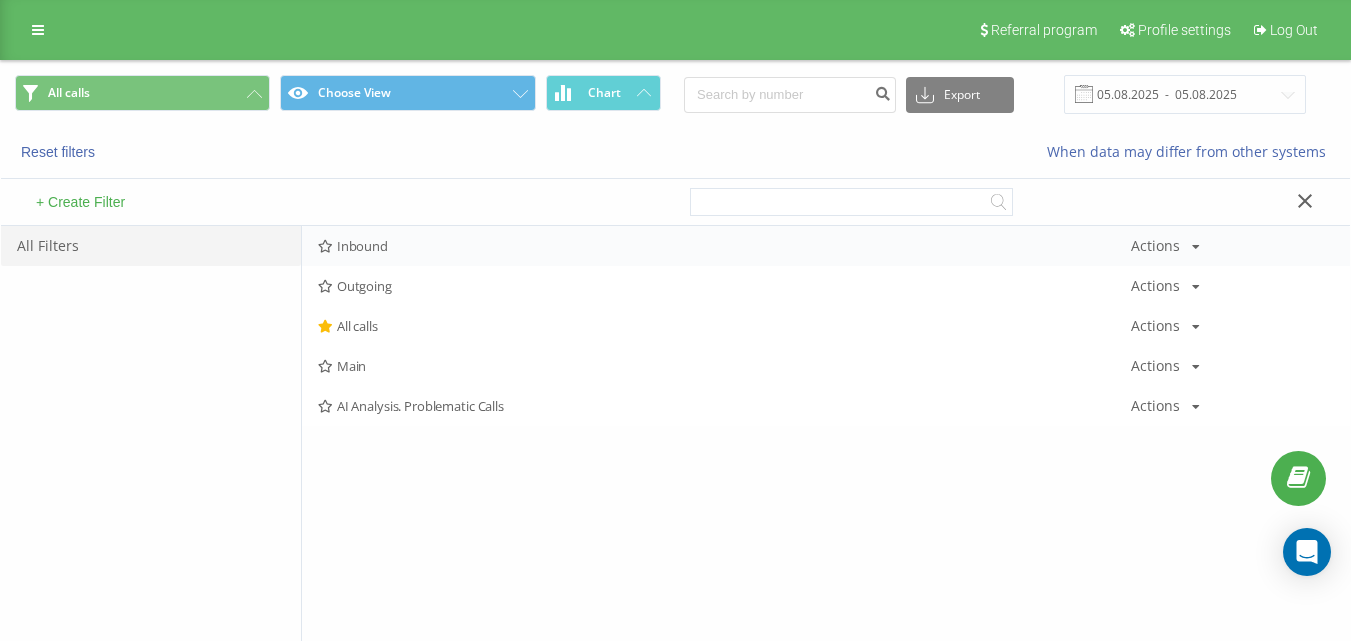 click on "Inbound" at bounding box center (724, 246) 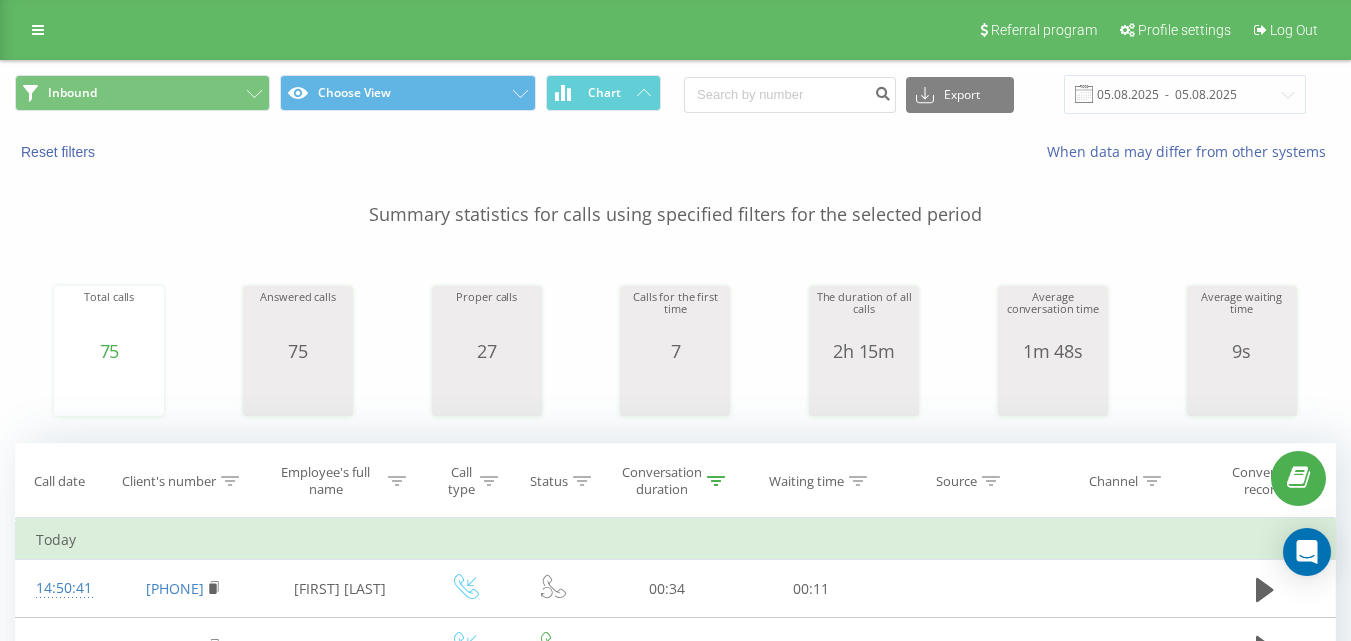 drag, startPoint x: 211, startPoint y: 112, endPoint x: 252, endPoint y: 118, distance: 41.4367 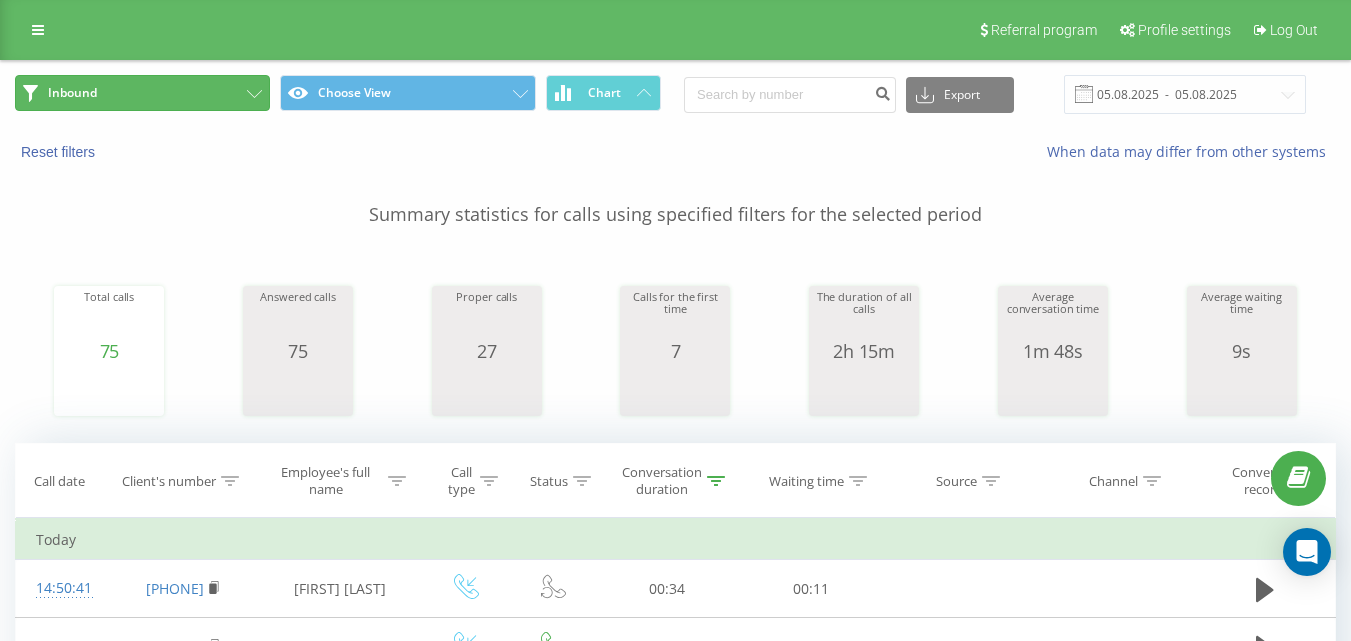 click on "Inbound" at bounding box center (142, 93) 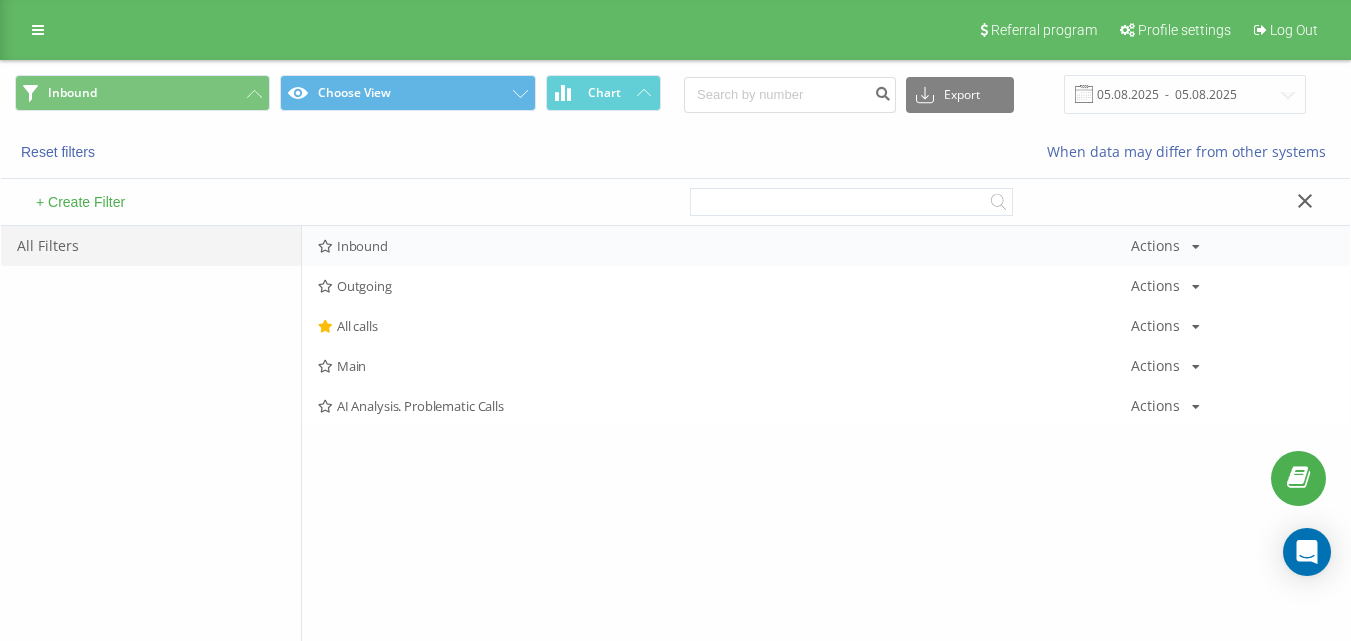 click on "Inbound" at bounding box center (724, 246) 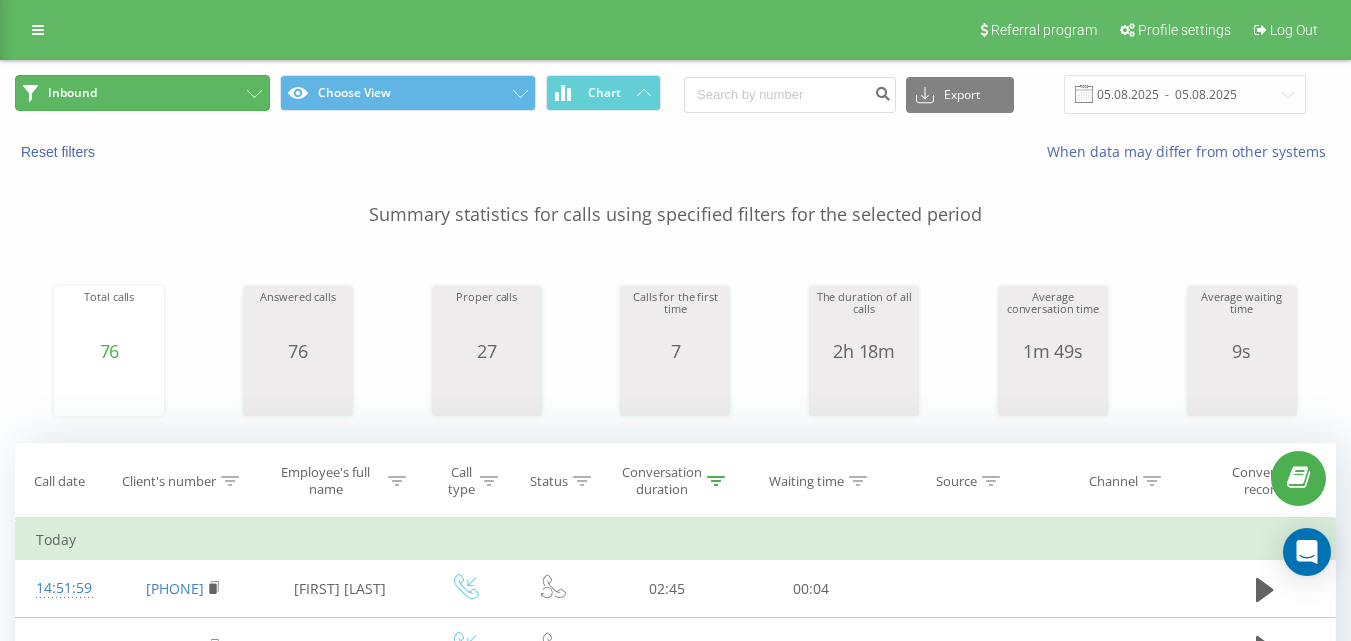 click on "Inbound" at bounding box center [142, 93] 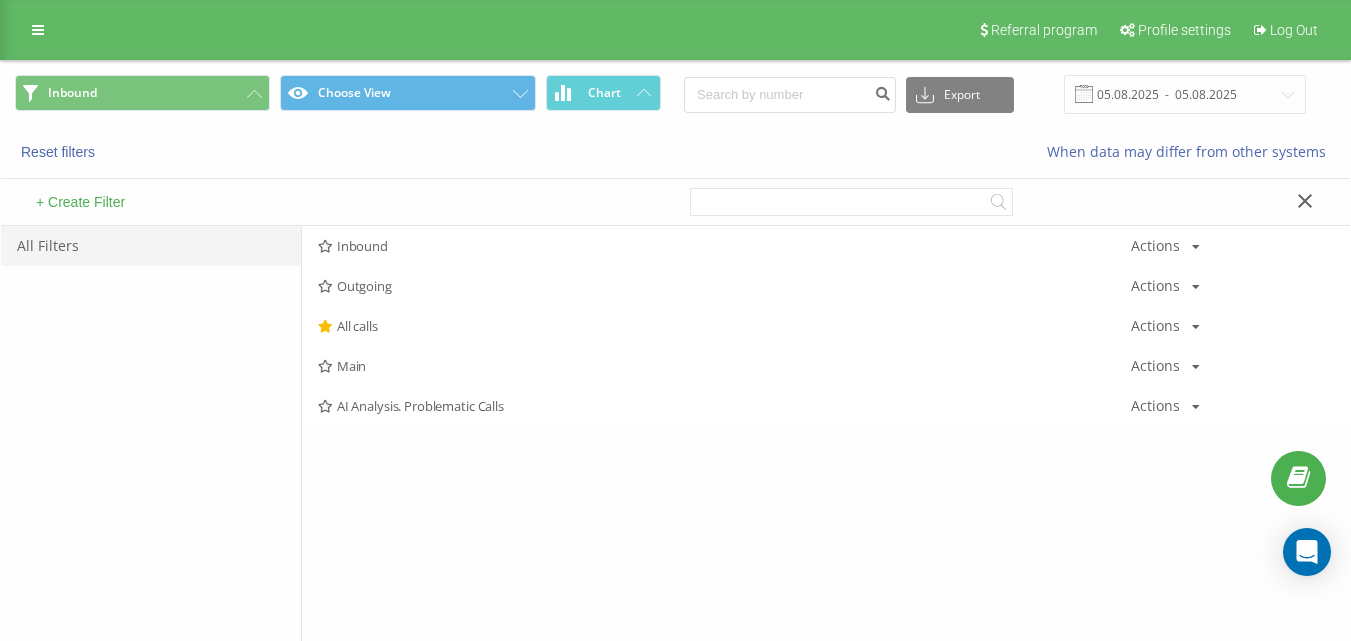 click on "Inbound" at bounding box center (724, 246) 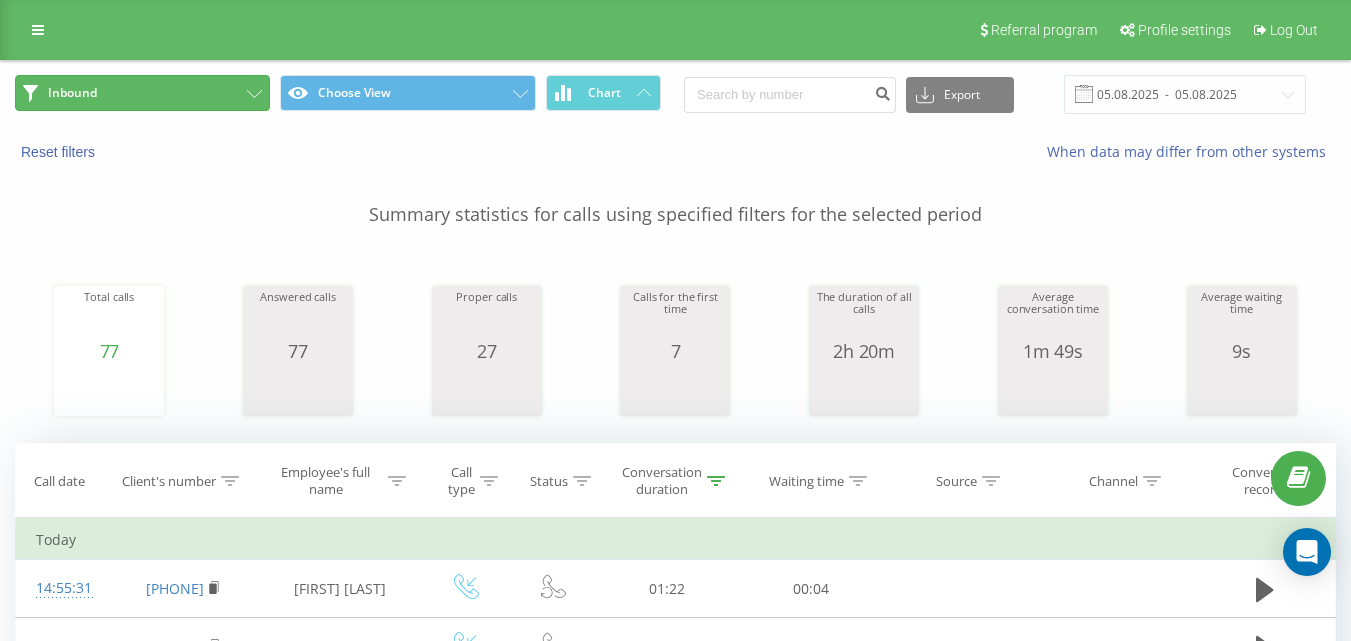 click on "Inbound" at bounding box center (142, 93) 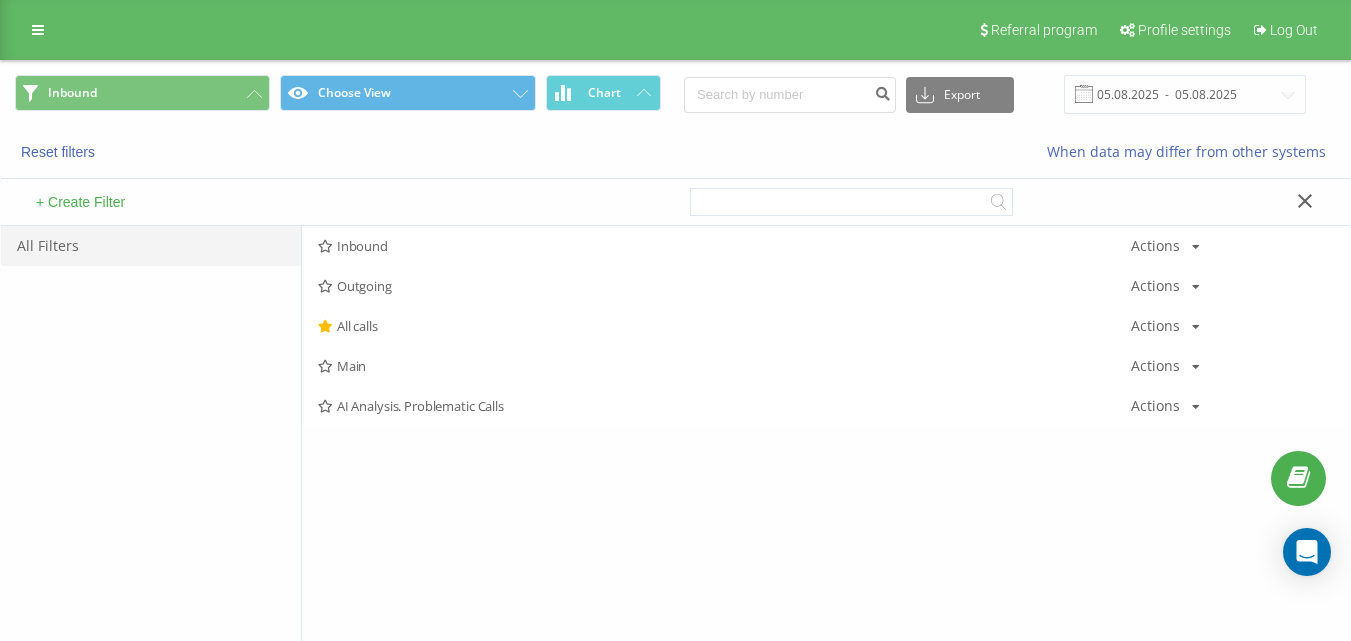drag, startPoint x: 364, startPoint y: 250, endPoint x: 380, endPoint y: 251, distance: 16.03122 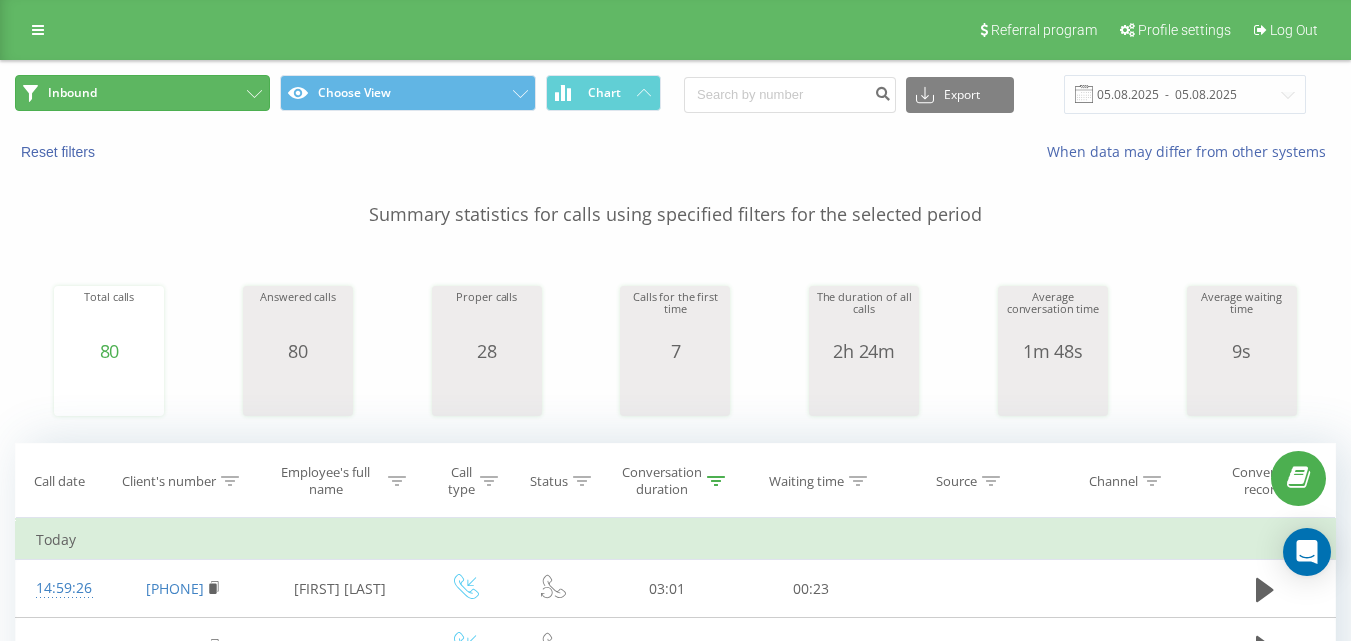 click on "Inbound" at bounding box center (142, 93) 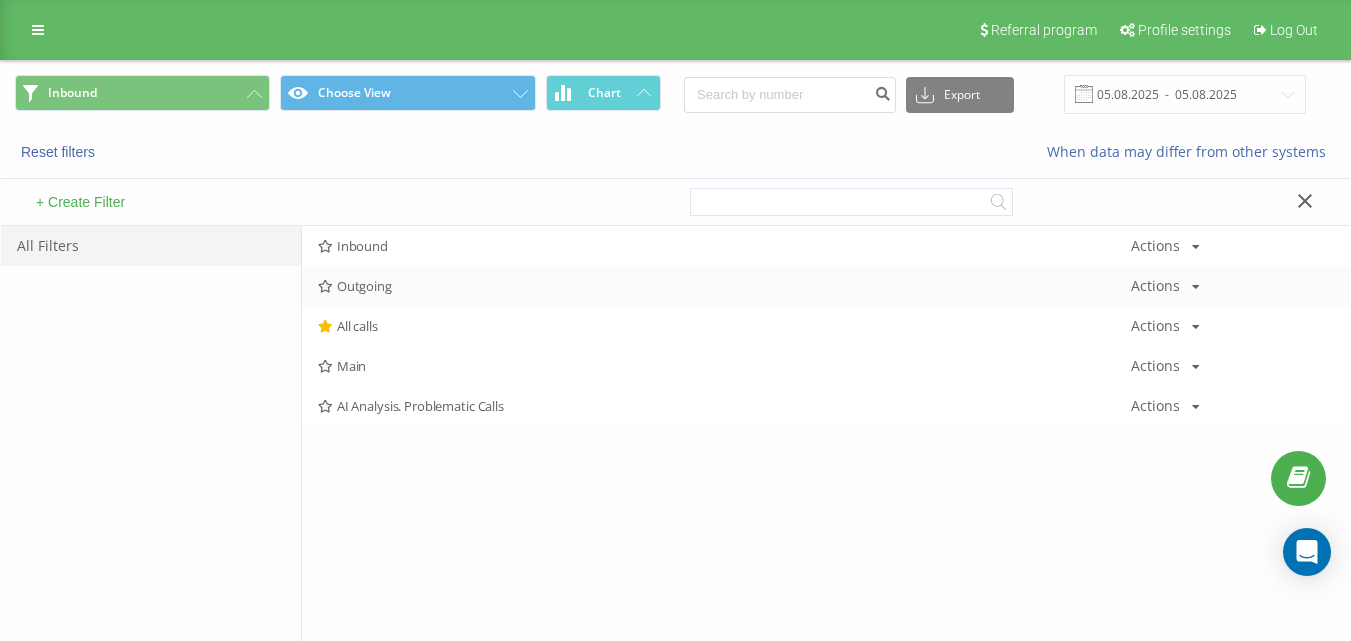 click on "Outgoing Actions Edit Copy Delete Default Share" at bounding box center (826, 286) 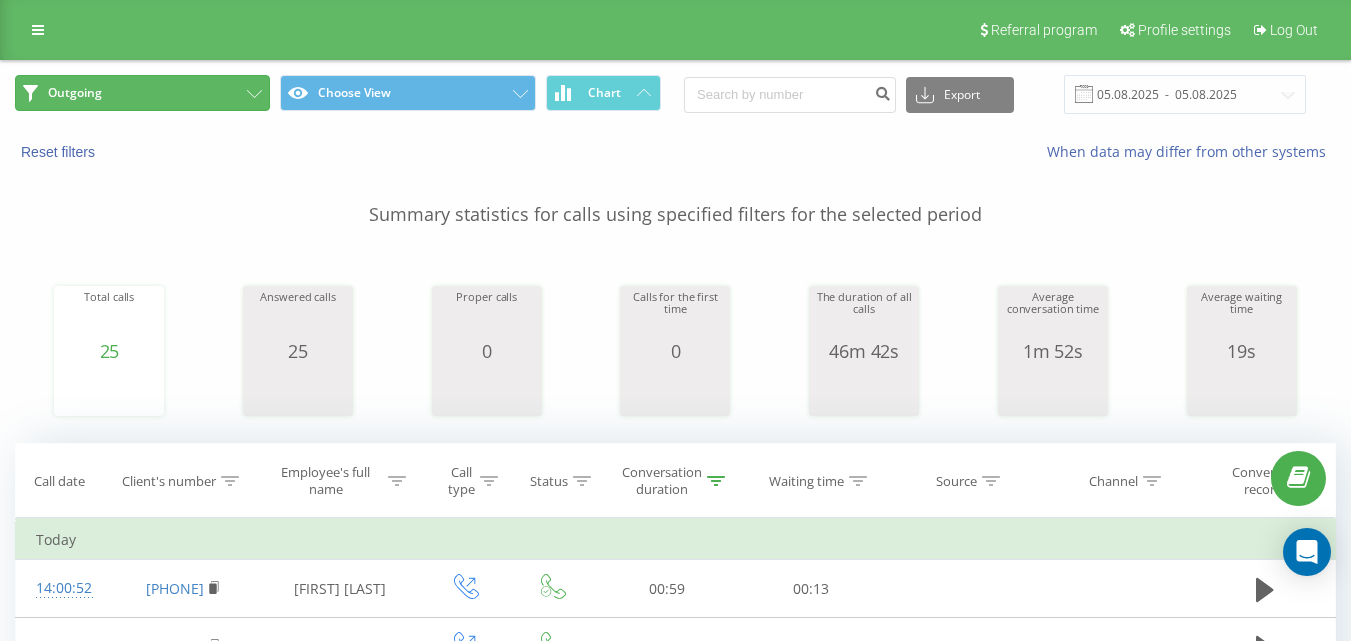 drag, startPoint x: 206, startPoint y: 93, endPoint x: 288, endPoint y: 155, distance: 102.80078 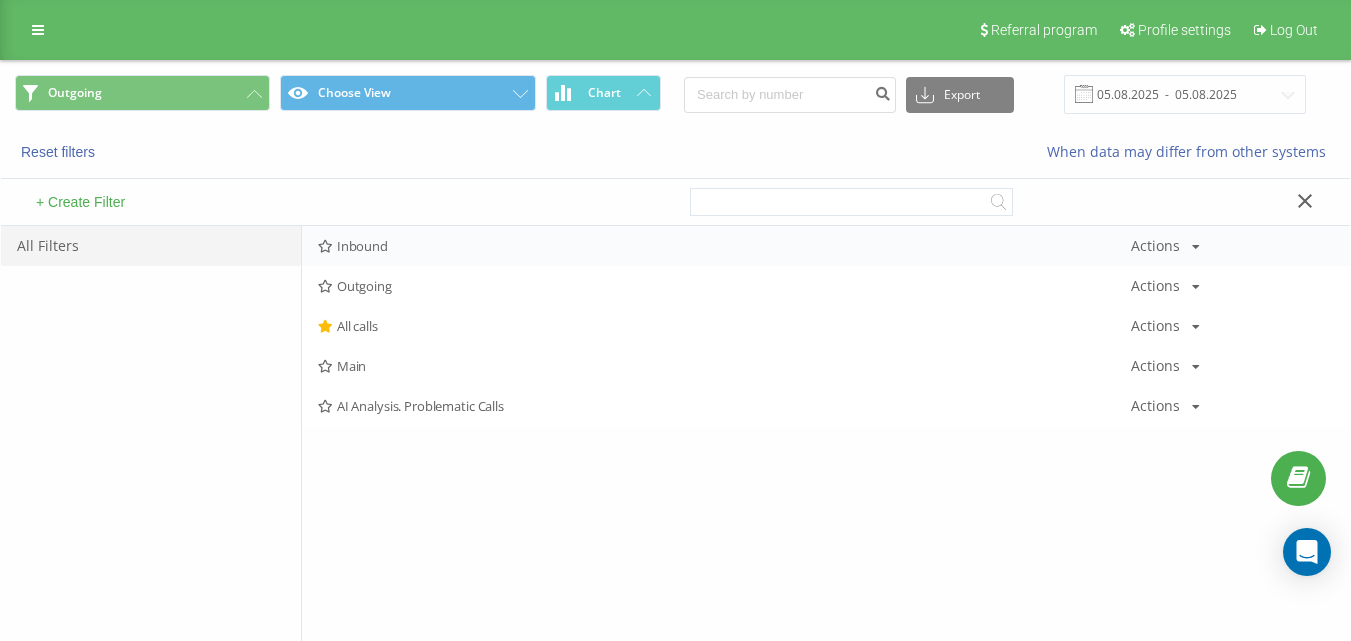 click on "Inbound Actions Edit Copy Delete Default Share" at bounding box center [826, 246] 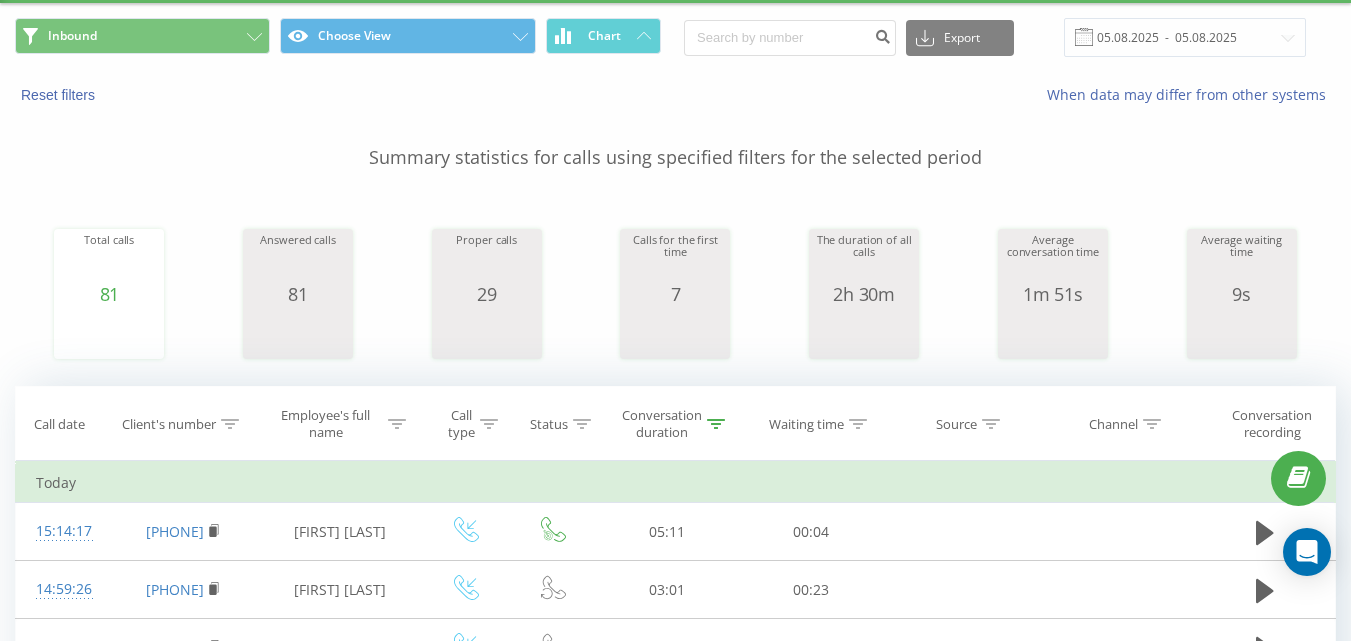 scroll, scrollTop: 0, scrollLeft: 0, axis: both 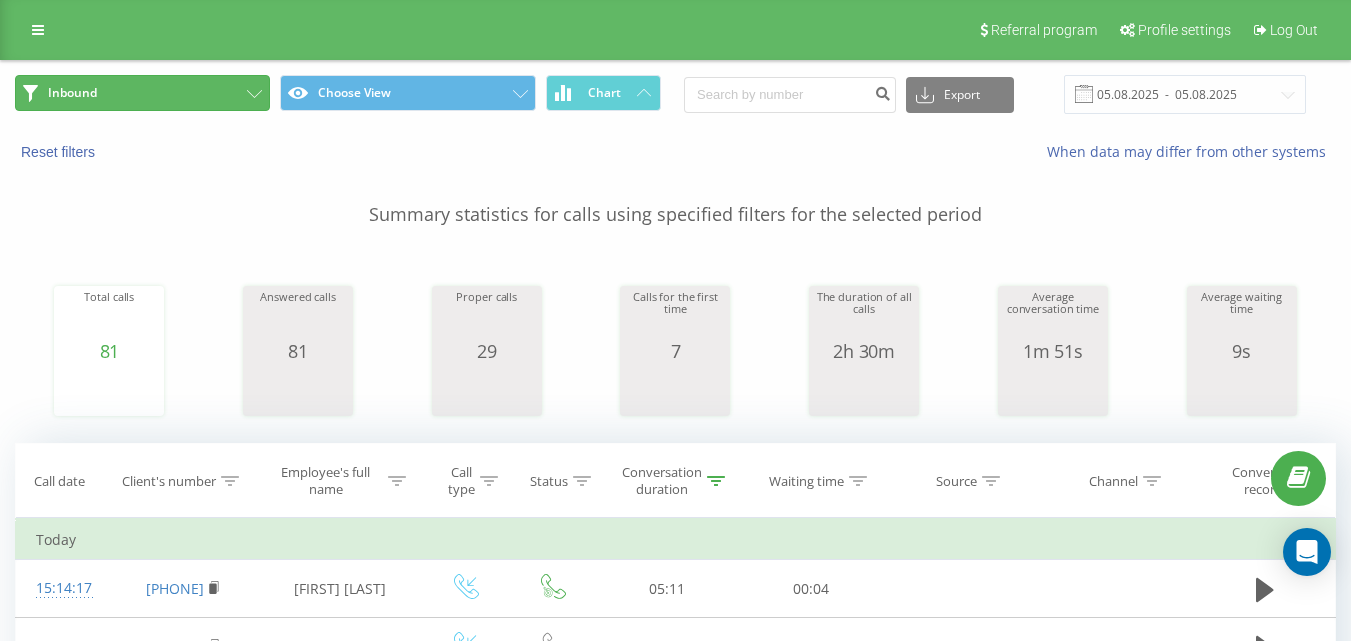 click on "Inbound" at bounding box center [142, 93] 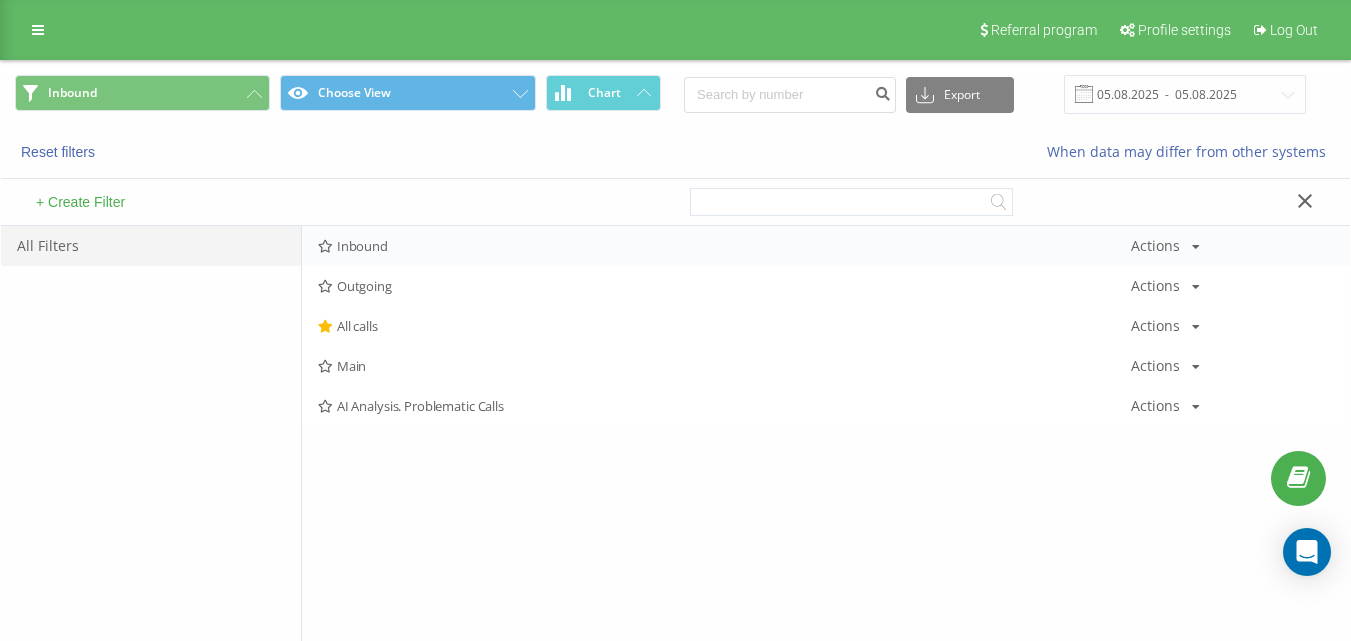 click on "Inbound" at bounding box center [724, 246] 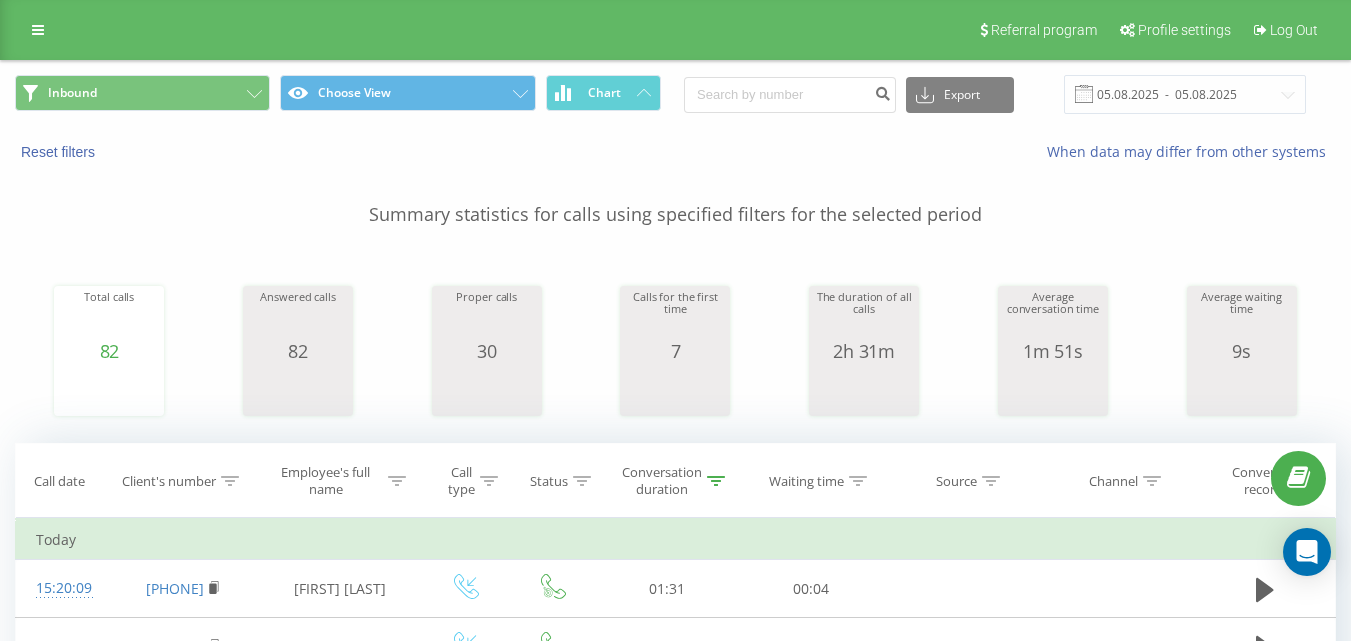 click on "Inbound Choose View Chart Export .csv .xls .xlsx 05.08.2025  -  05.08.2025" at bounding box center (675, 94) 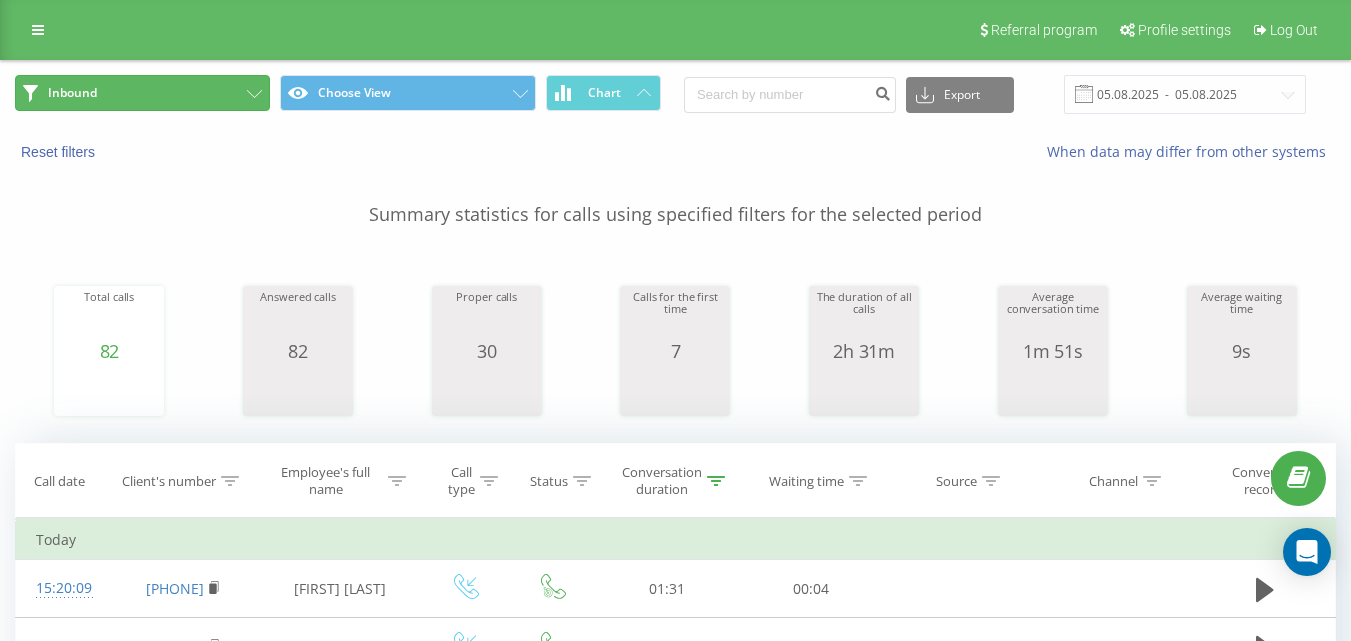 click on "Inbound" at bounding box center (142, 93) 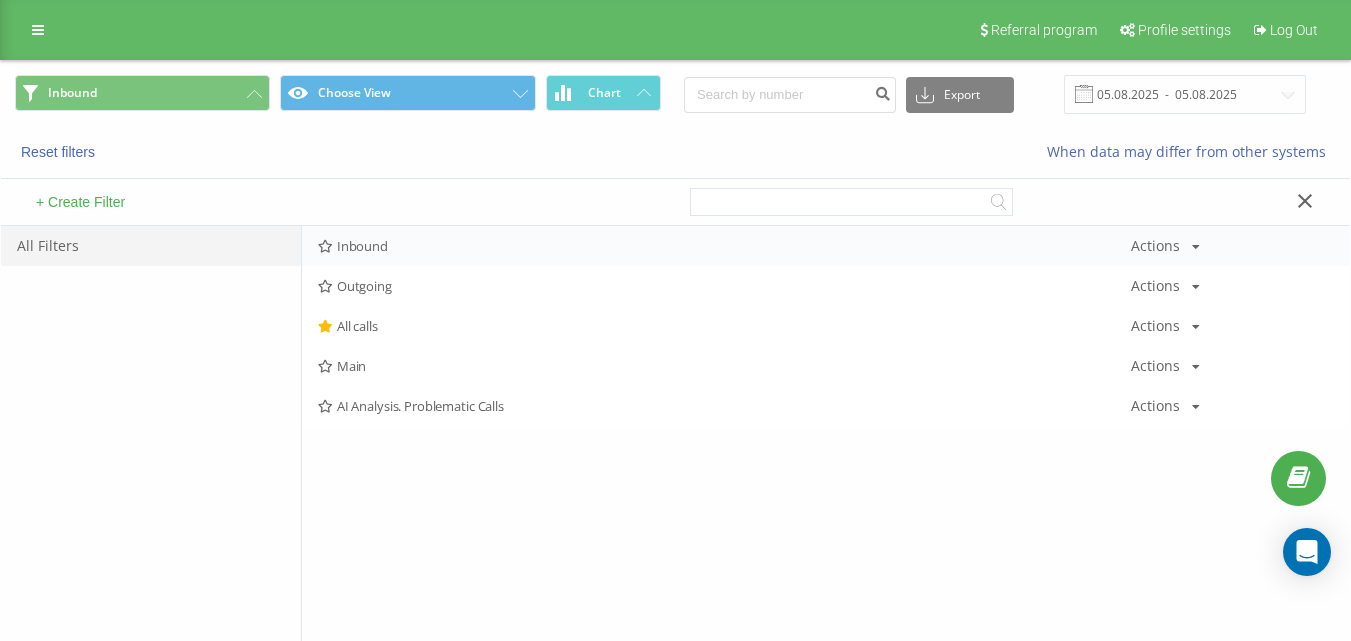 click on "Inbound" at bounding box center [724, 246] 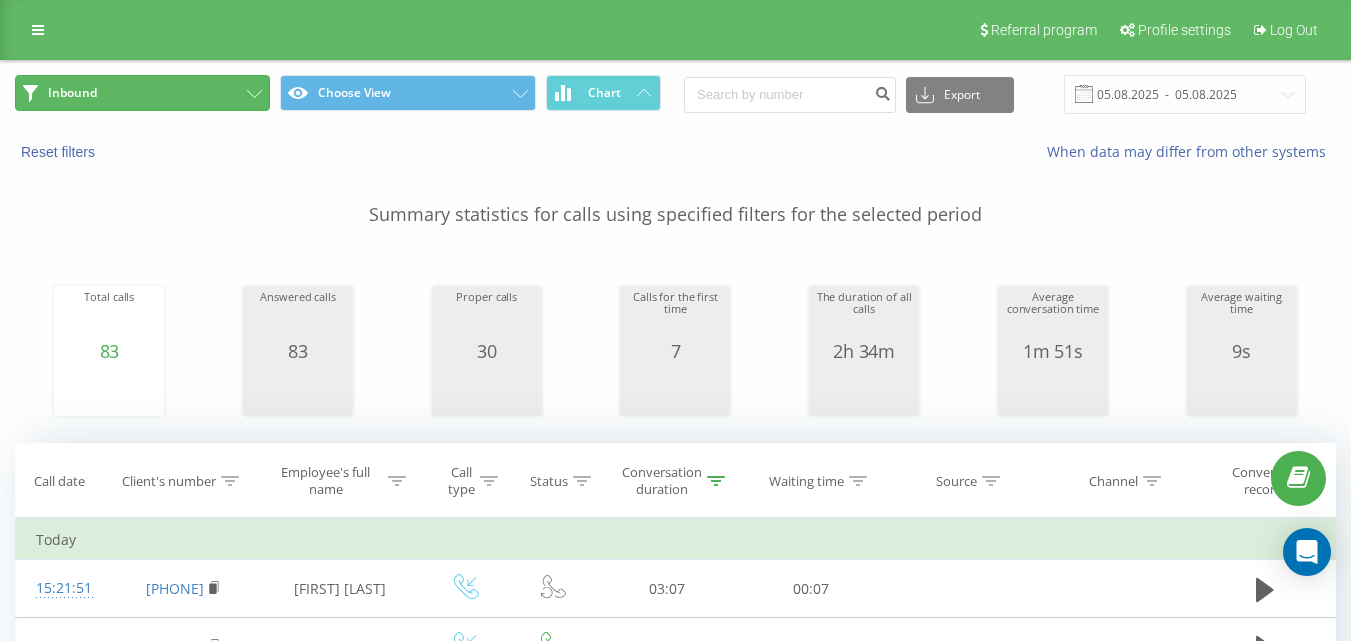 click on "Inbound" at bounding box center [142, 93] 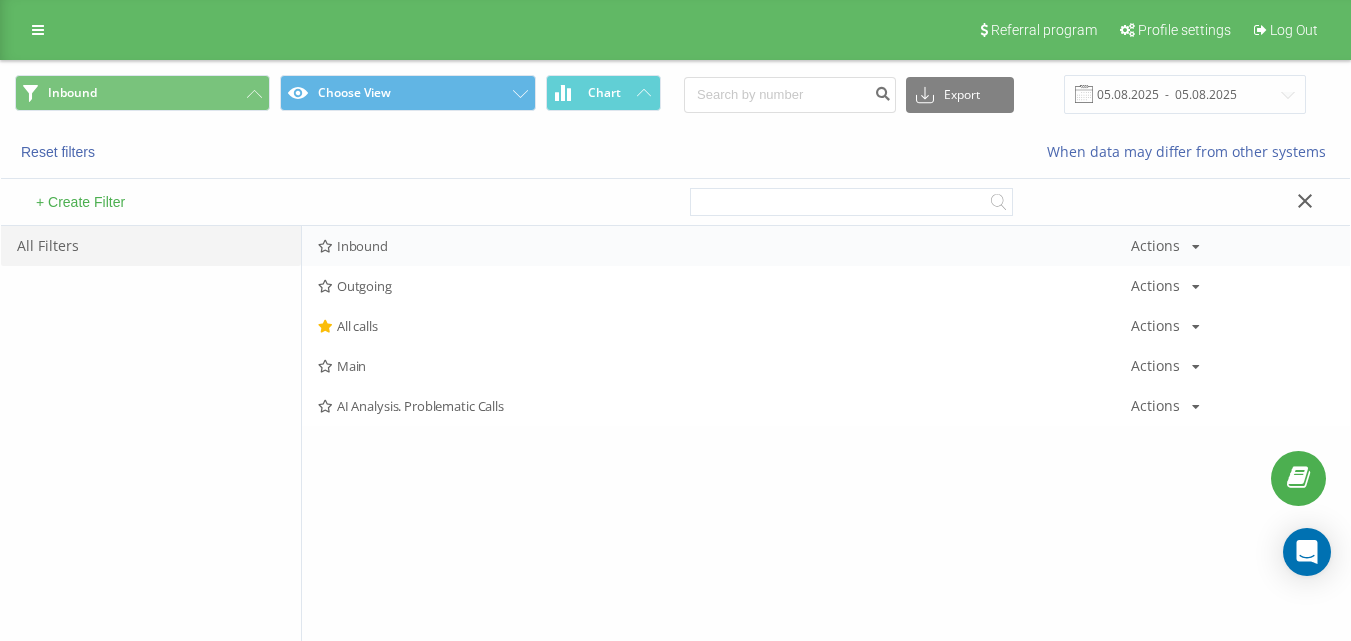 click on "Inbound Actions Edit Copy Delete Default Share" at bounding box center [826, 246] 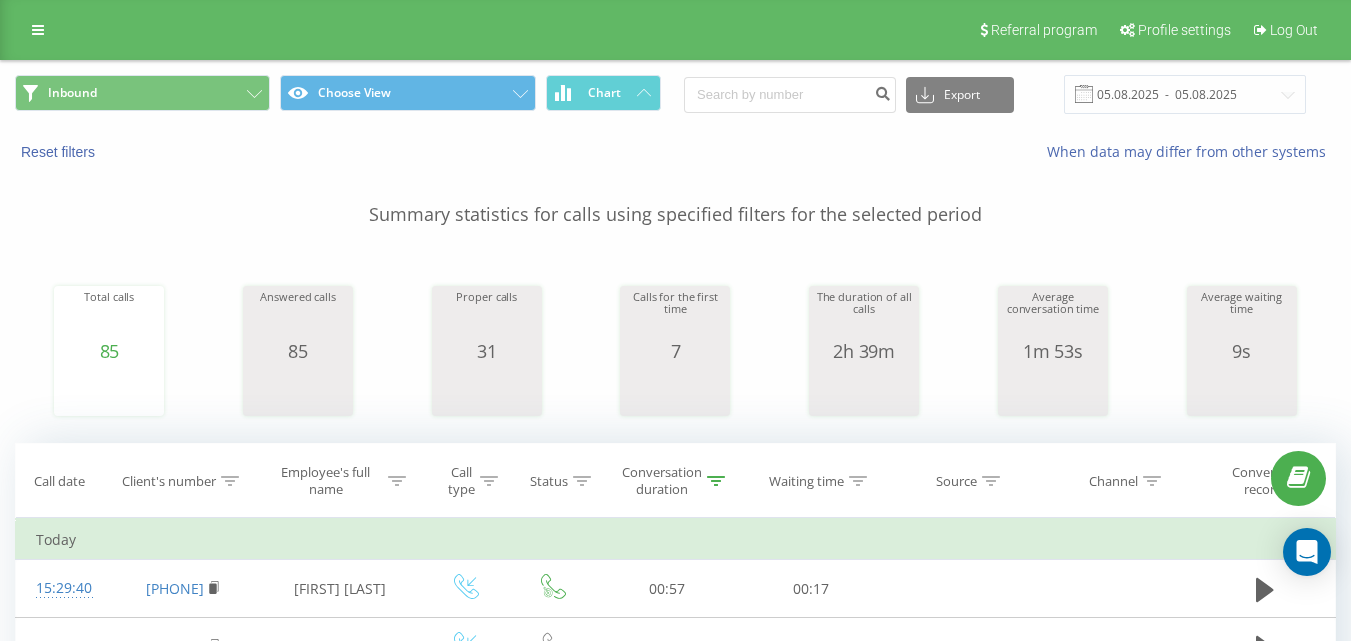 click on "Summary statistics for calls using specified filters for the selected period" at bounding box center [675, 195] 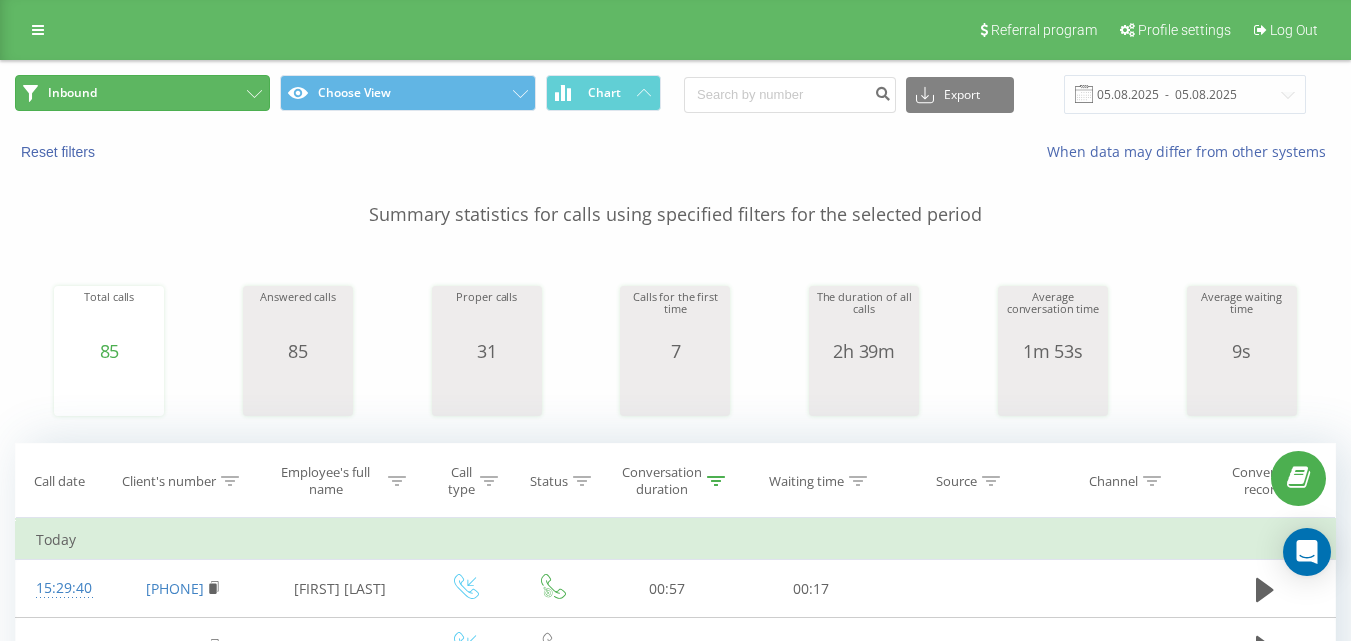 click on "Inbound" at bounding box center (142, 93) 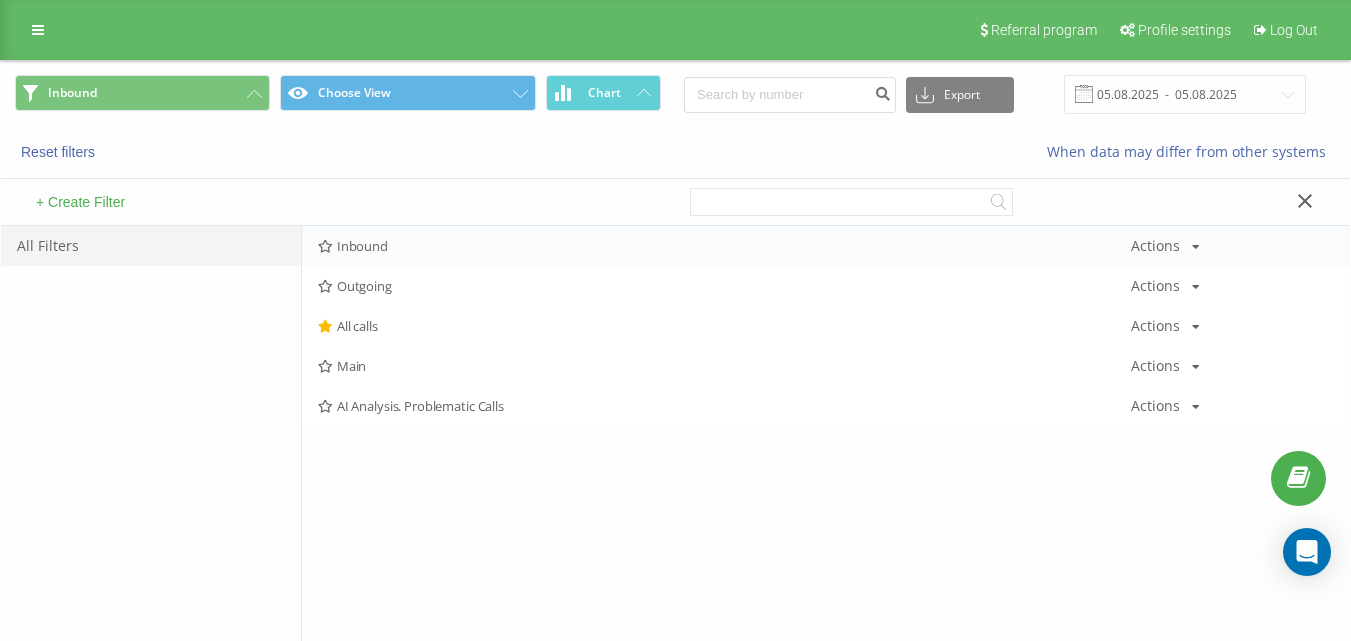 click on "Inbound Actions Edit Copy Delete Default Share" at bounding box center [826, 246] 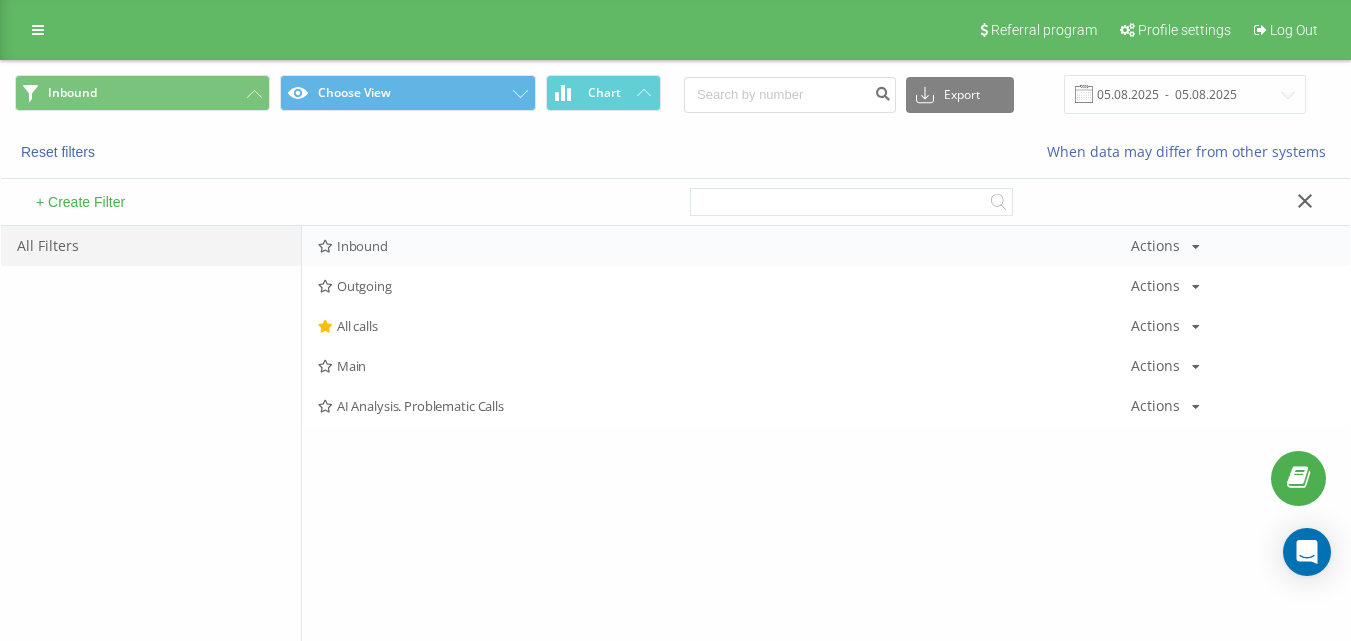click on "Inbound" at bounding box center [724, 246] 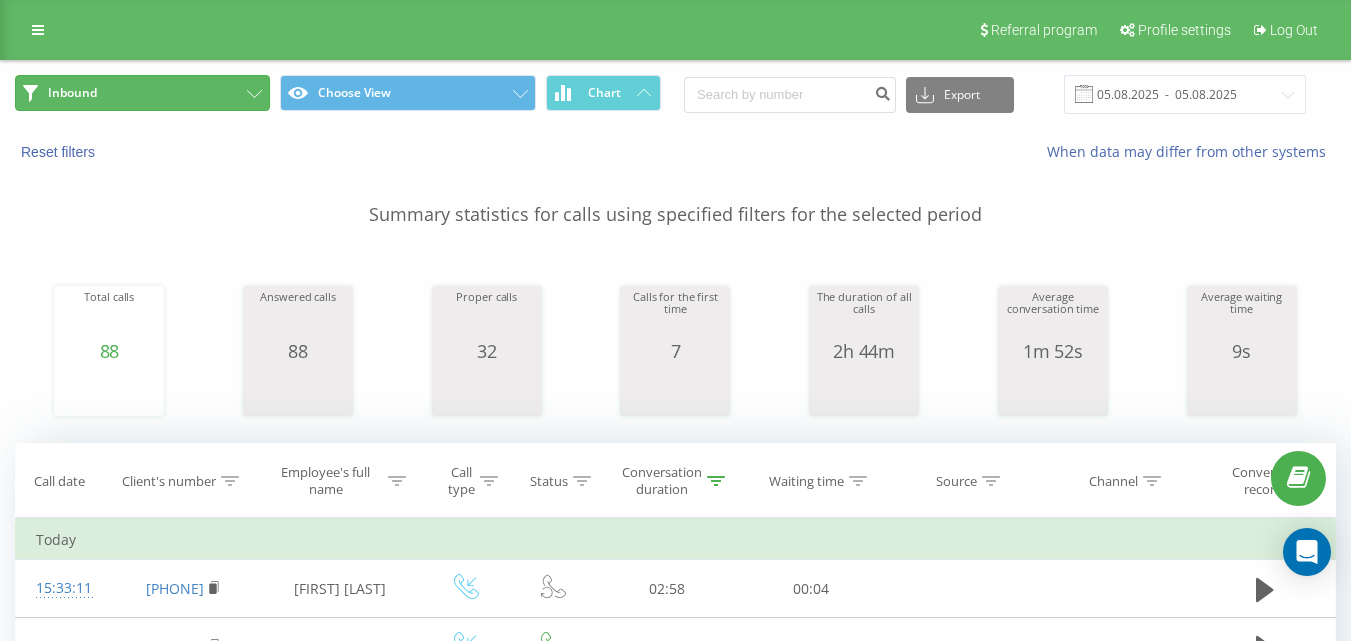 click on "Inbound" at bounding box center [142, 93] 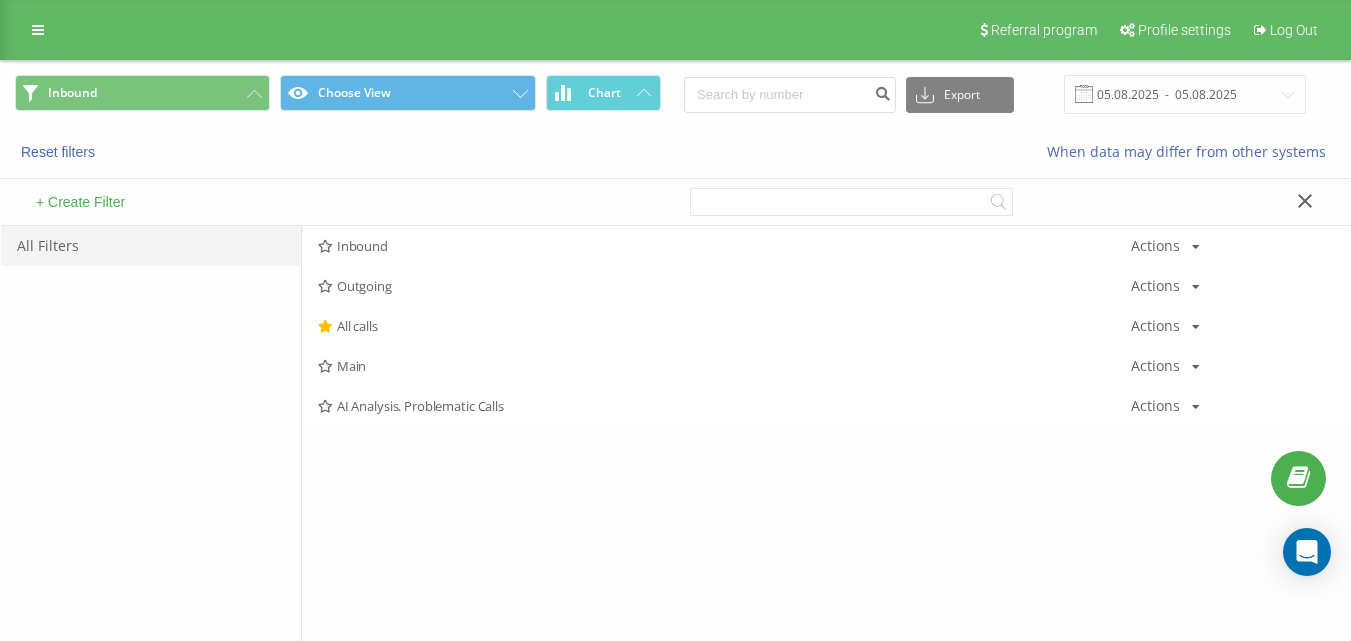 click on "Inbound" at bounding box center (724, 246) 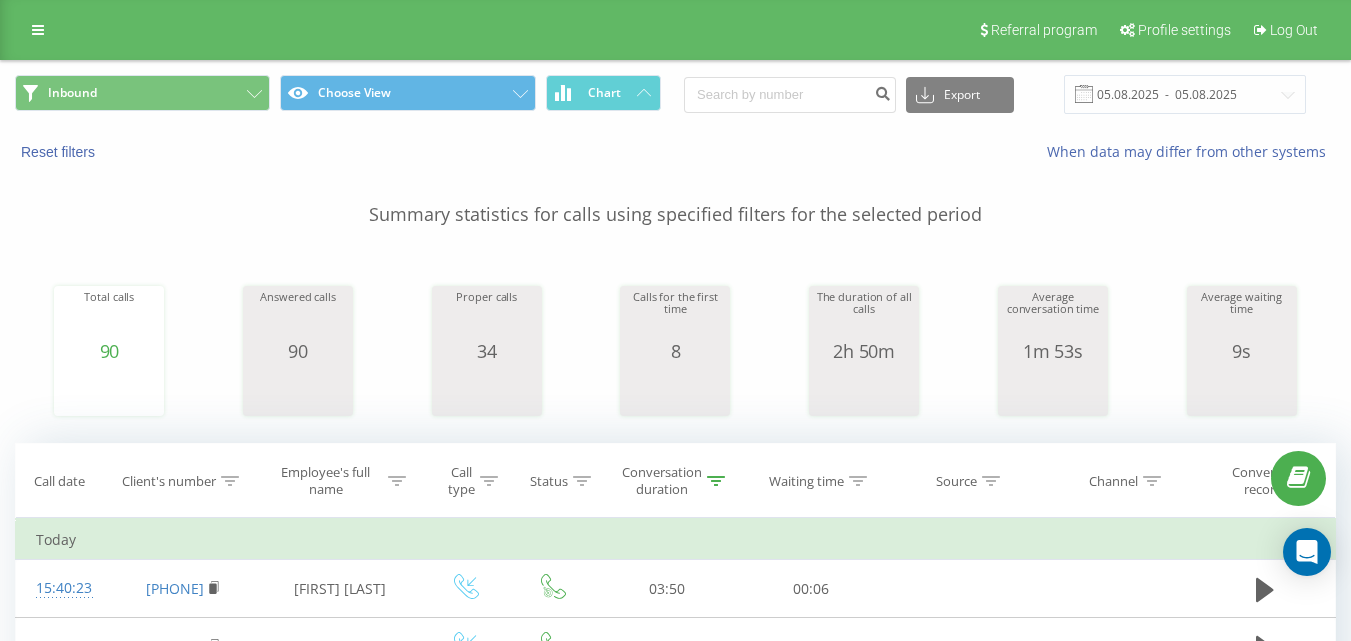click on "Inbound Choose View Chart Export .csv .xls .xlsx 05.08.2025  -  05.08.2025" at bounding box center [675, 94] 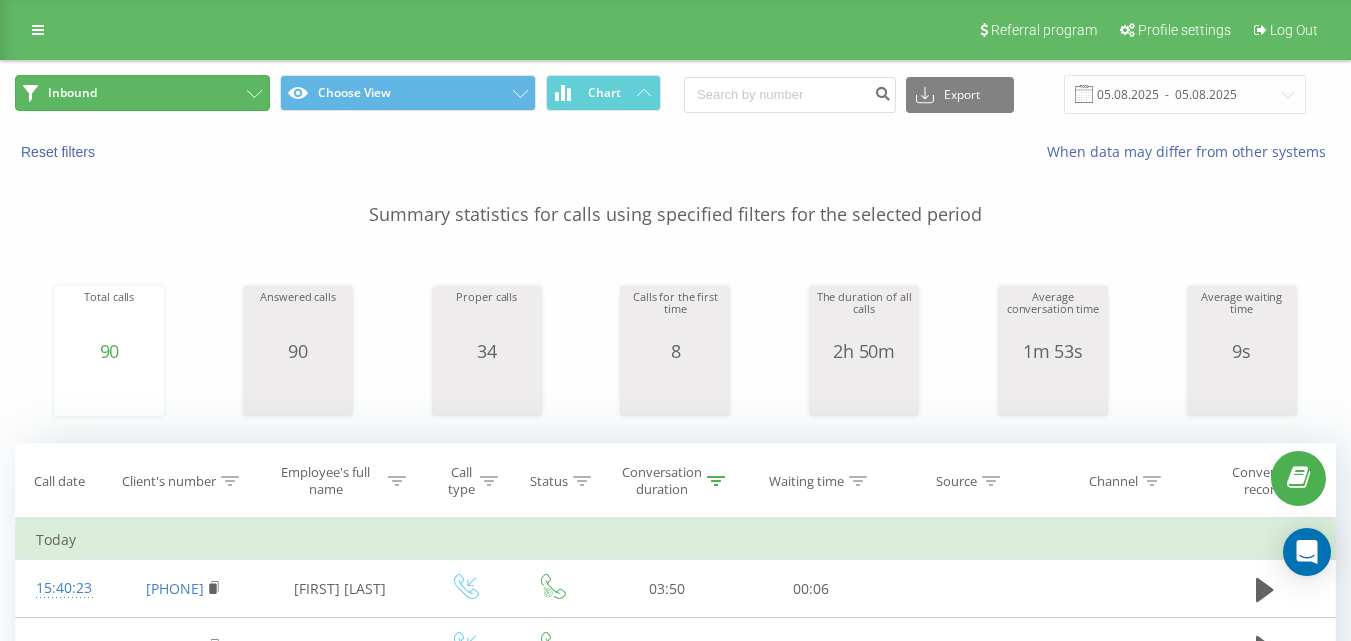 click on "Inbound" at bounding box center (142, 93) 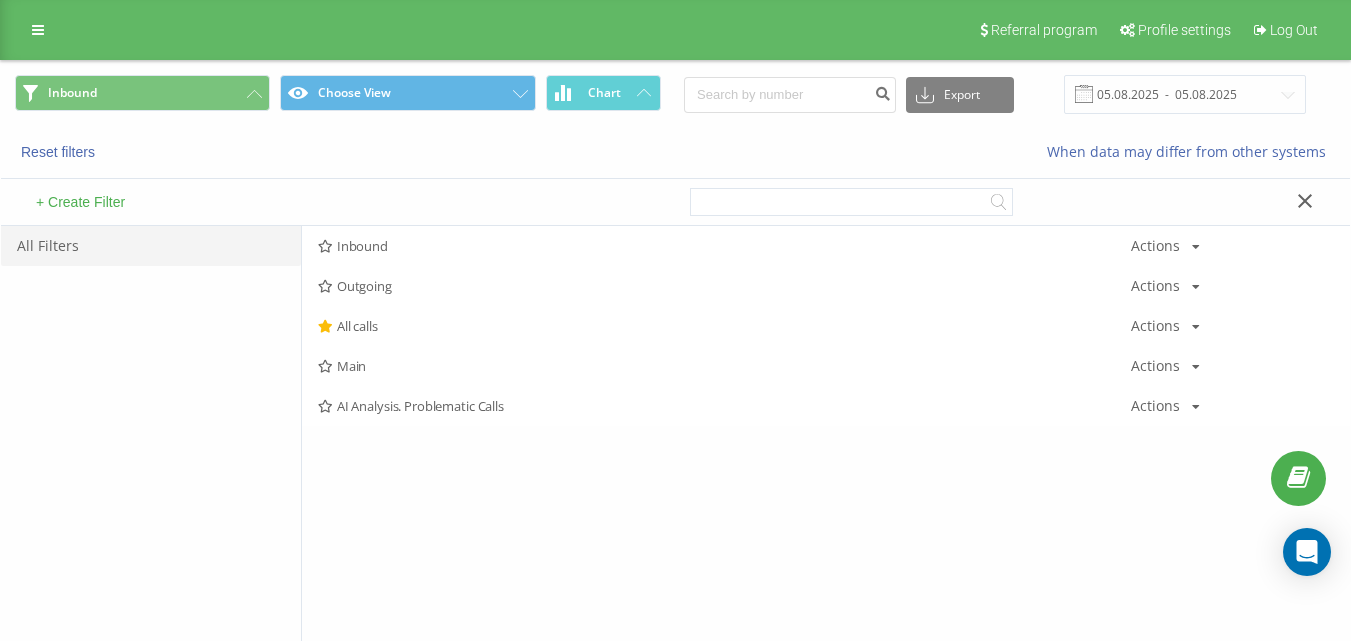 click on "Inbound" at bounding box center [724, 246] 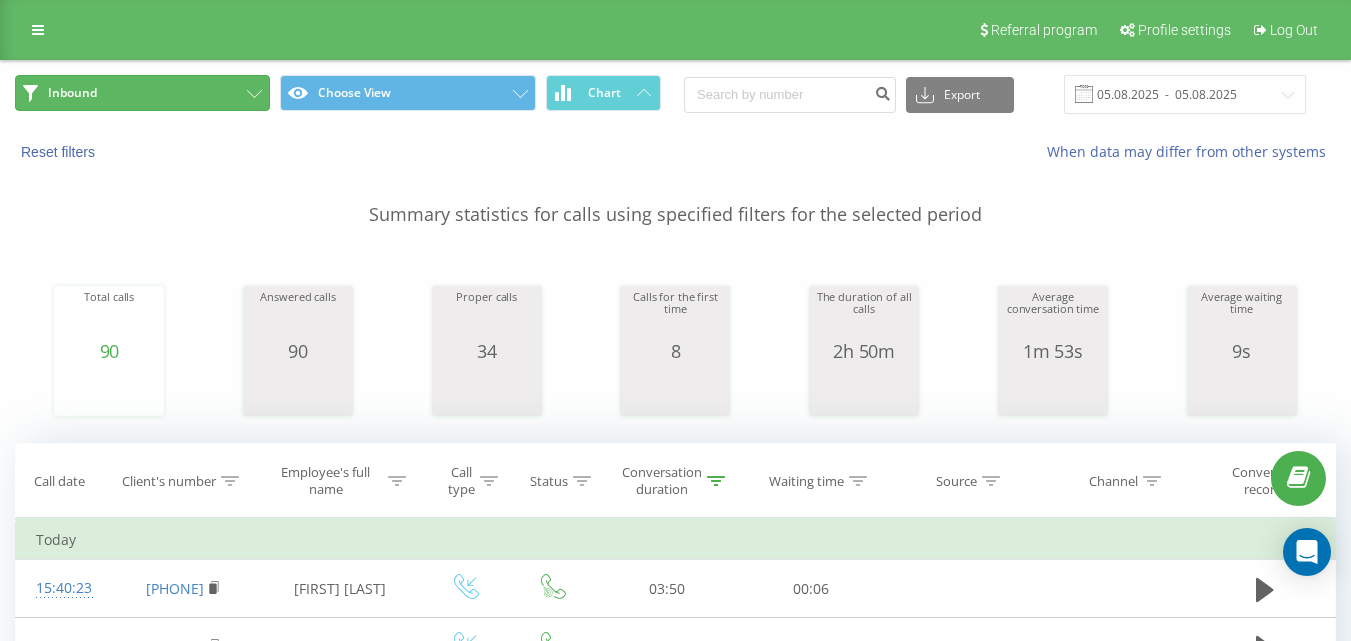 click on "Inbound" at bounding box center [142, 93] 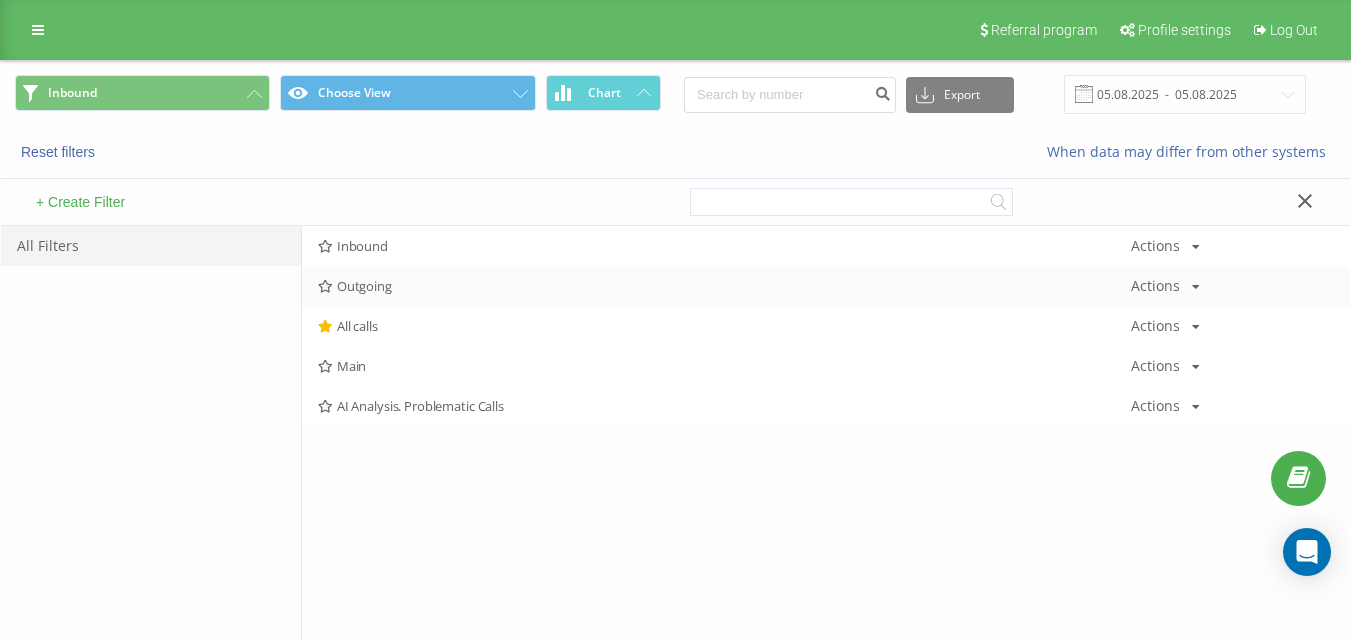 click on "Outgoing" at bounding box center [724, 286] 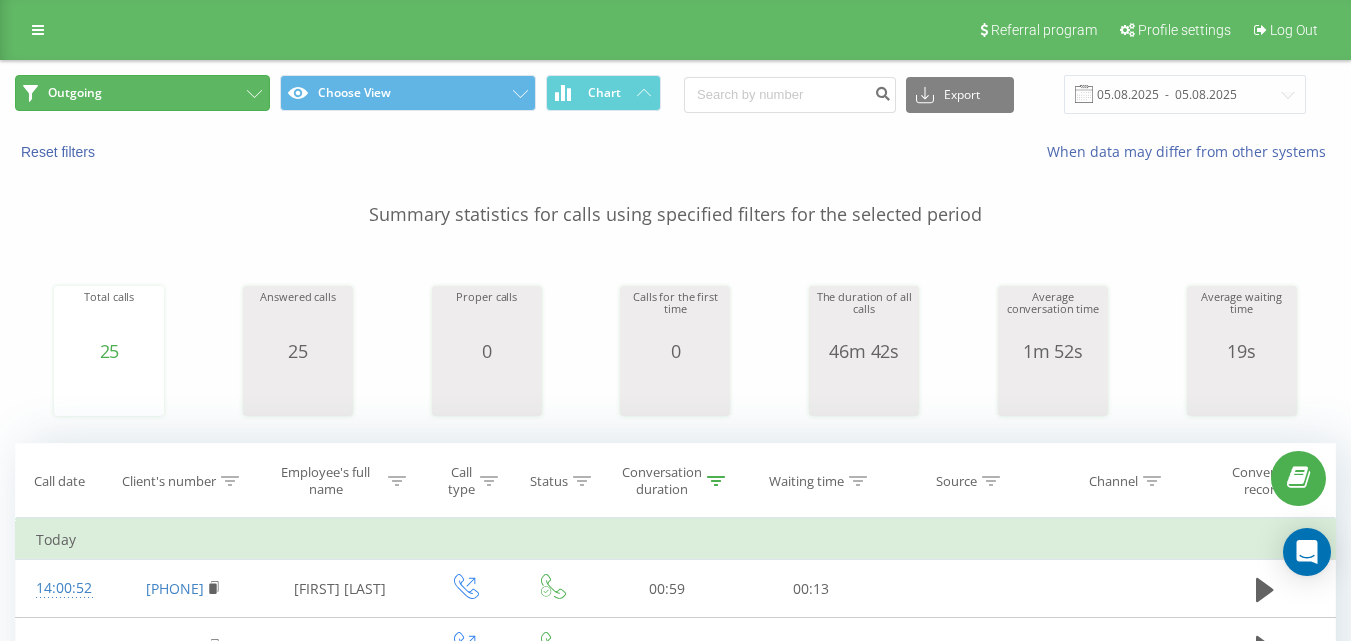 click on "Outgoing" at bounding box center (142, 93) 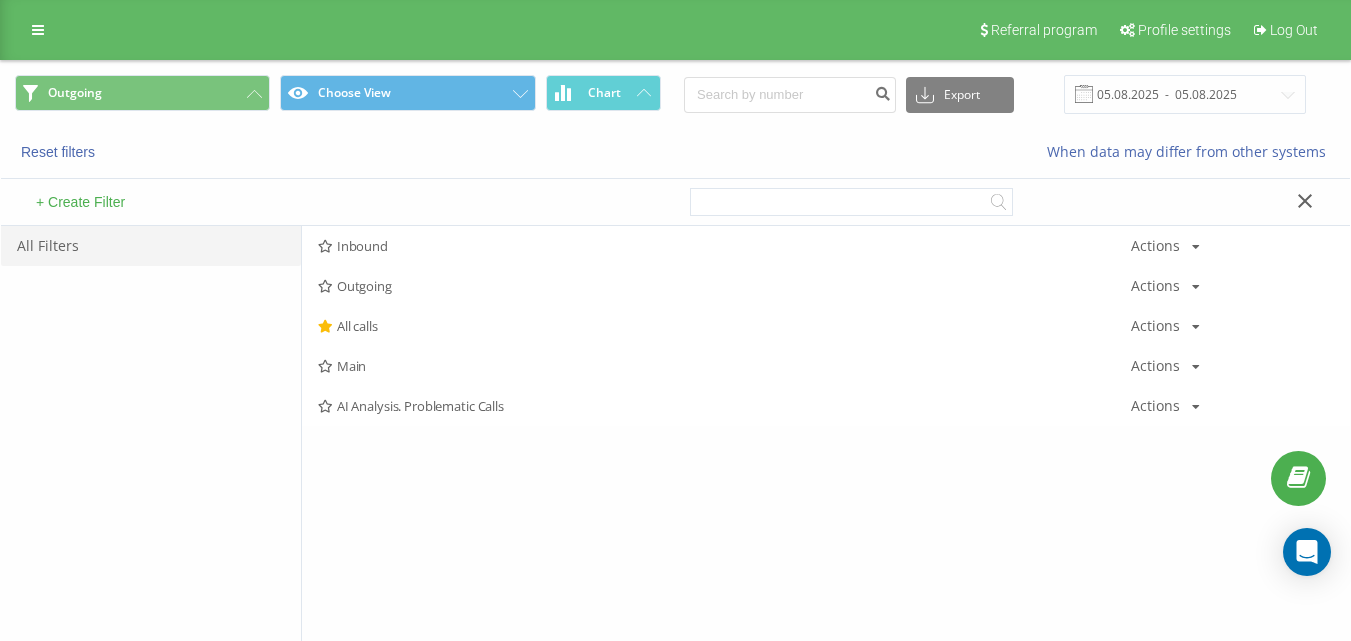 click on "All calls" at bounding box center (724, 326) 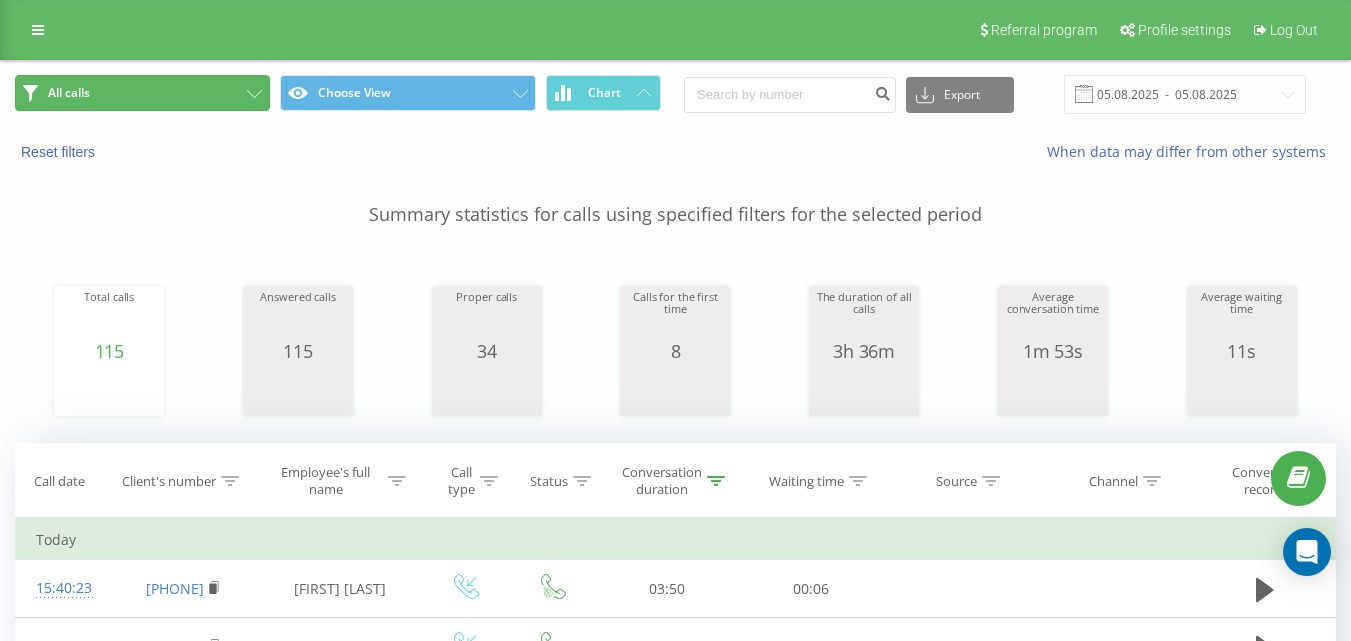 click on "All calls" at bounding box center (142, 93) 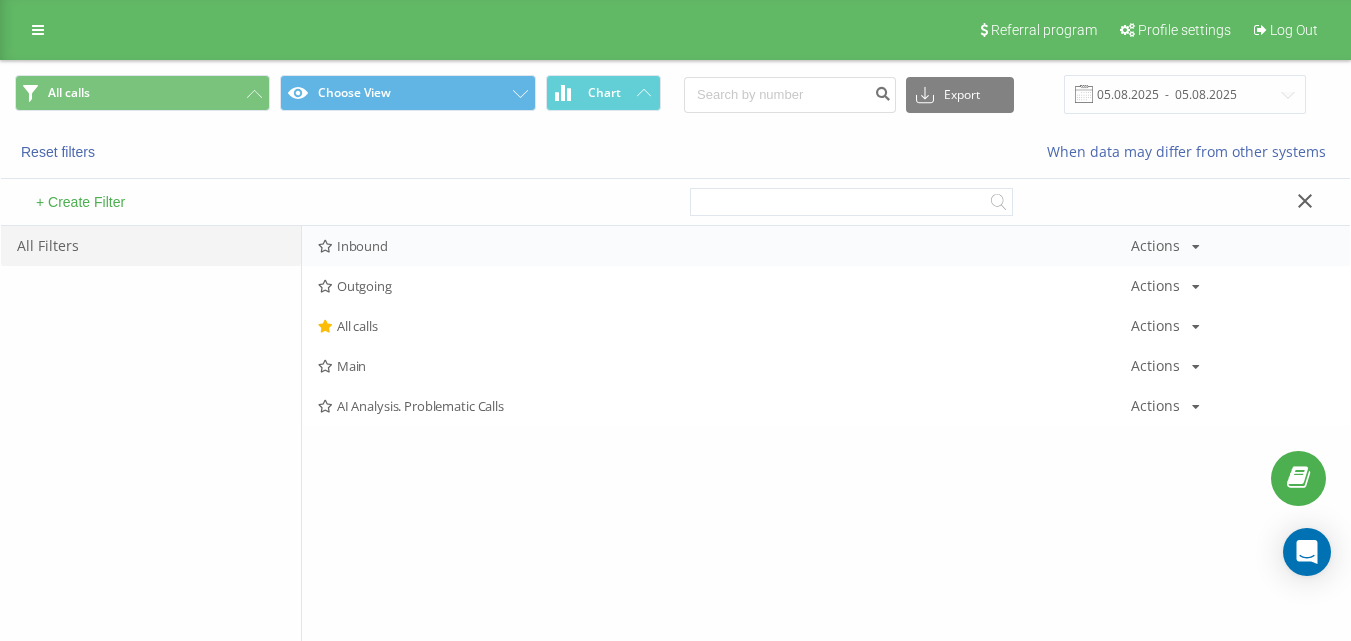 click on "Inbound Actions Edit Copy Delete Default Share" at bounding box center (826, 246) 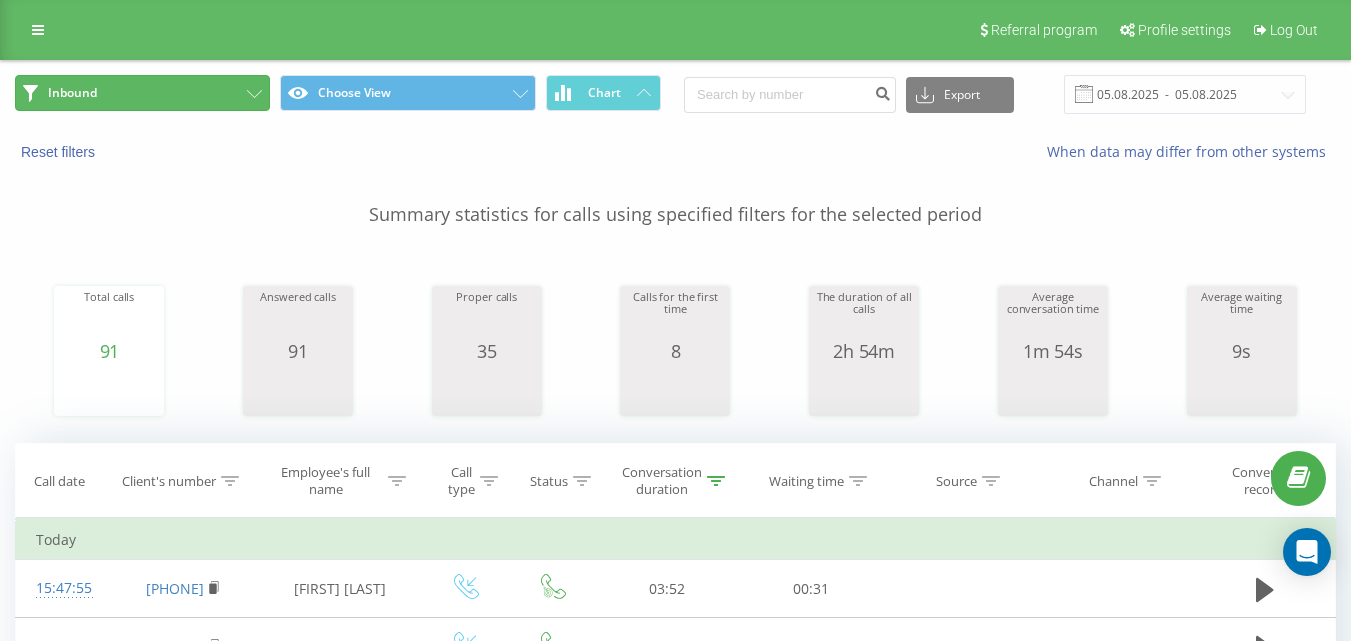 click on "Inbound" at bounding box center [142, 93] 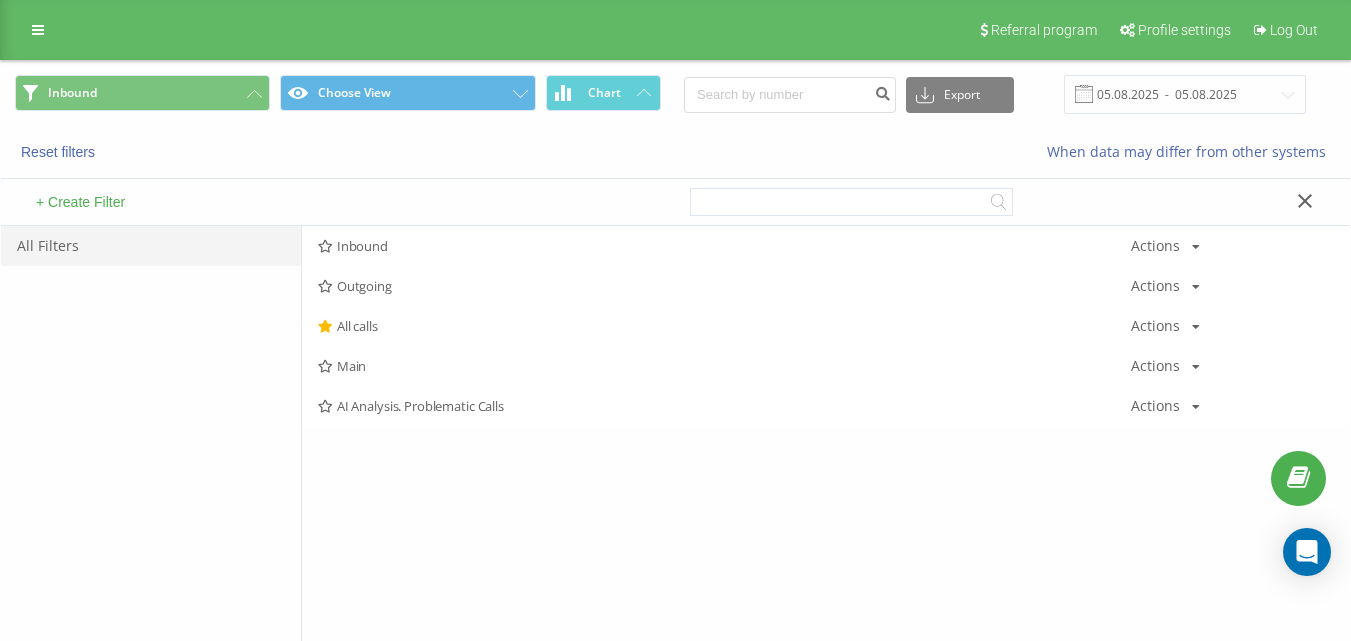 click on "Inbound" at bounding box center (724, 246) 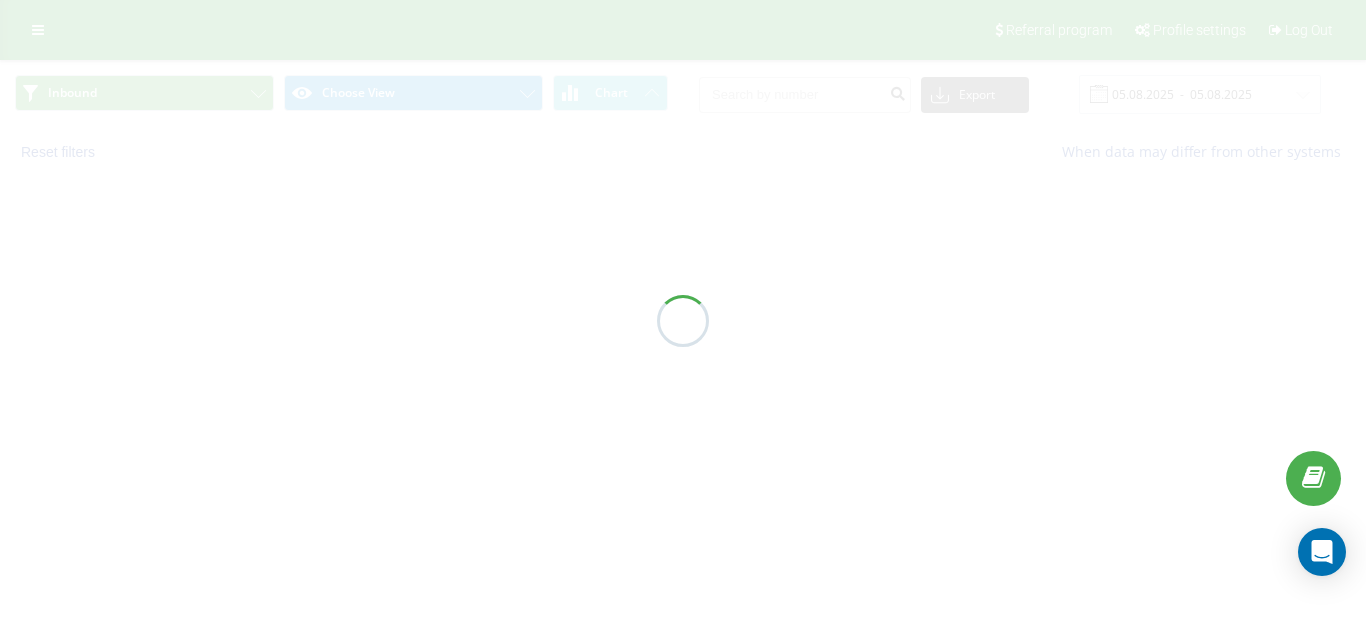click at bounding box center (683, 320) 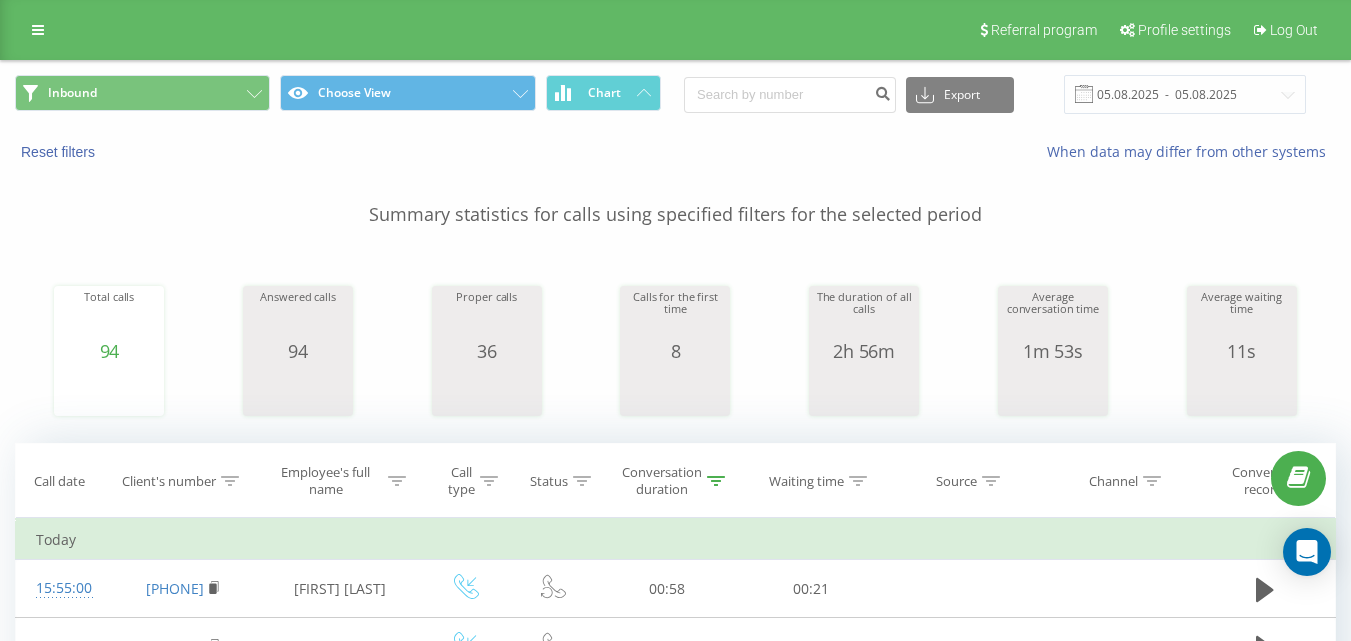 click on "Inbound Choose View Chart Export .csv .xls .xlsx 05.08.2025  -  05.08.2025" at bounding box center [675, 94] 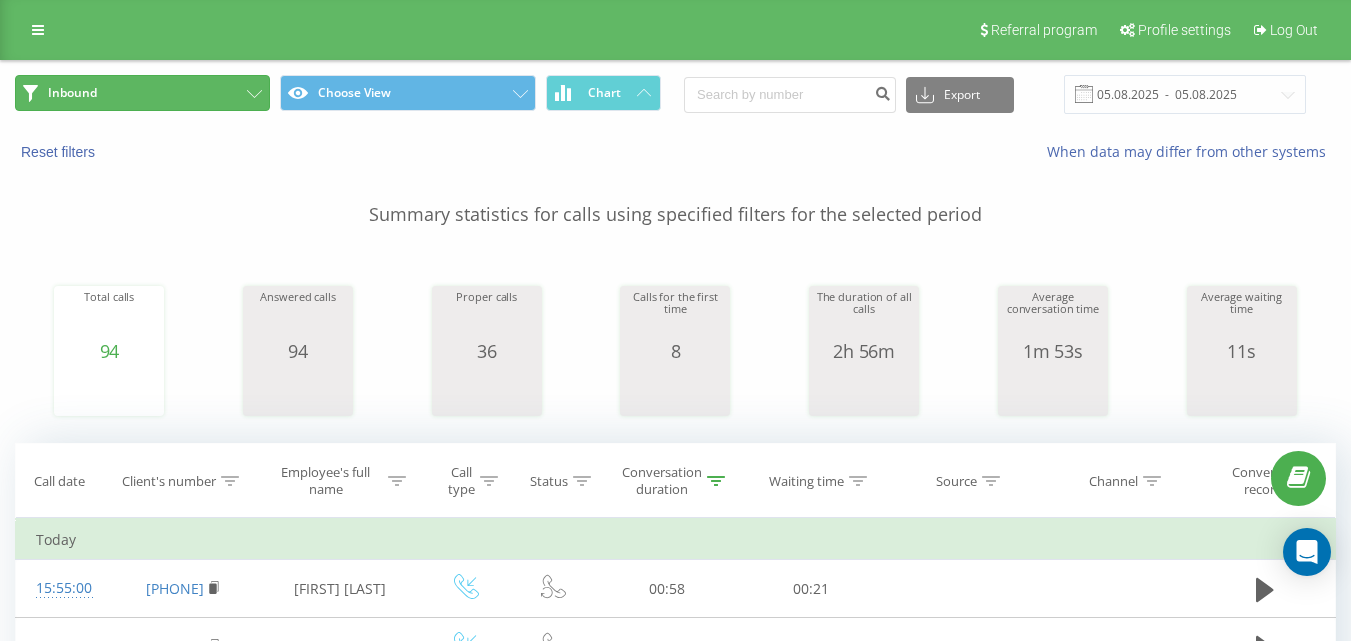 click on "Inbound" at bounding box center [142, 93] 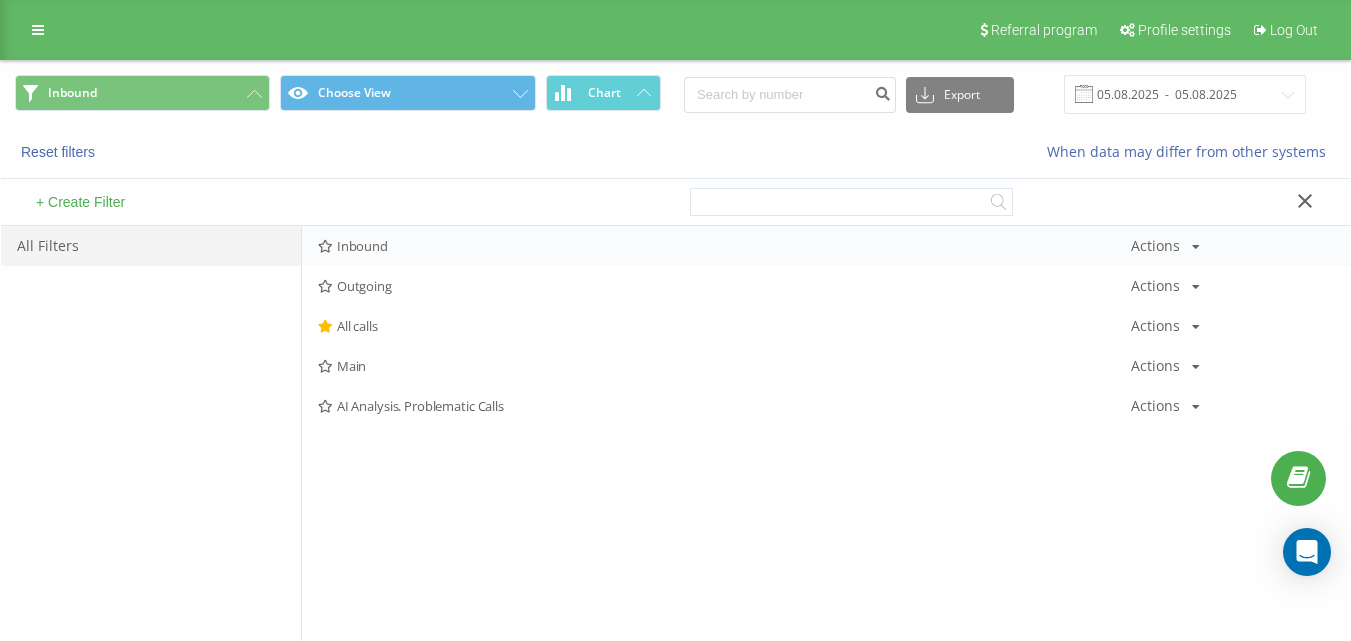click on "+ Create Filter" at bounding box center (338, 202) 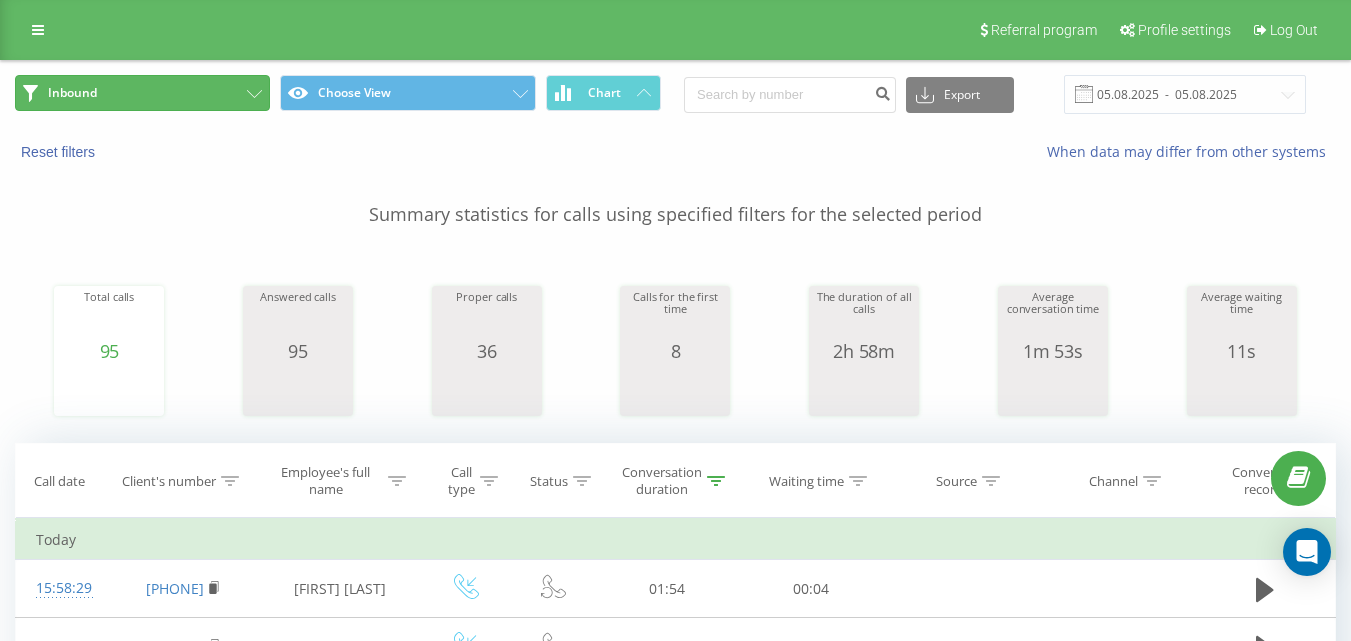 click on "Inbound" at bounding box center (142, 93) 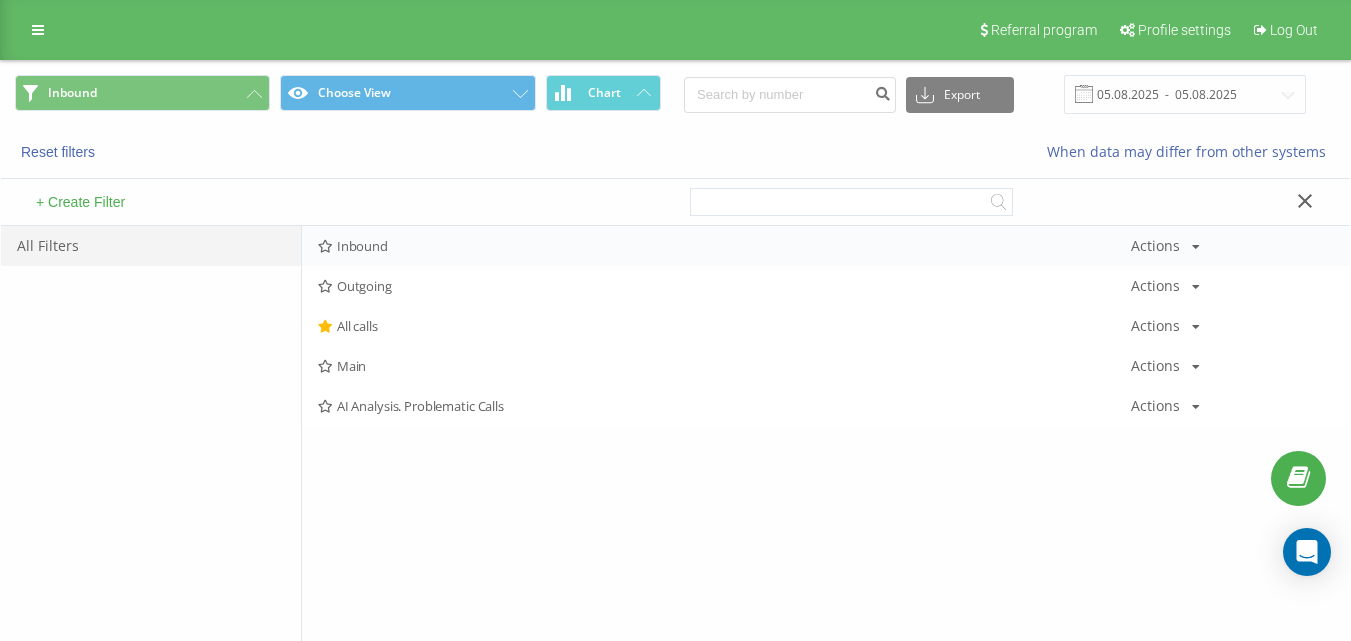 click on "Inbound Actions Edit Copy Delete Default Share" at bounding box center [826, 246] 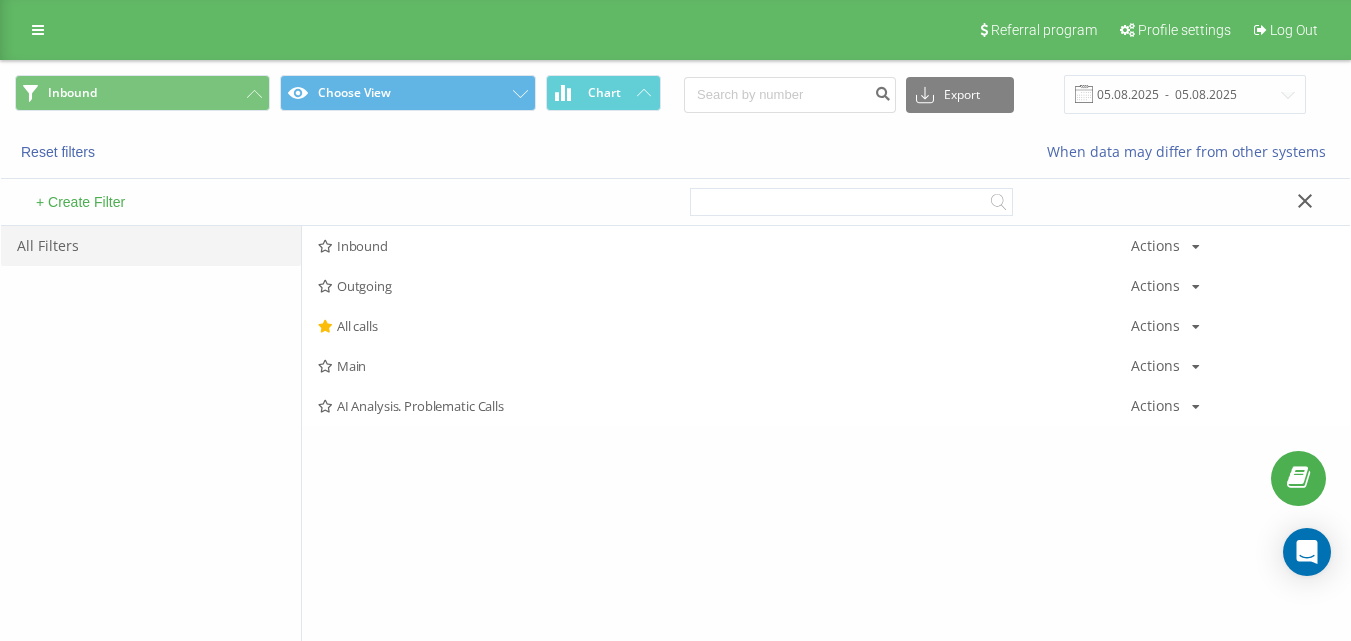 click on "Inbound" at bounding box center (724, 246) 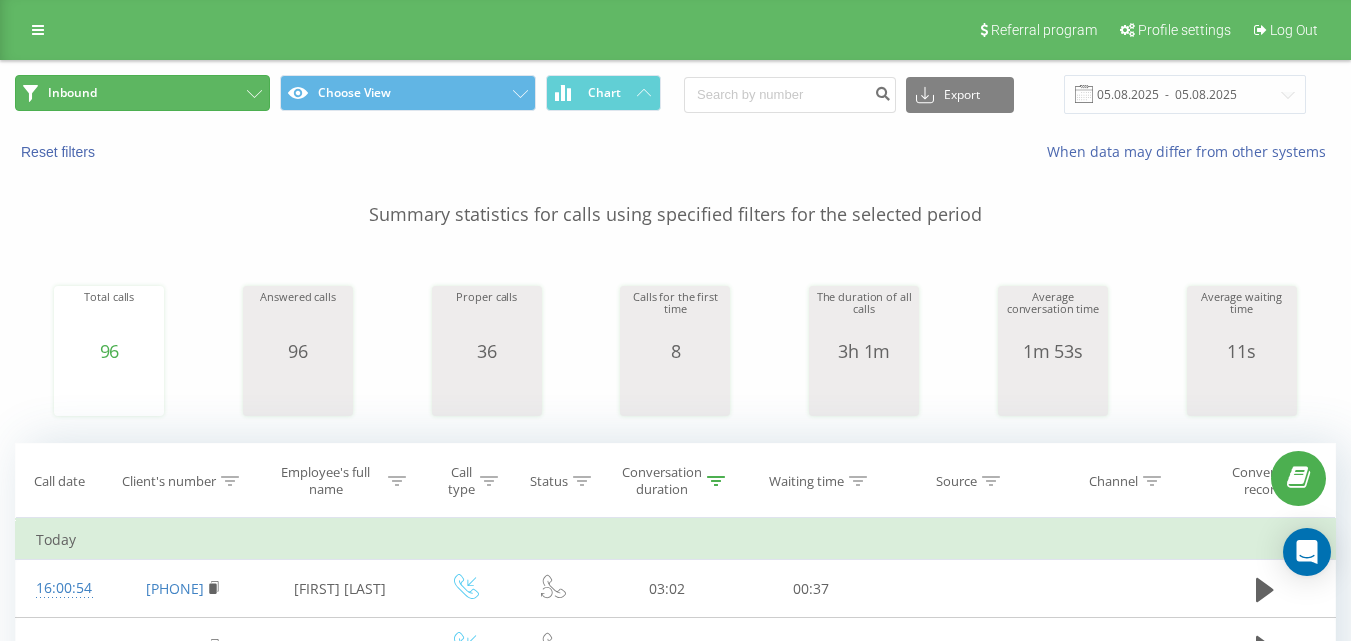click on "Inbound" at bounding box center [142, 93] 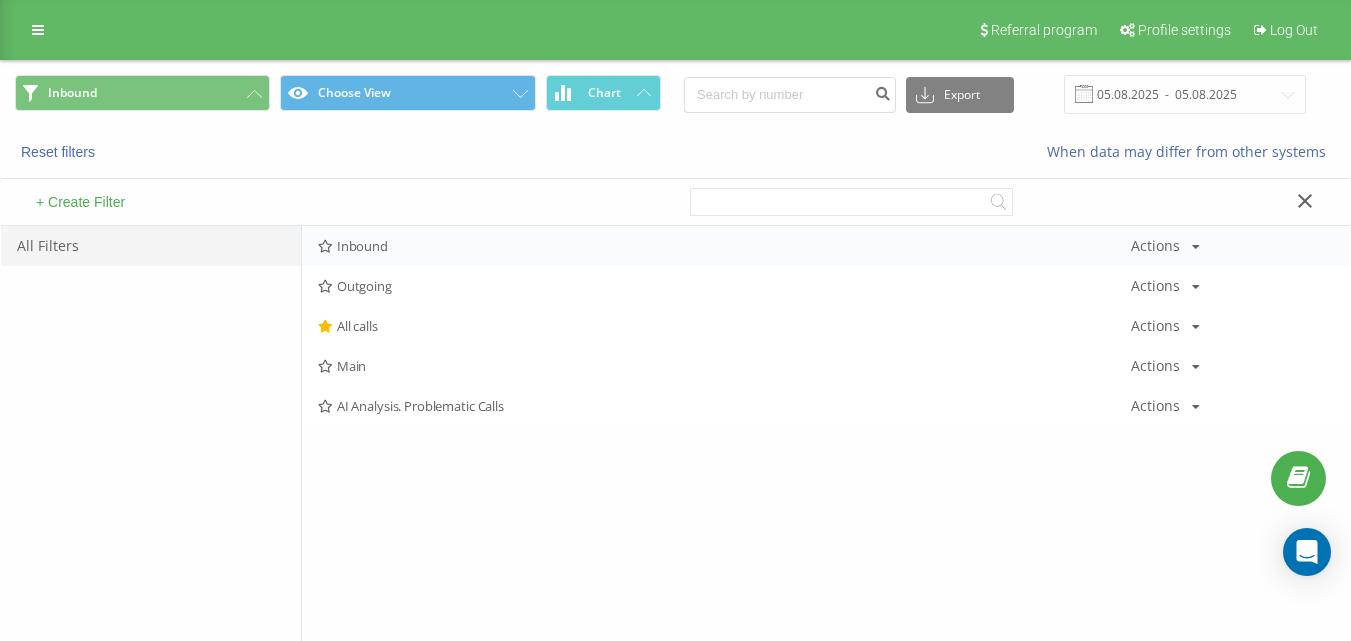 click on "Inbound" at bounding box center (724, 246) 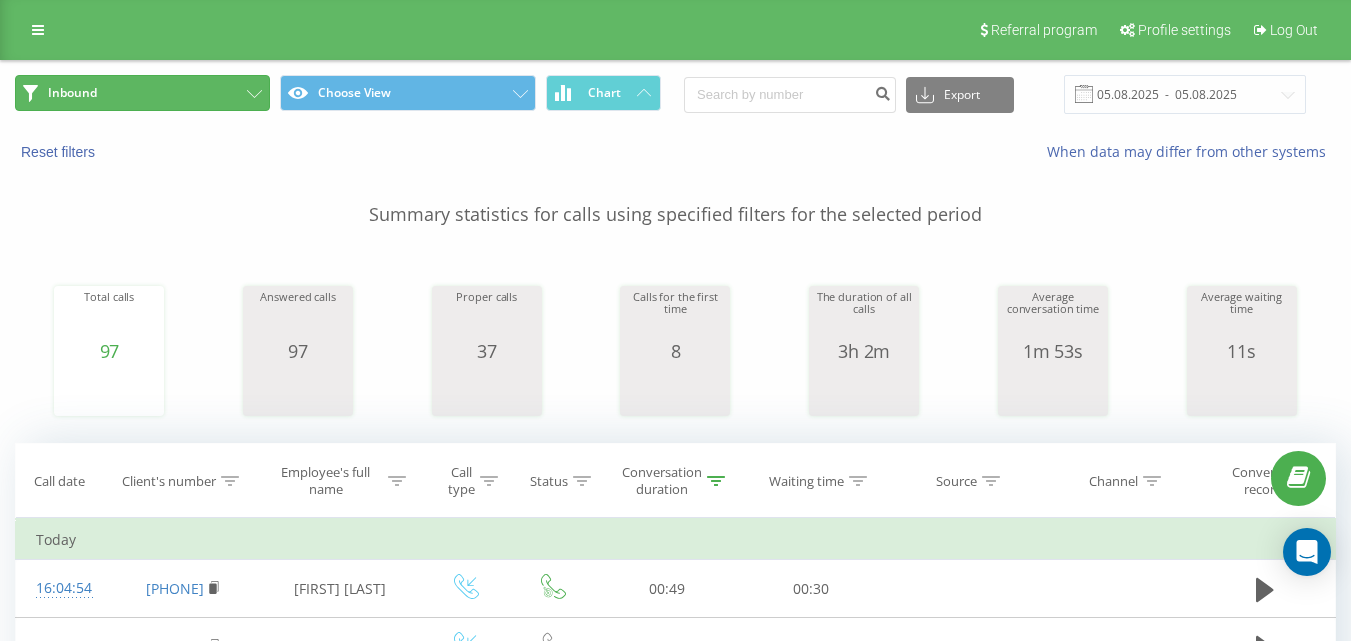 click on "Inbound" at bounding box center [142, 93] 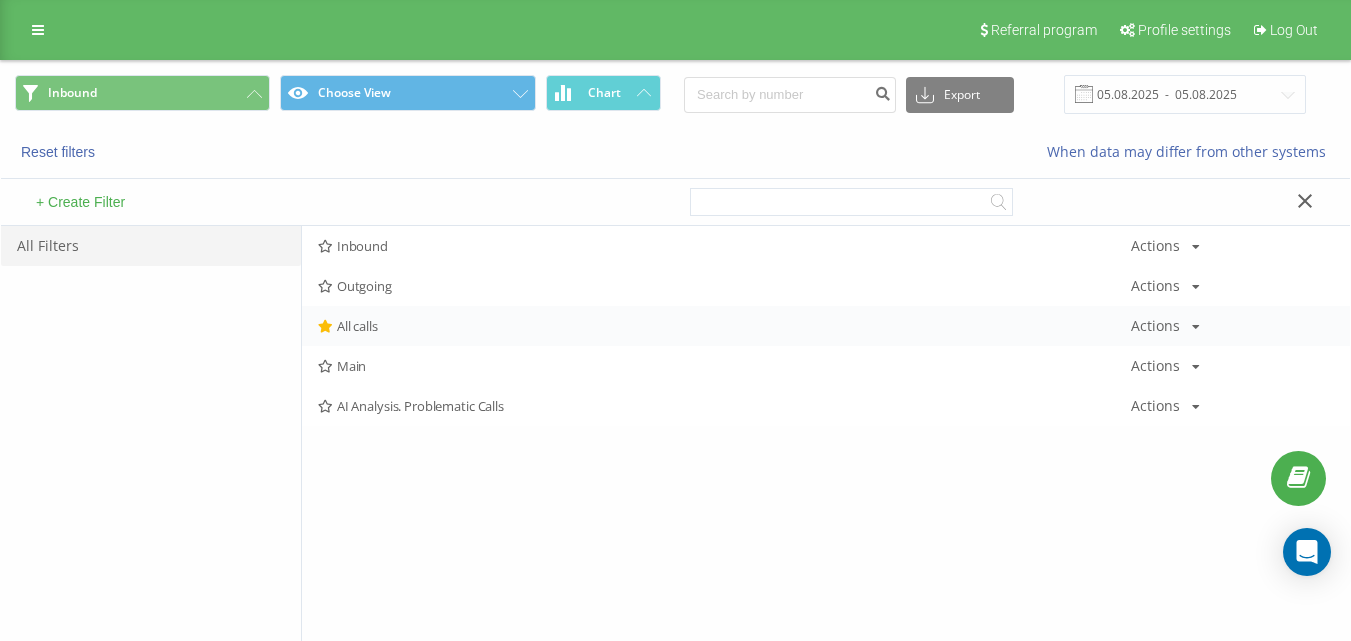 click on "All calls Actions Edit Copy Delete Default Share" at bounding box center [826, 326] 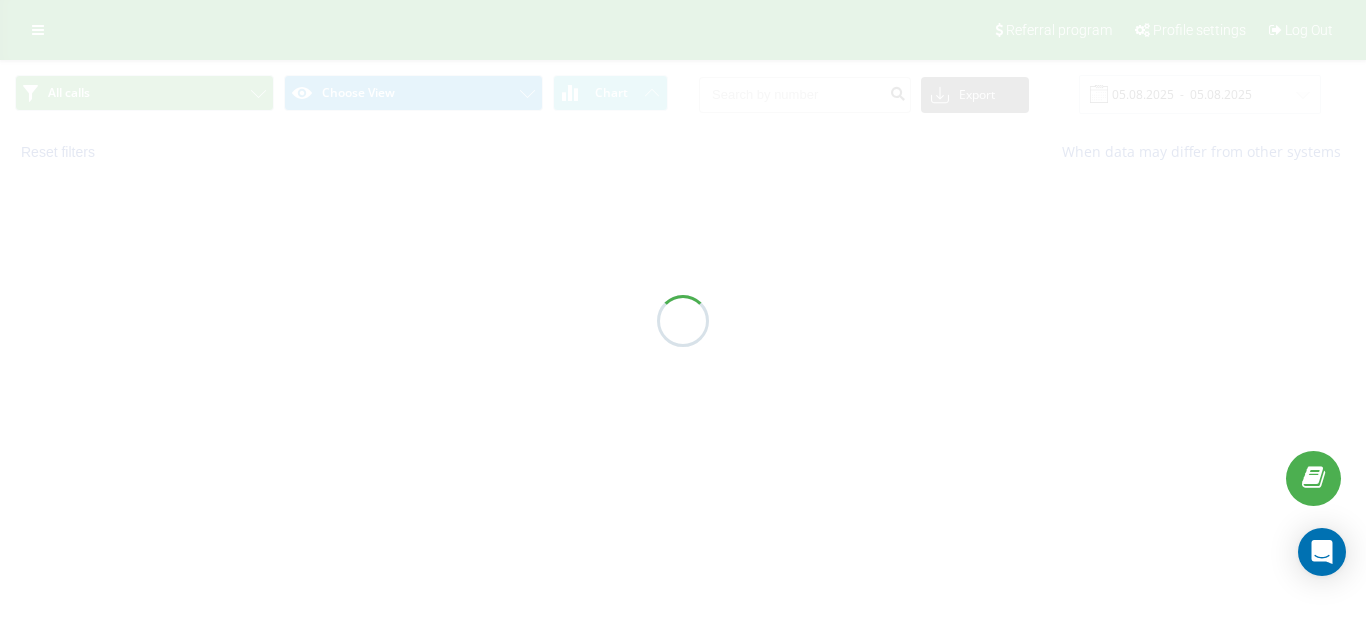 click at bounding box center (683, 320) 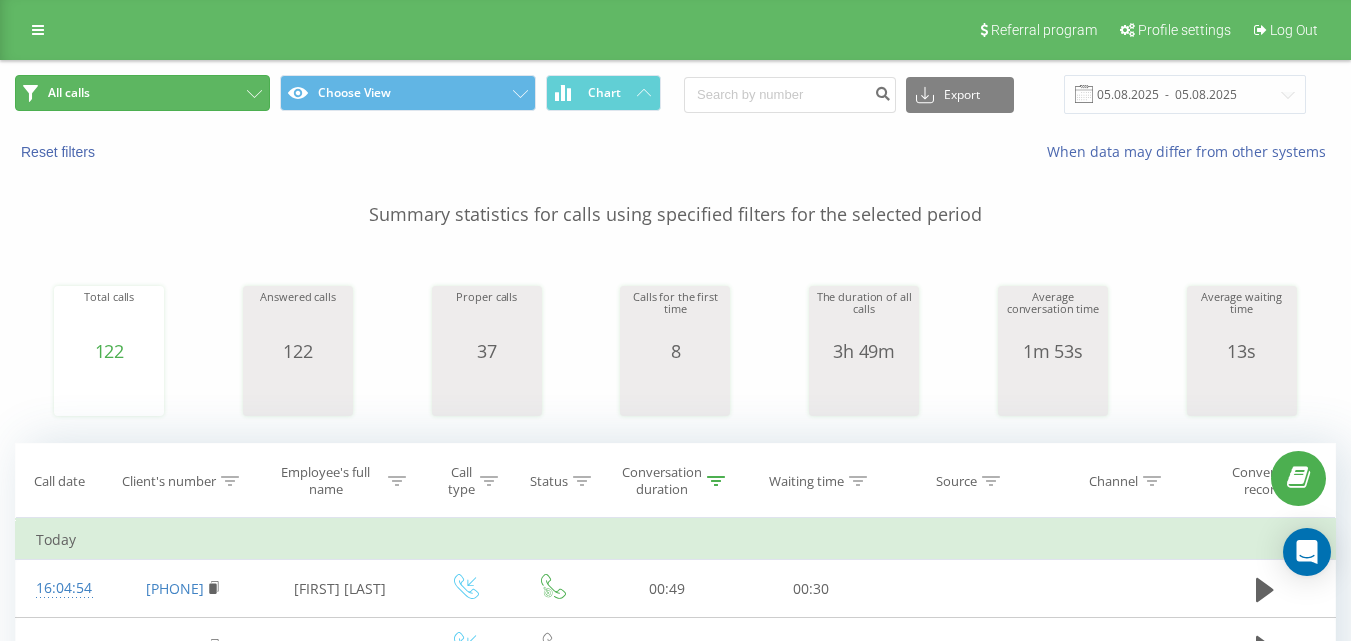 click on "All calls" at bounding box center (142, 93) 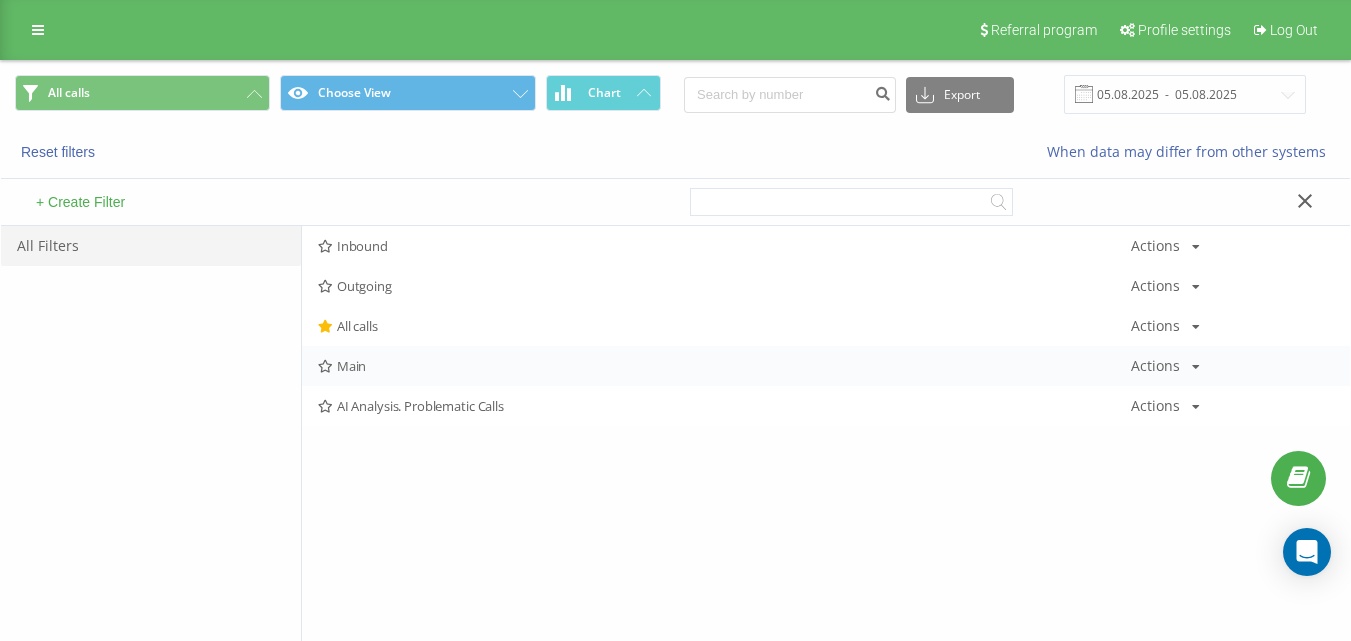 click on "Main Actions Edit Copy Delete Default Share" at bounding box center (826, 366) 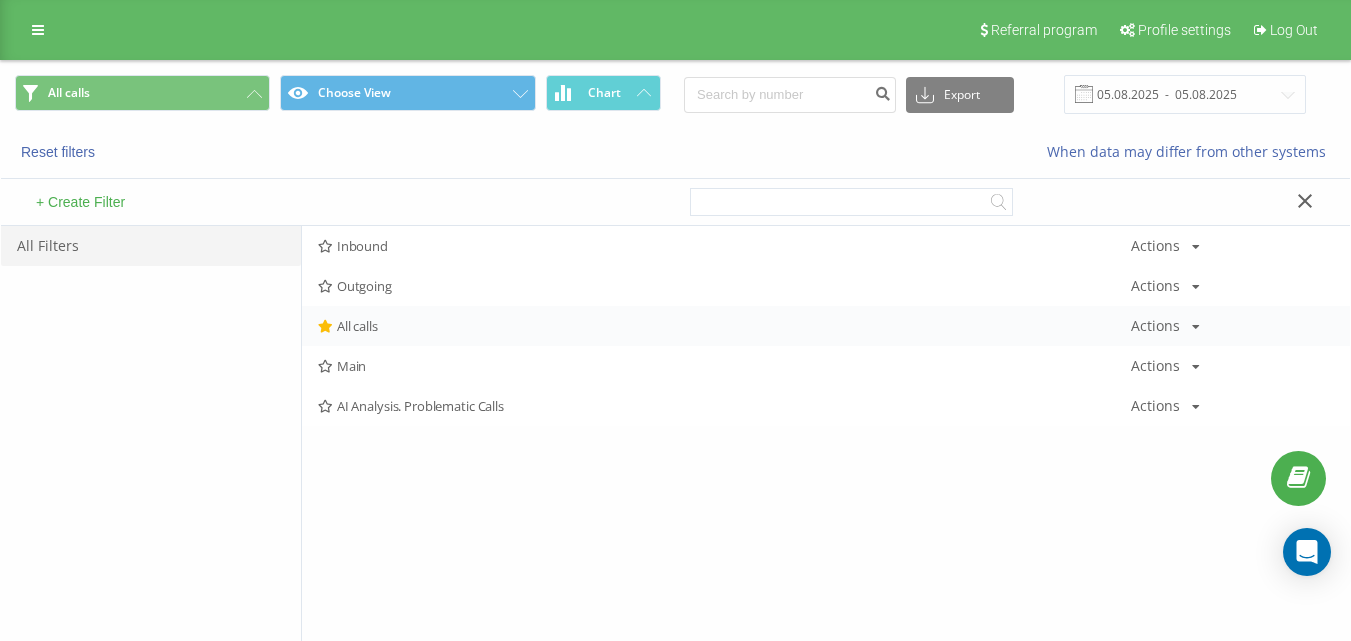click on "All calls" at bounding box center (724, 326) 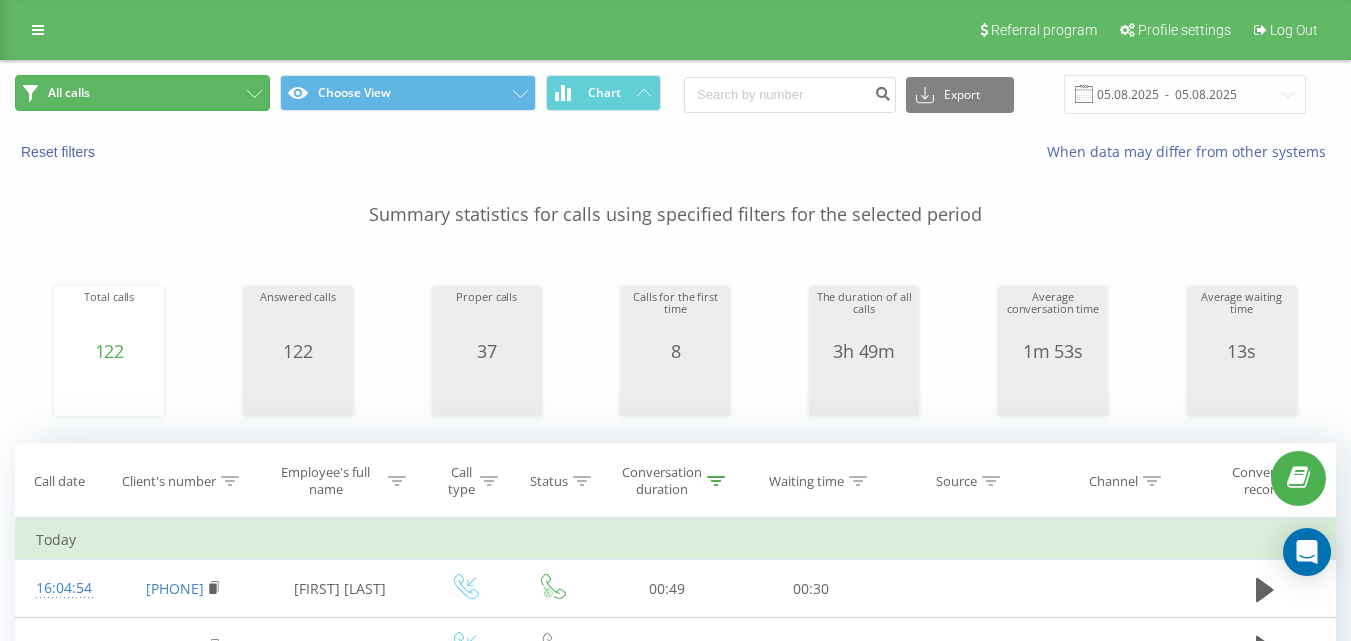 click on "All calls" at bounding box center [142, 93] 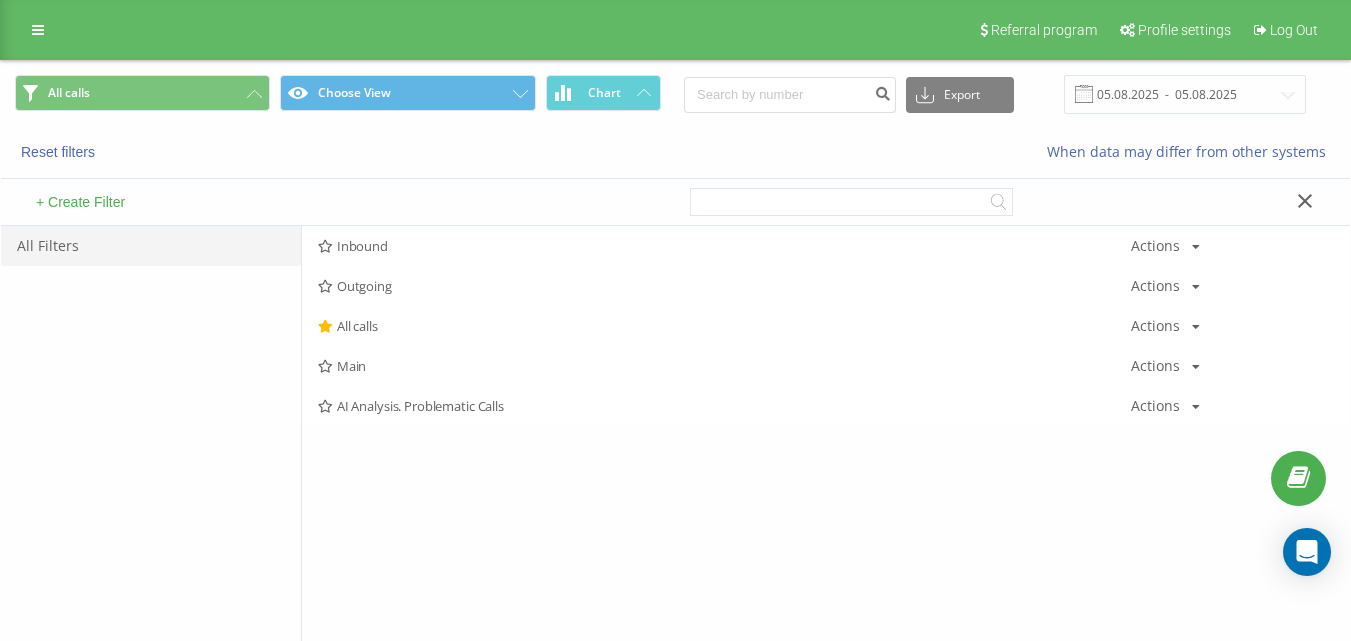 click on "Inbound" at bounding box center [724, 246] 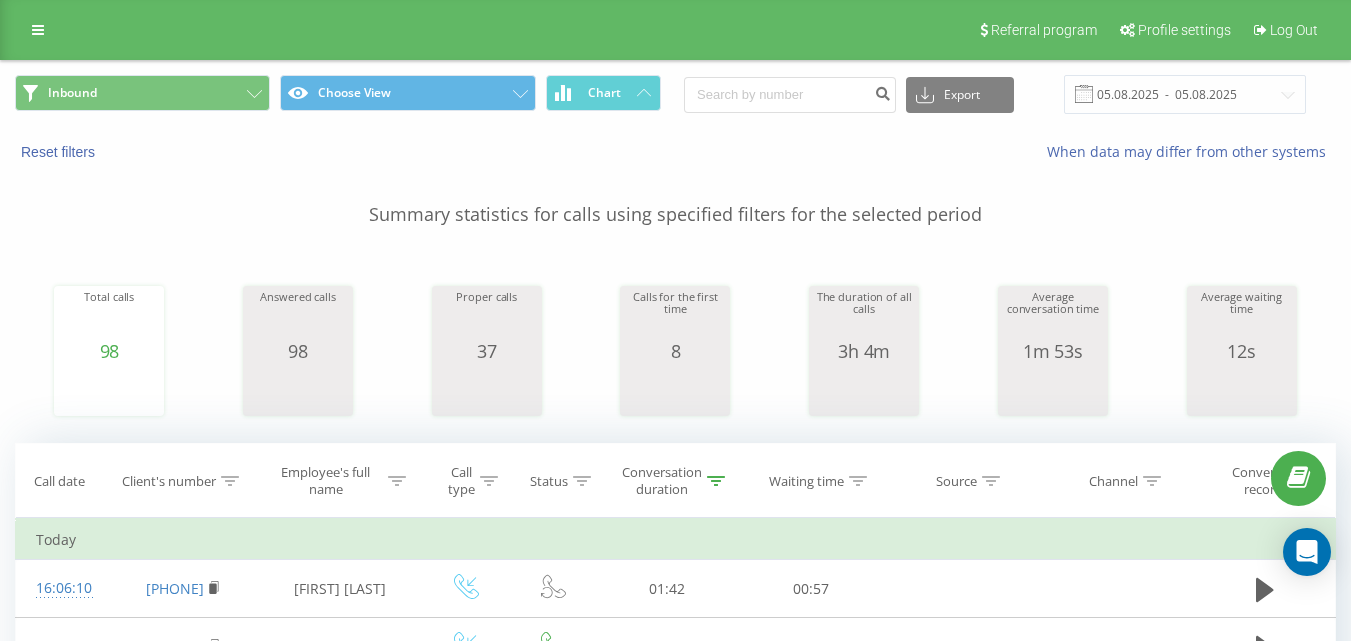 click on "Inbound Choose View Chart Export .csv .xls .xlsx 05.08.2025  -  05.08.2025" at bounding box center [675, 94] 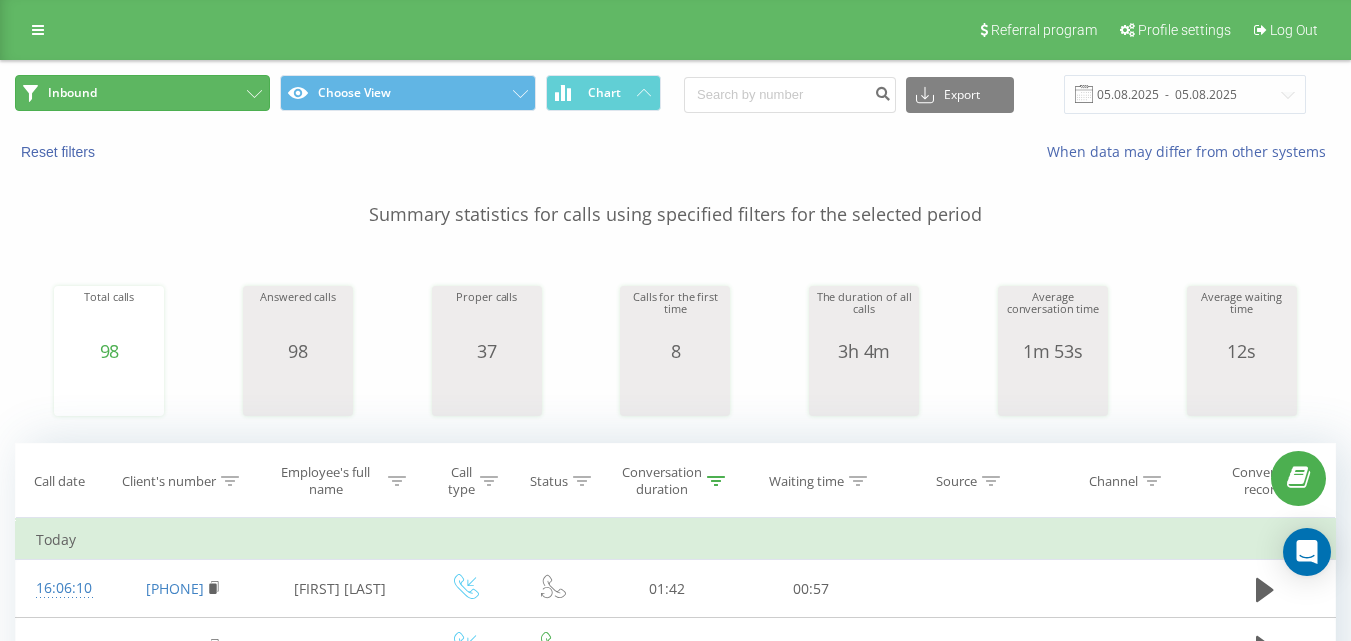 click on "Inbound" at bounding box center [142, 93] 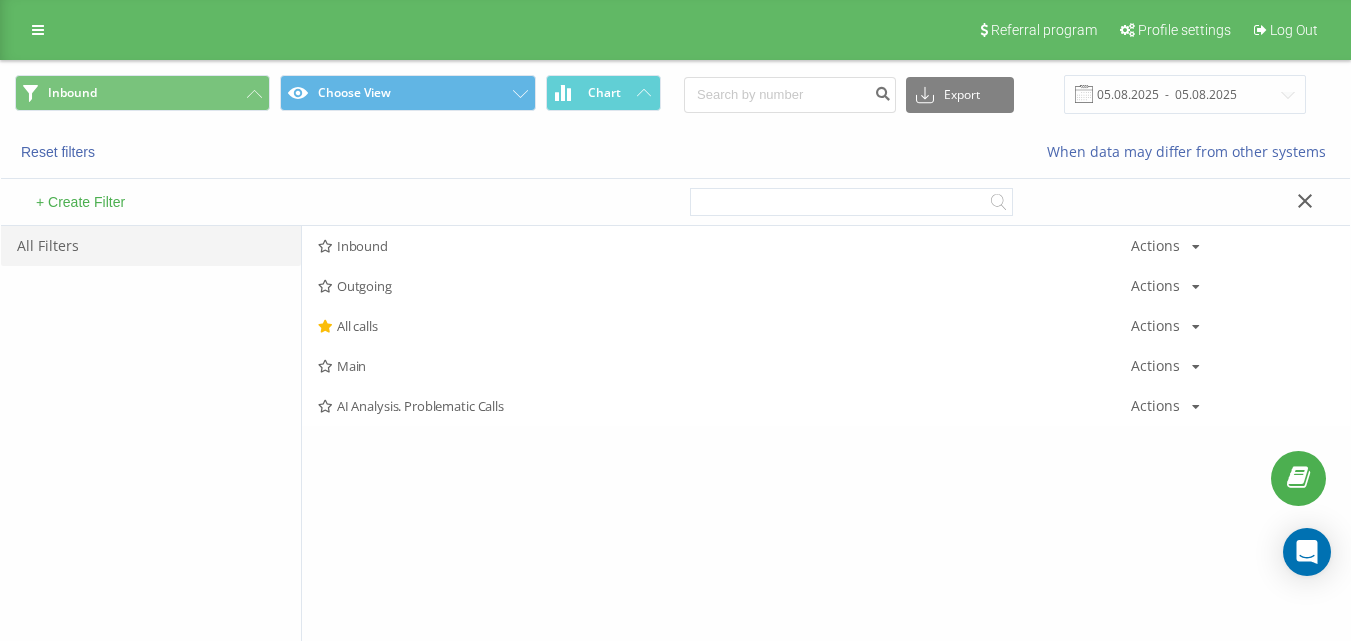 click on "+ Create Filter" at bounding box center (338, 202) 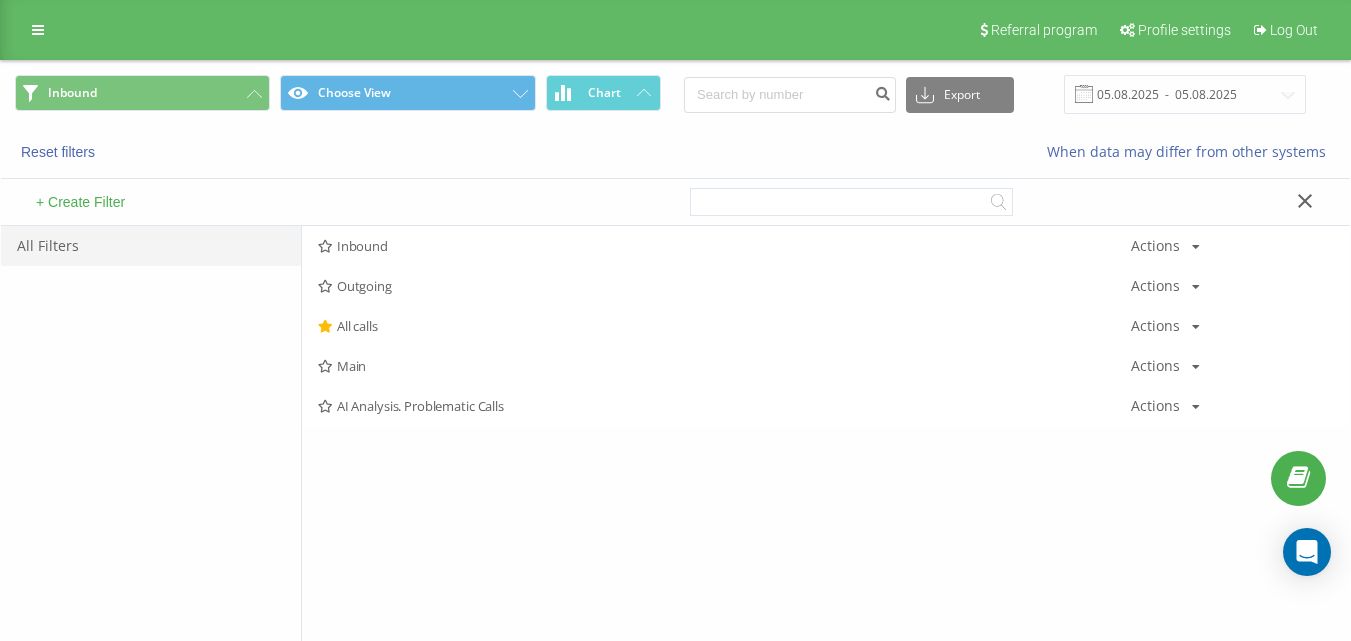 click on "Inbound" at bounding box center [724, 246] 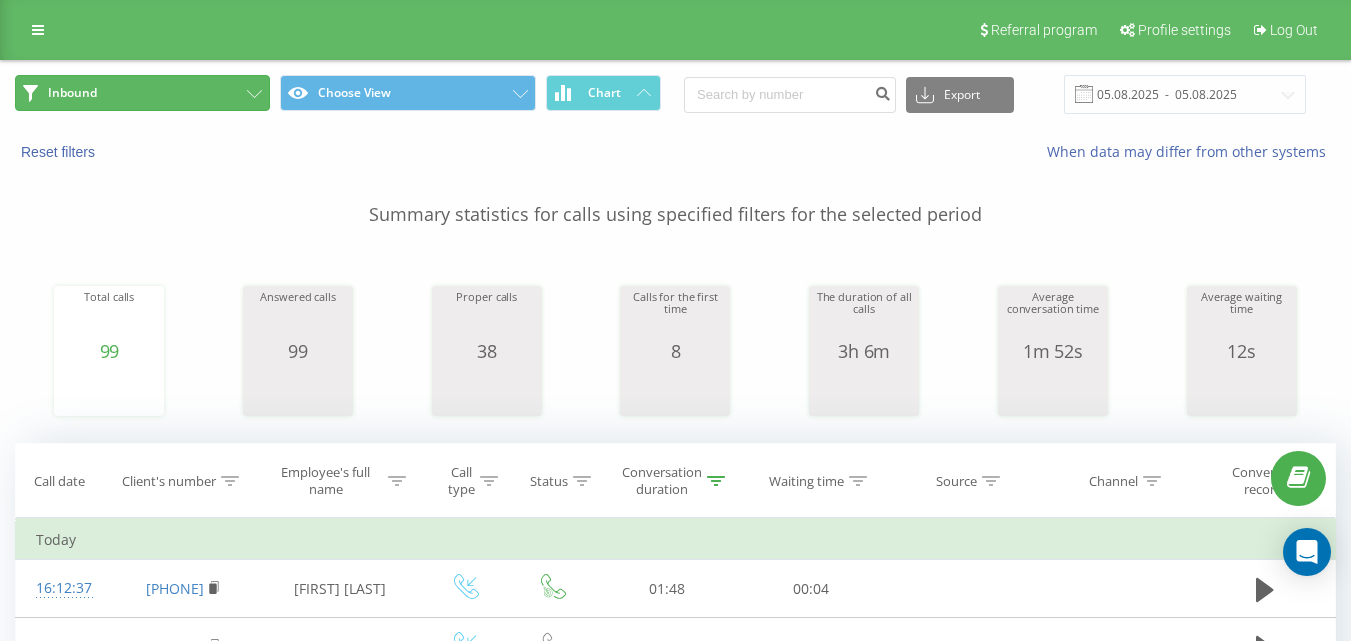 click on "Inbound" at bounding box center (142, 93) 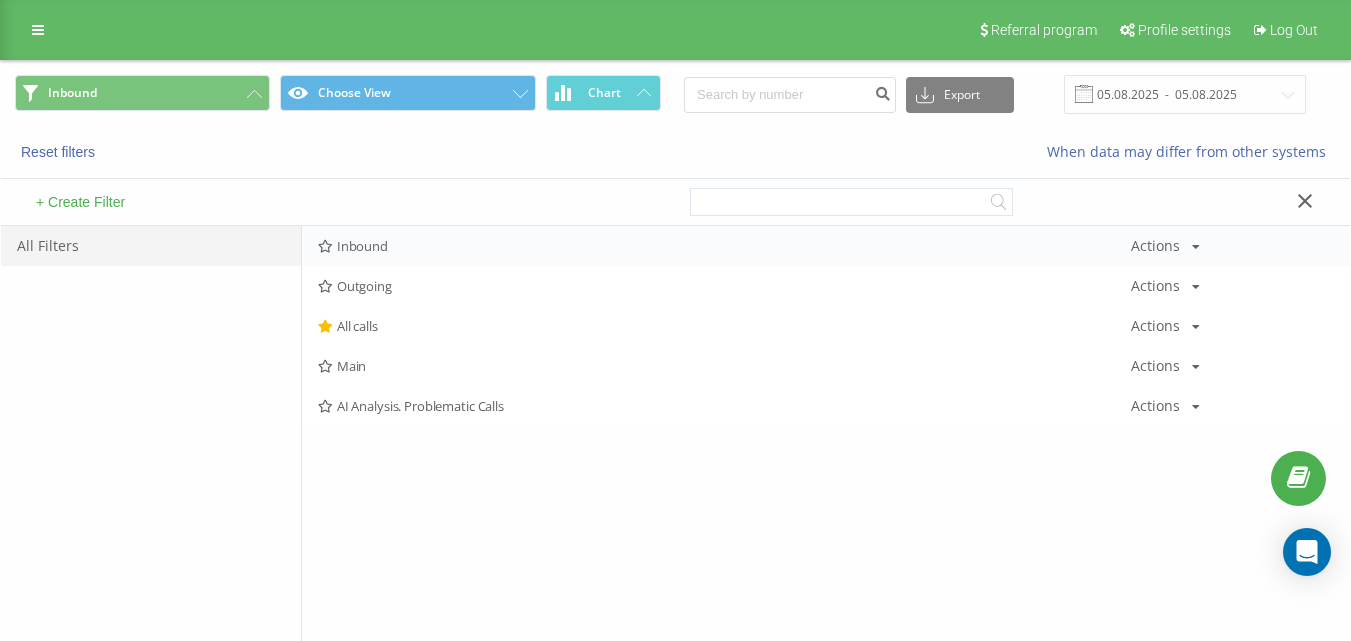 click on "Inbound" at bounding box center (724, 246) 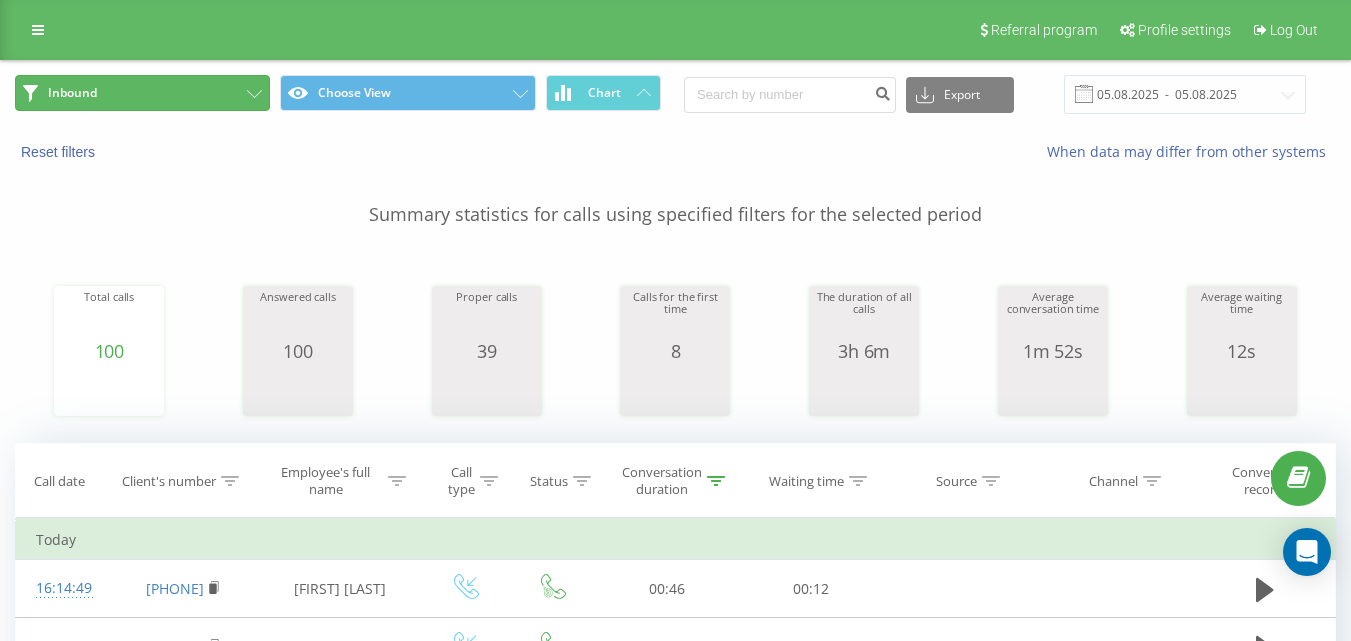 click on "Inbound" at bounding box center [142, 93] 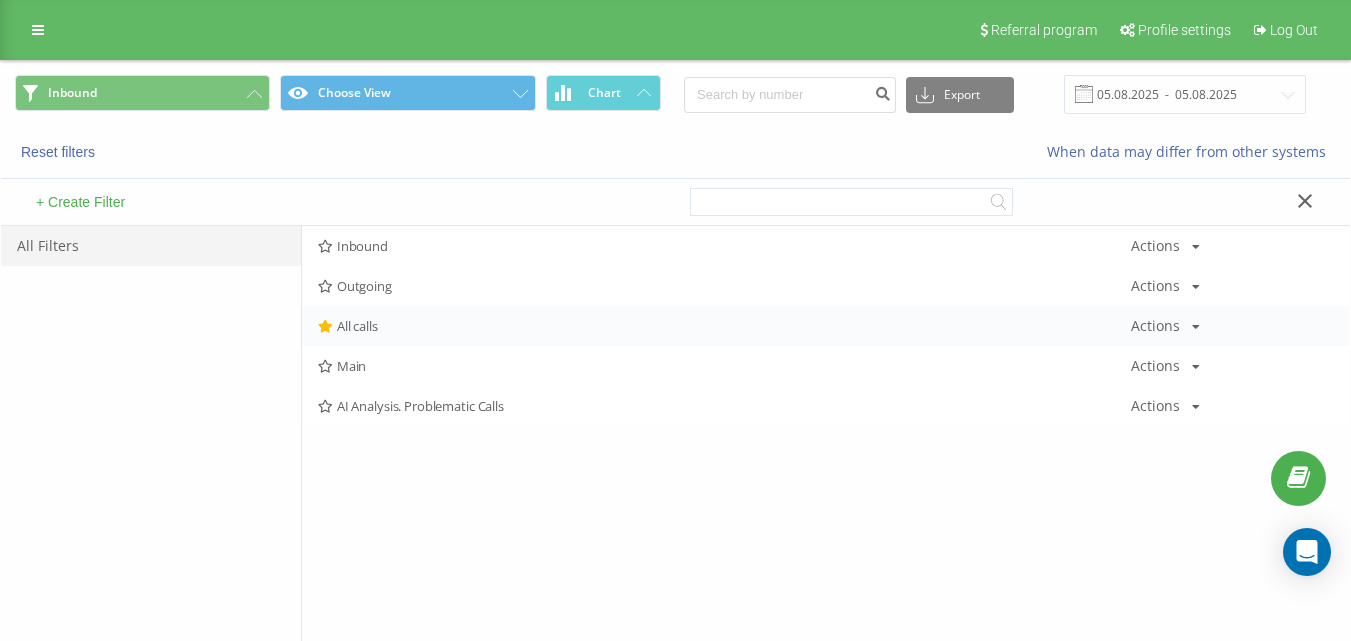 click on "All calls" at bounding box center [724, 326] 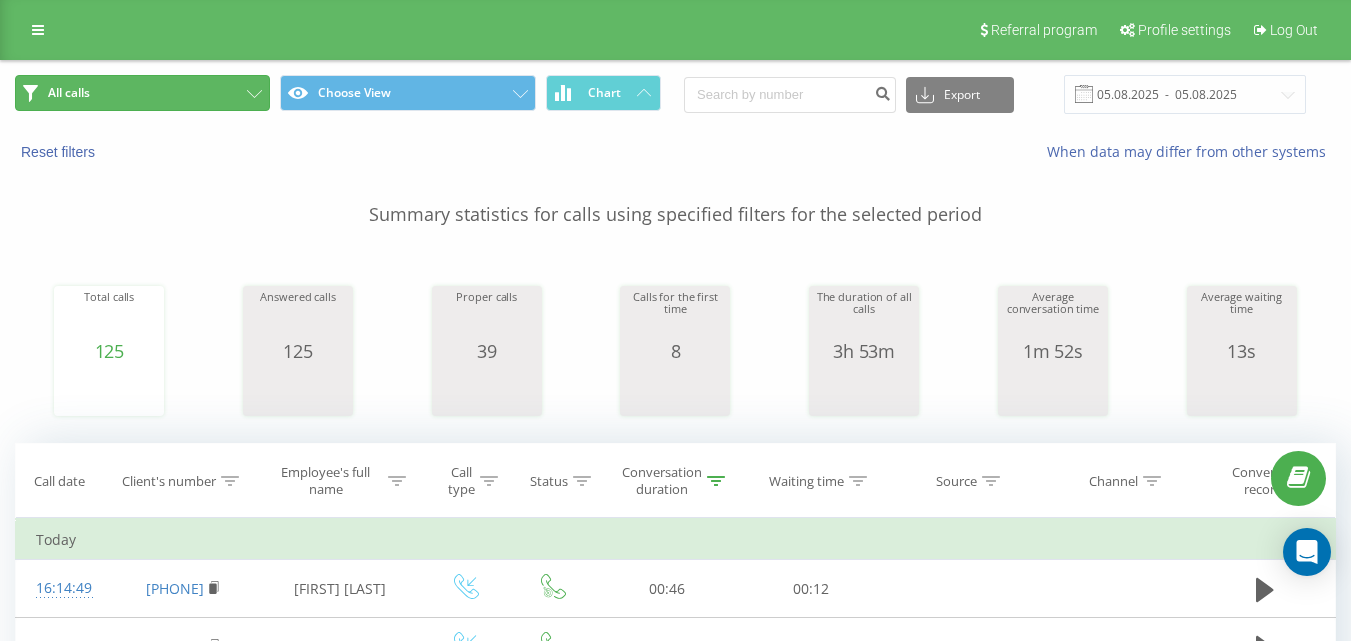 click on "All calls" at bounding box center [142, 93] 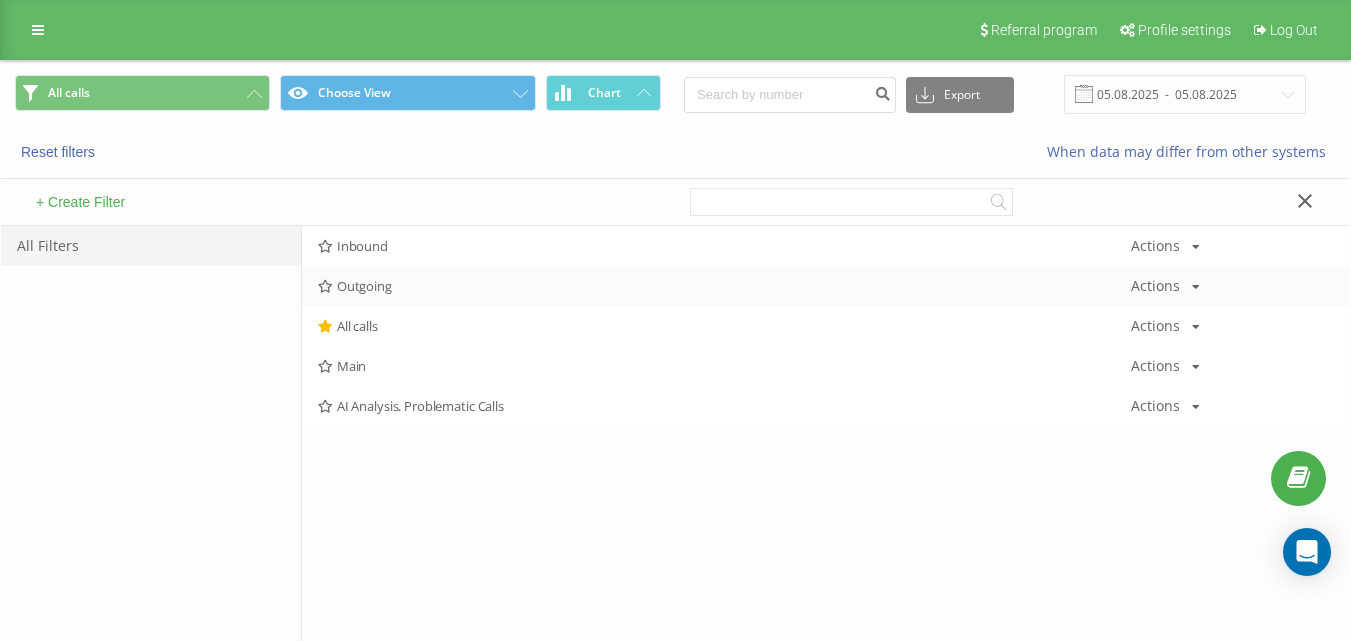 click on "Outgoing Actions Edit Copy Delete Default Share" at bounding box center (826, 286) 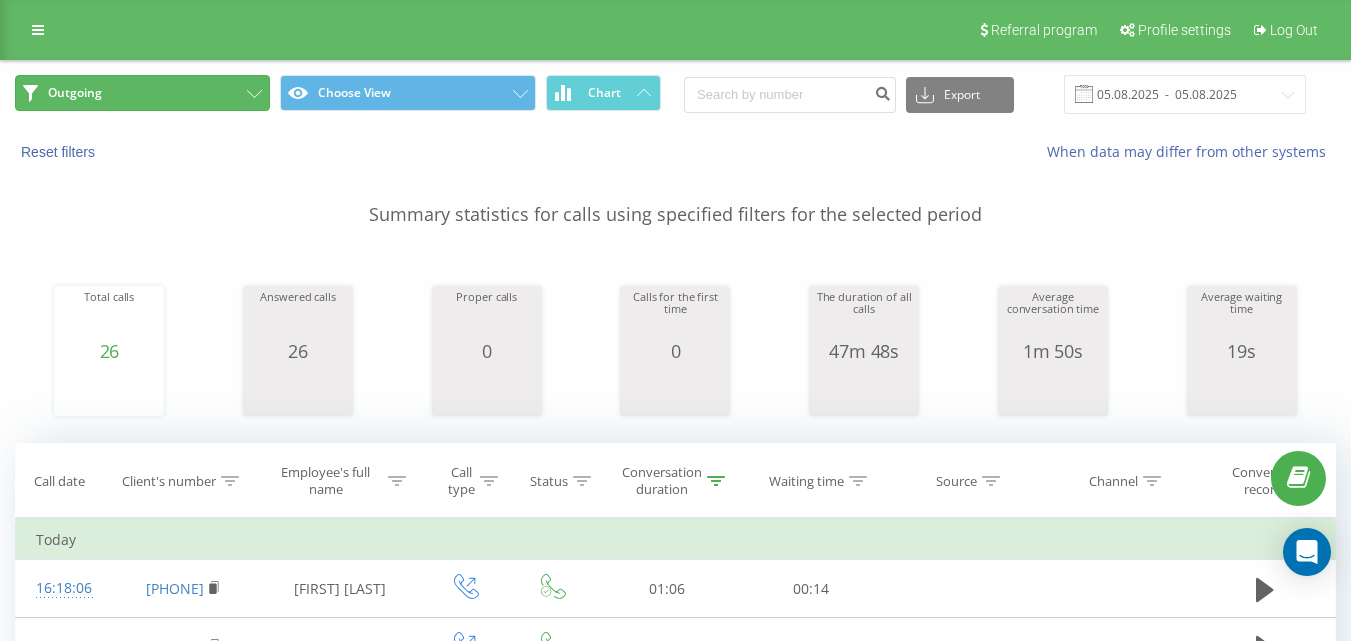 click on "Outgoing" at bounding box center (142, 93) 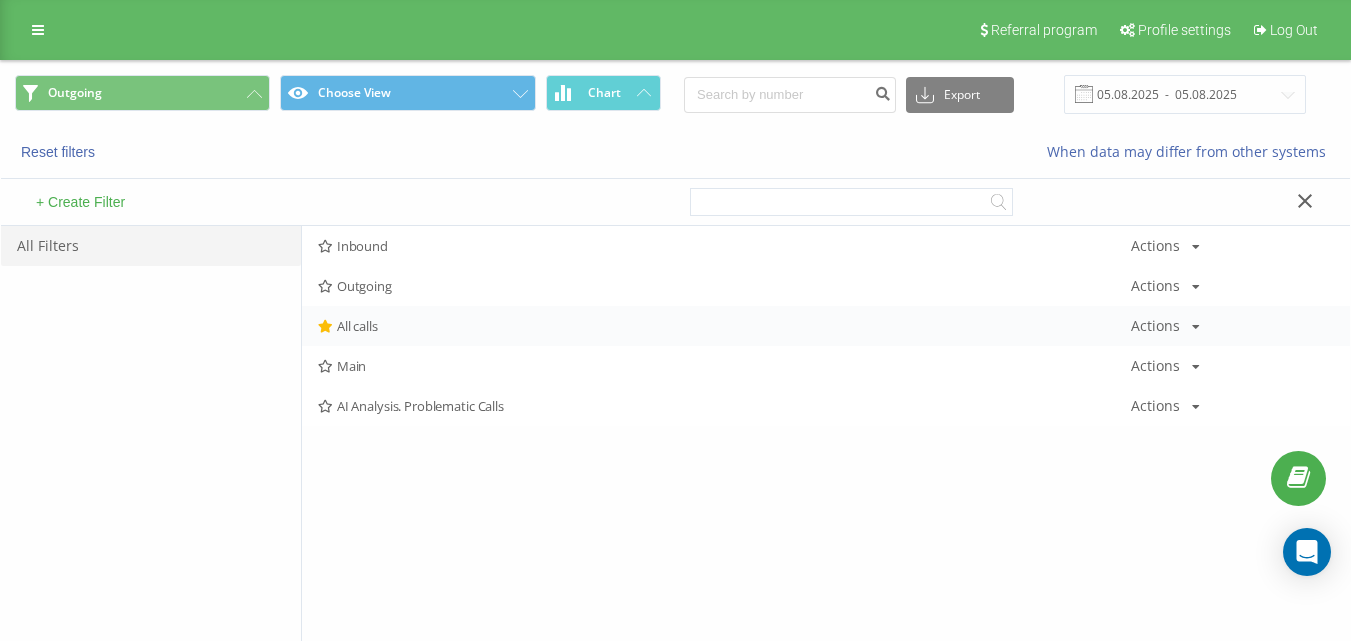 click on "All calls Actions Edit Copy Delete Default Share" at bounding box center (826, 326) 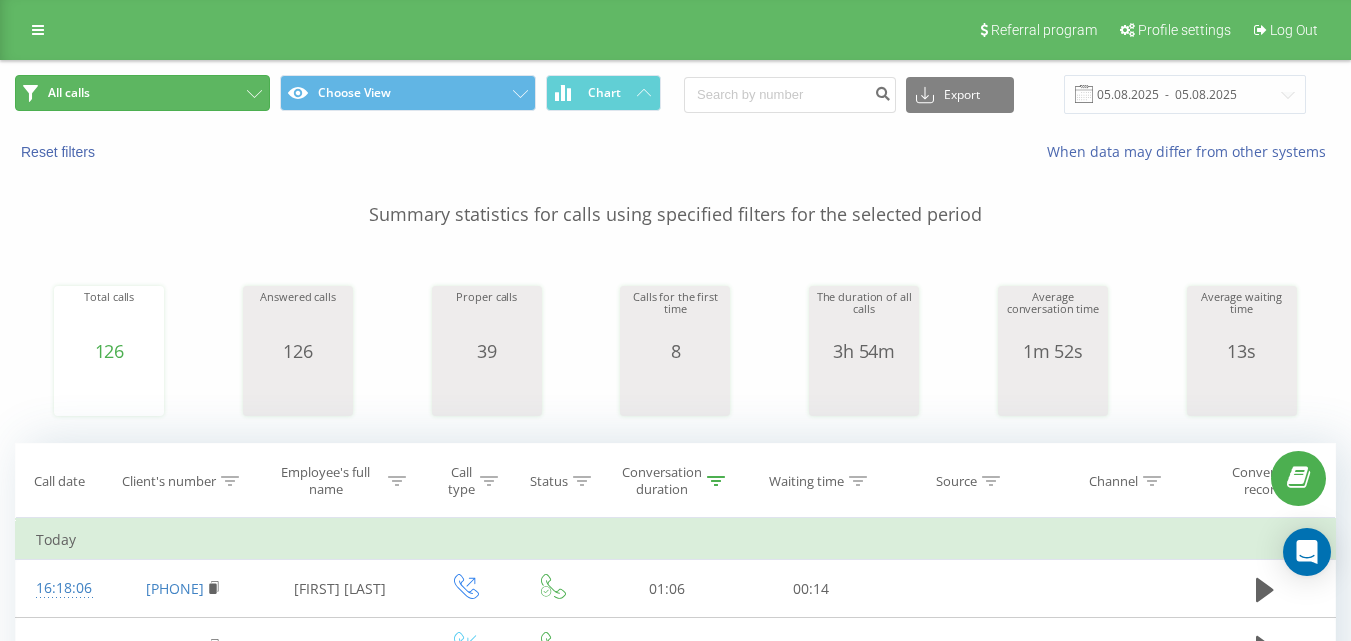 click on "All calls" at bounding box center [142, 93] 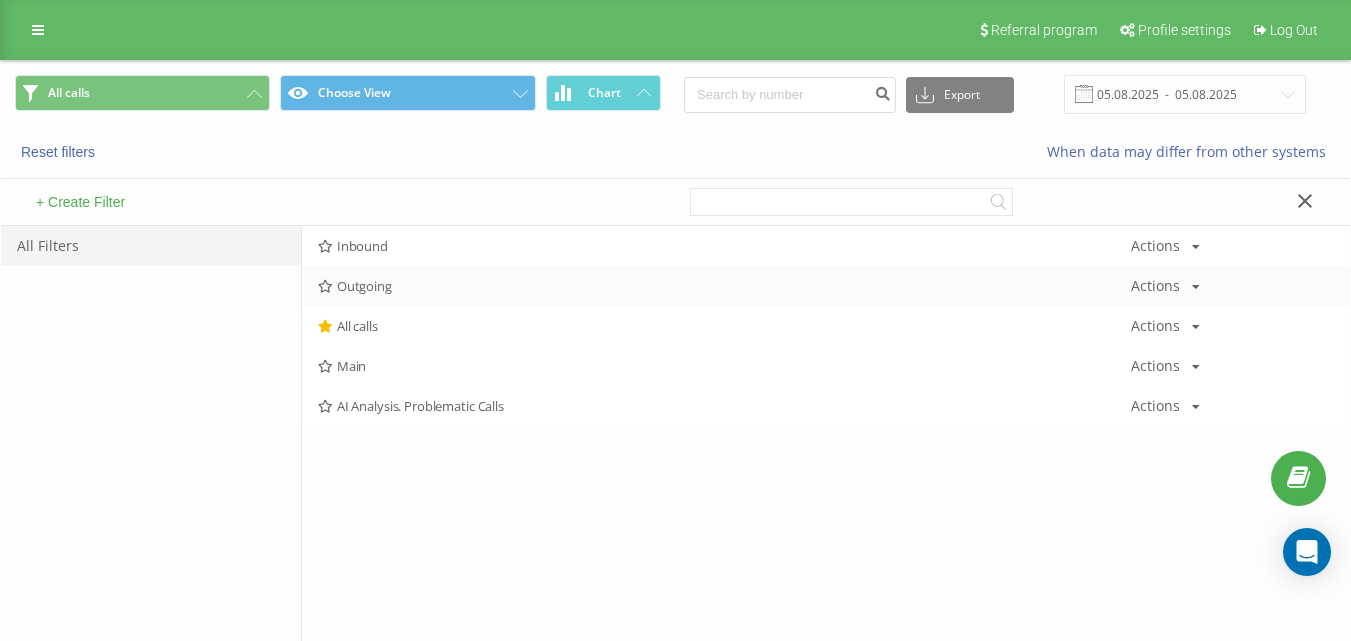 click on "Outgoing" at bounding box center (724, 286) 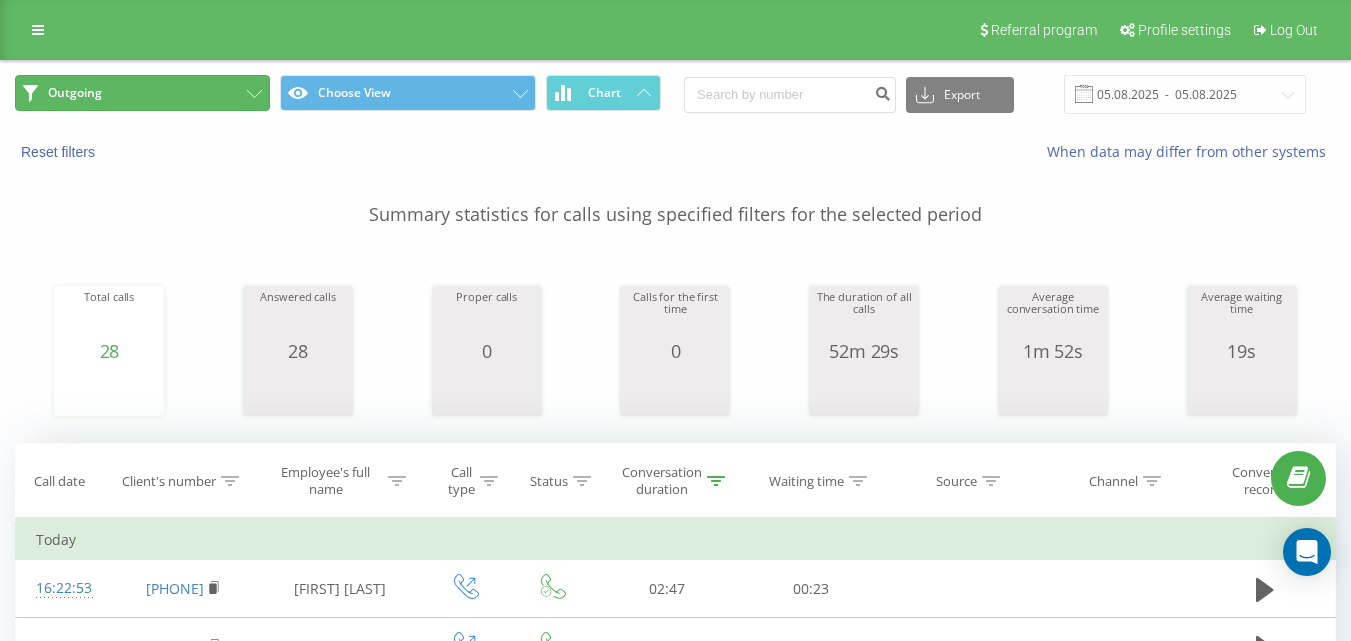 click on "Outgoing" at bounding box center (142, 93) 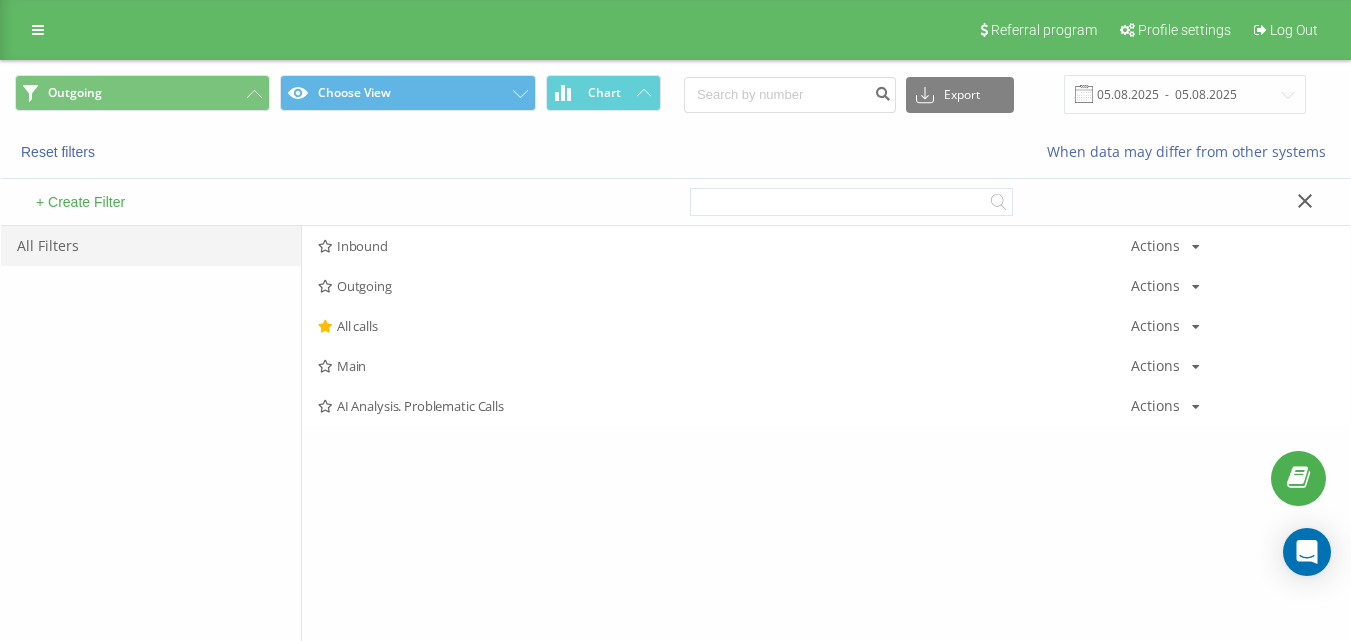 click on "Outgoing" at bounding box center (724, 286) 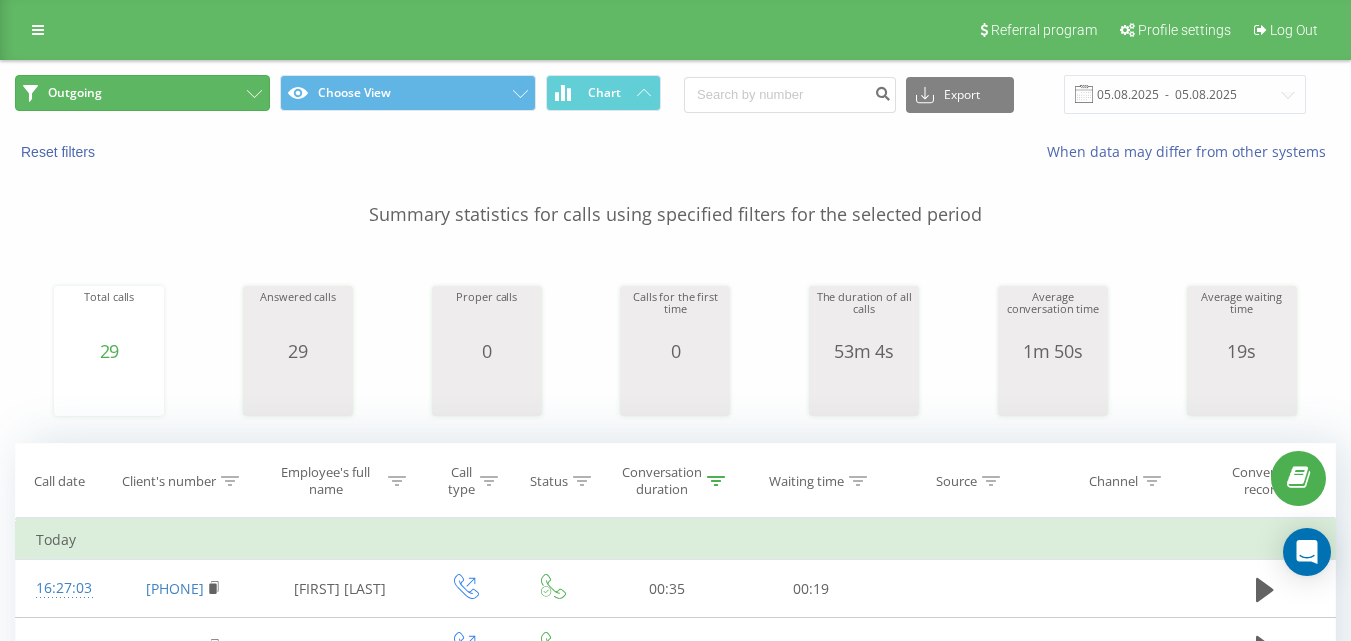 click on "Outgoing" at bounding box center [142, 93] 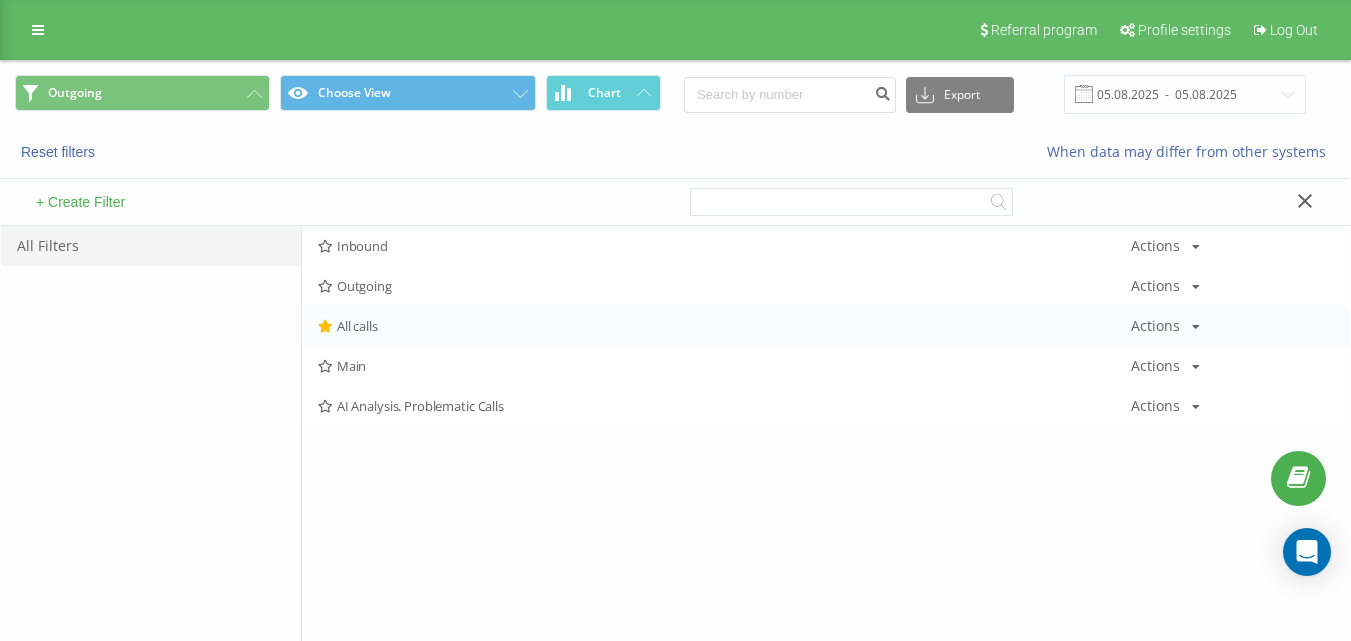 click on "All calls Actions Edit Copy Delete Default Share" at bounding box center (826, 326) 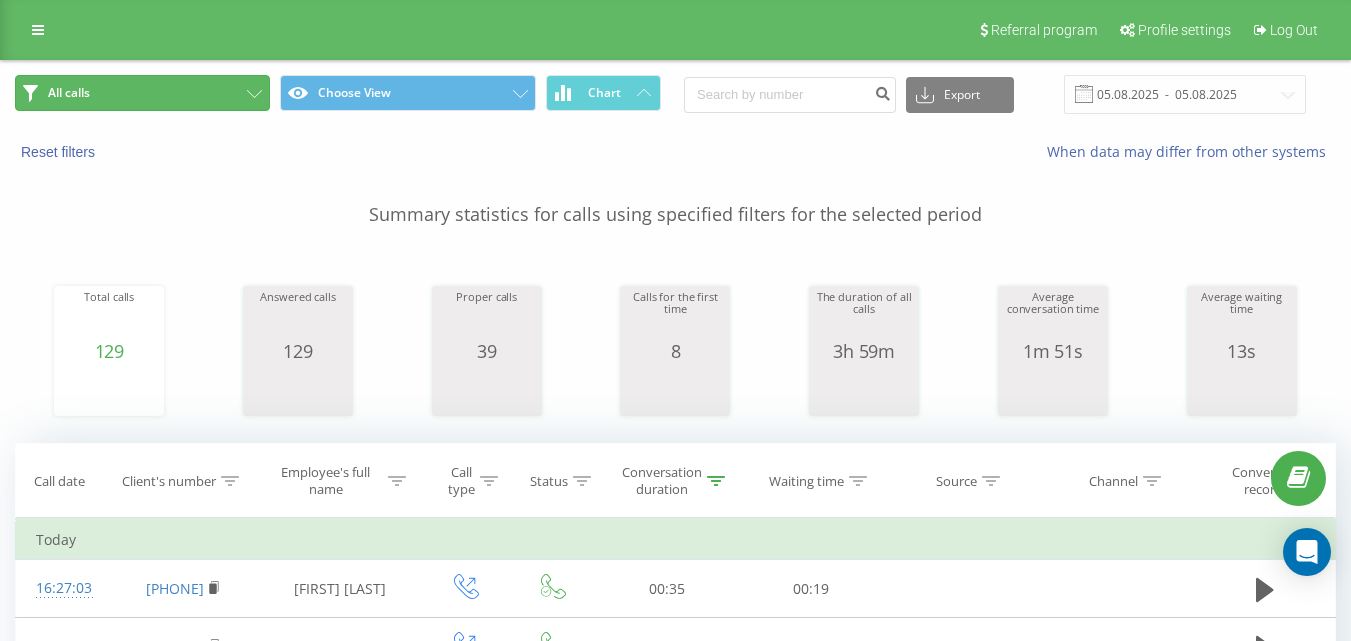 click on "All calls" at bounding box center [142, 93] 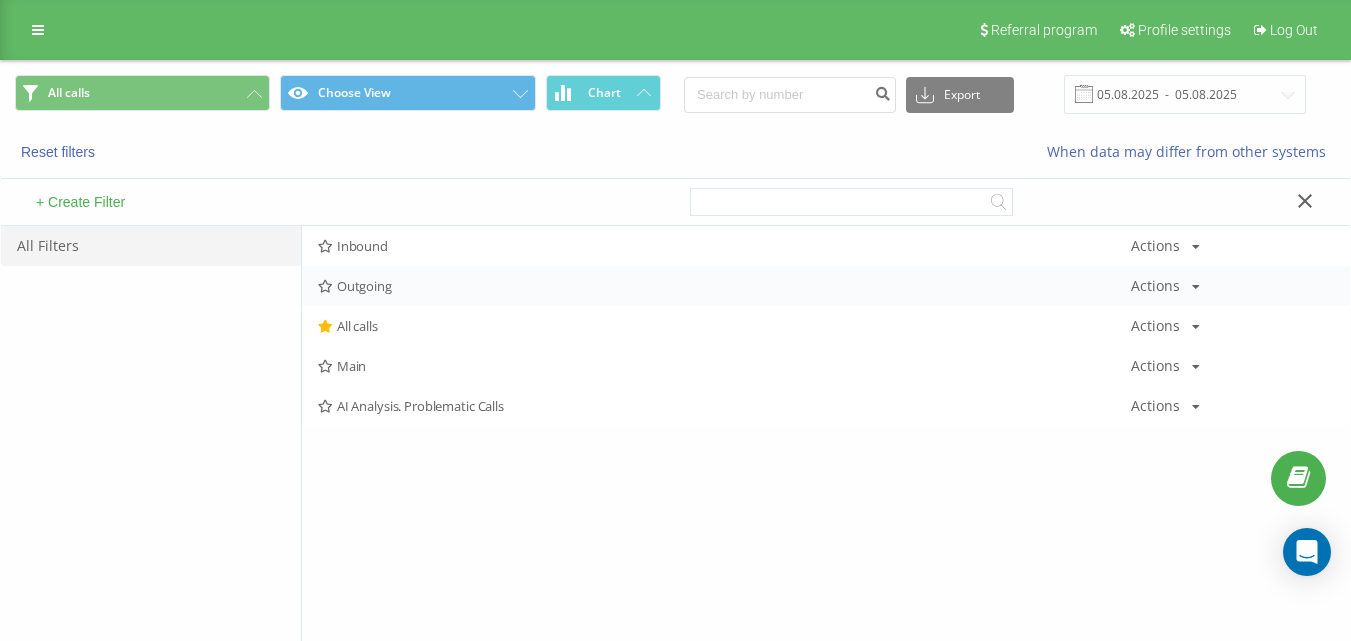 click on "Outgoing" at bounding box center (724, 286) 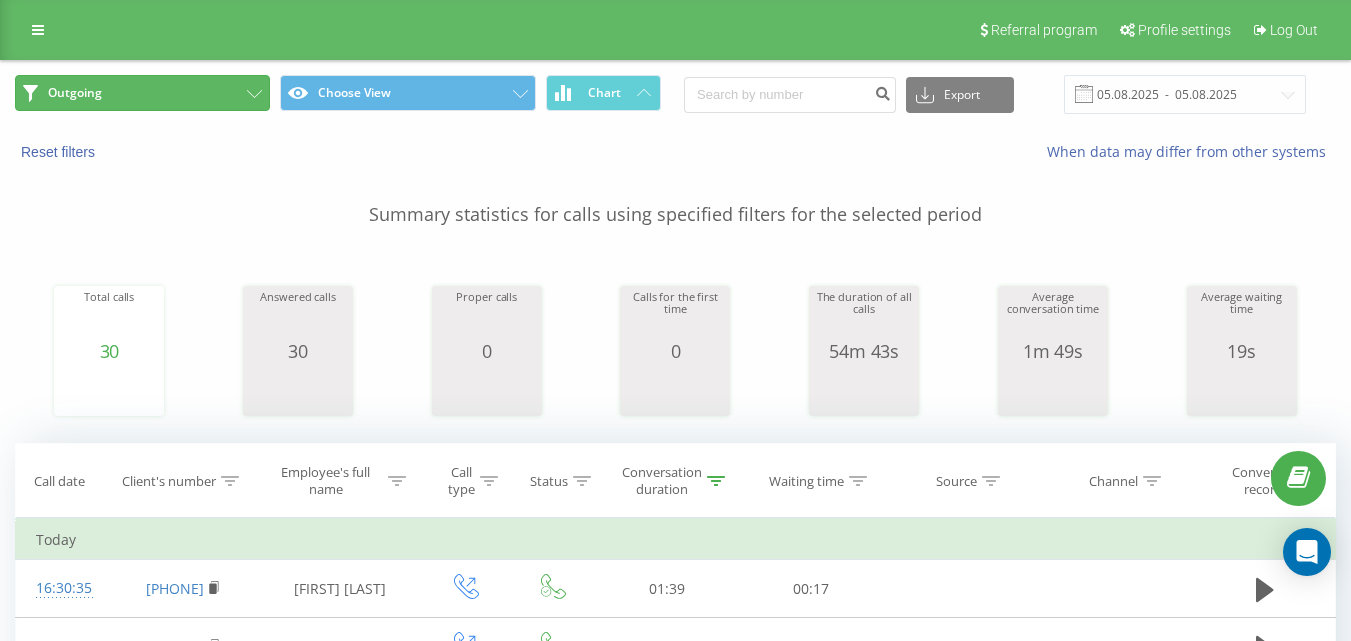 drag, startPoint x: 222, startPoint y: 93, endPoint x: 277, endPoint y: 171, distance: 95.44108 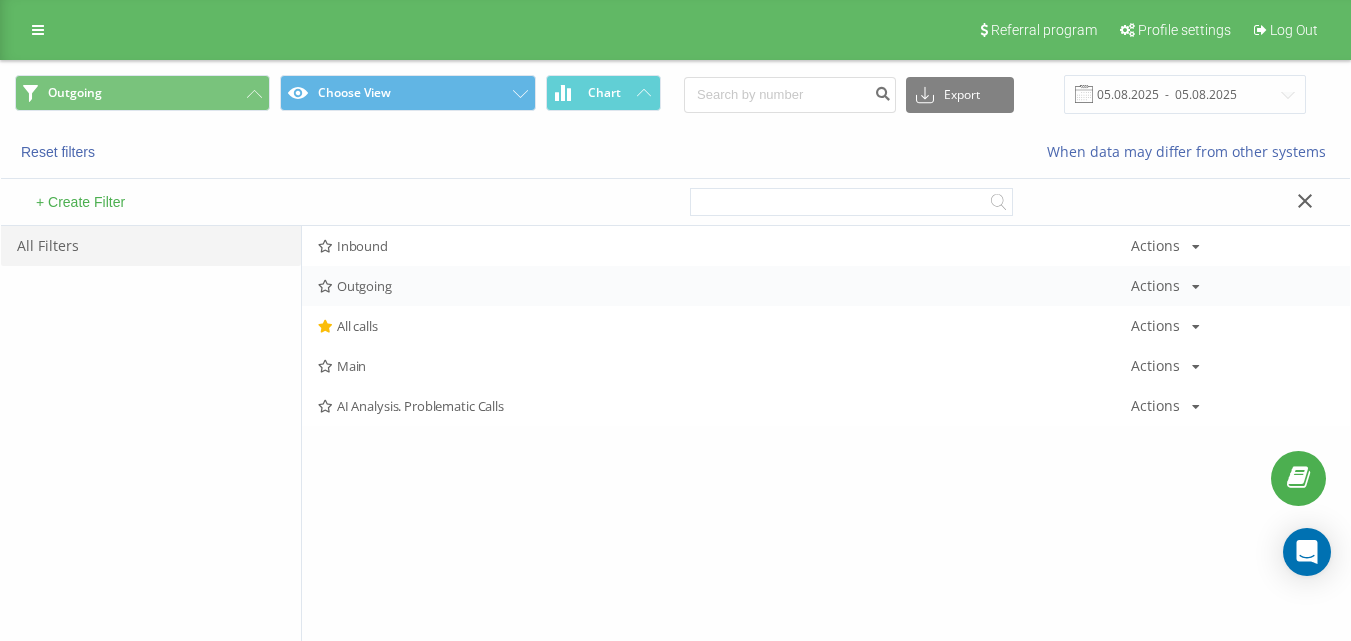 click on "Outgoing" at bounding box center (724, 286) 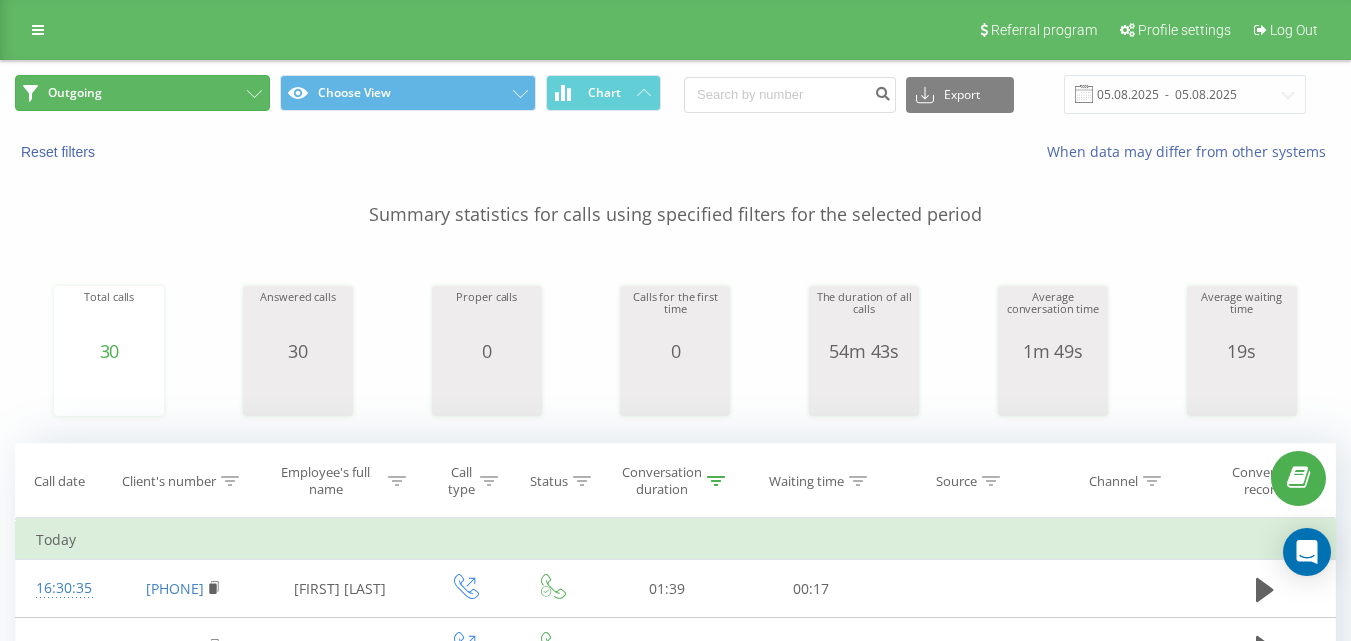 click on "Outgoing" at bounding box center [142, 93] 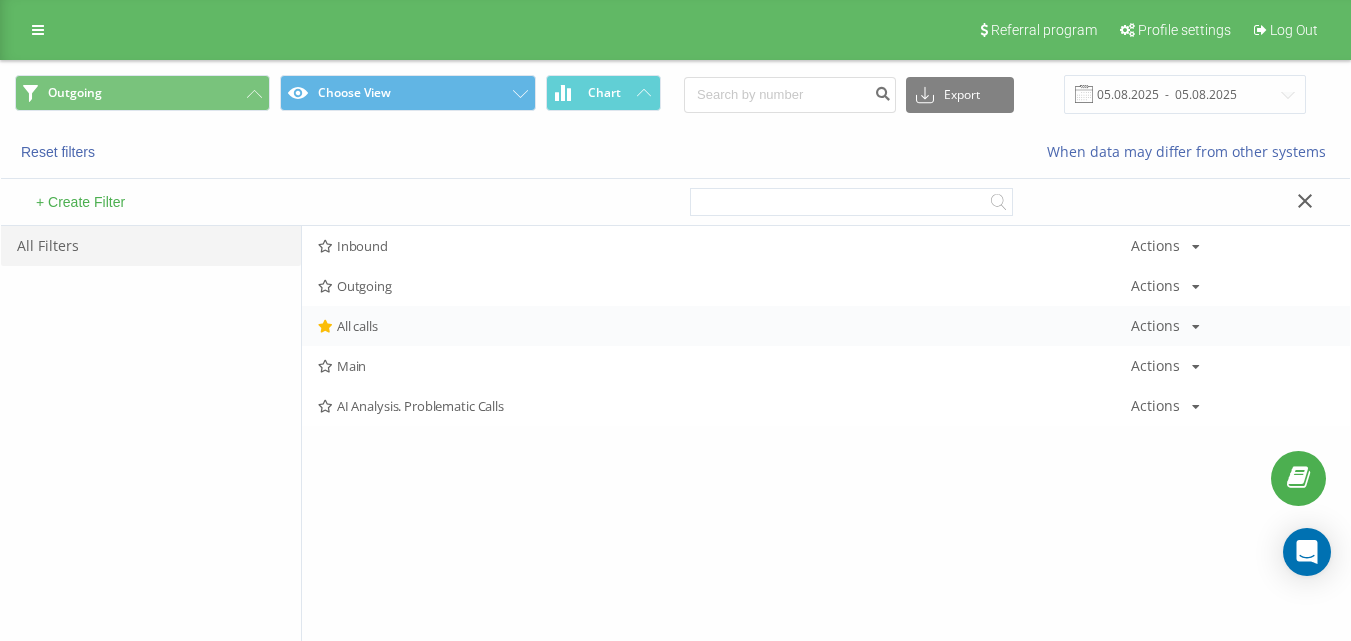 click on "Outgoing Actions Edit Copy Delete Default Share" at bounding box center [826, 286] 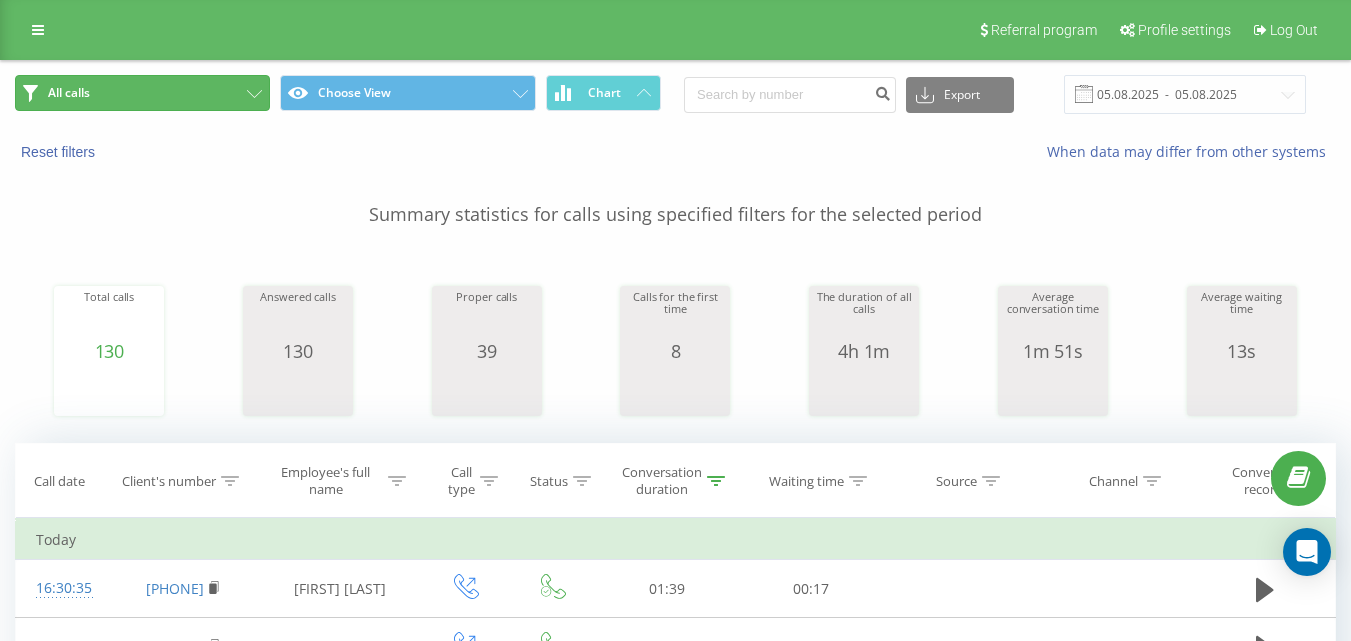 click on "All calls" at bounding box center (142, 93) 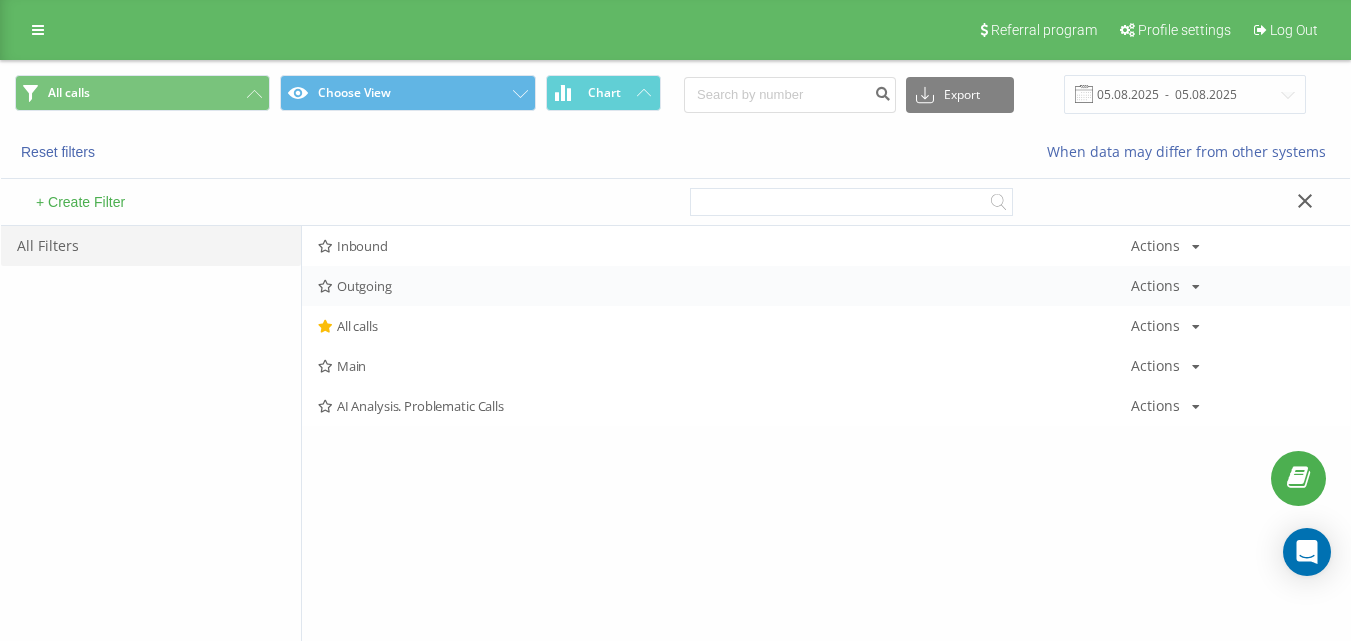 click on "Outgoing Actions Edit Copy Delete Default Share" at bounding box center [826, 286] 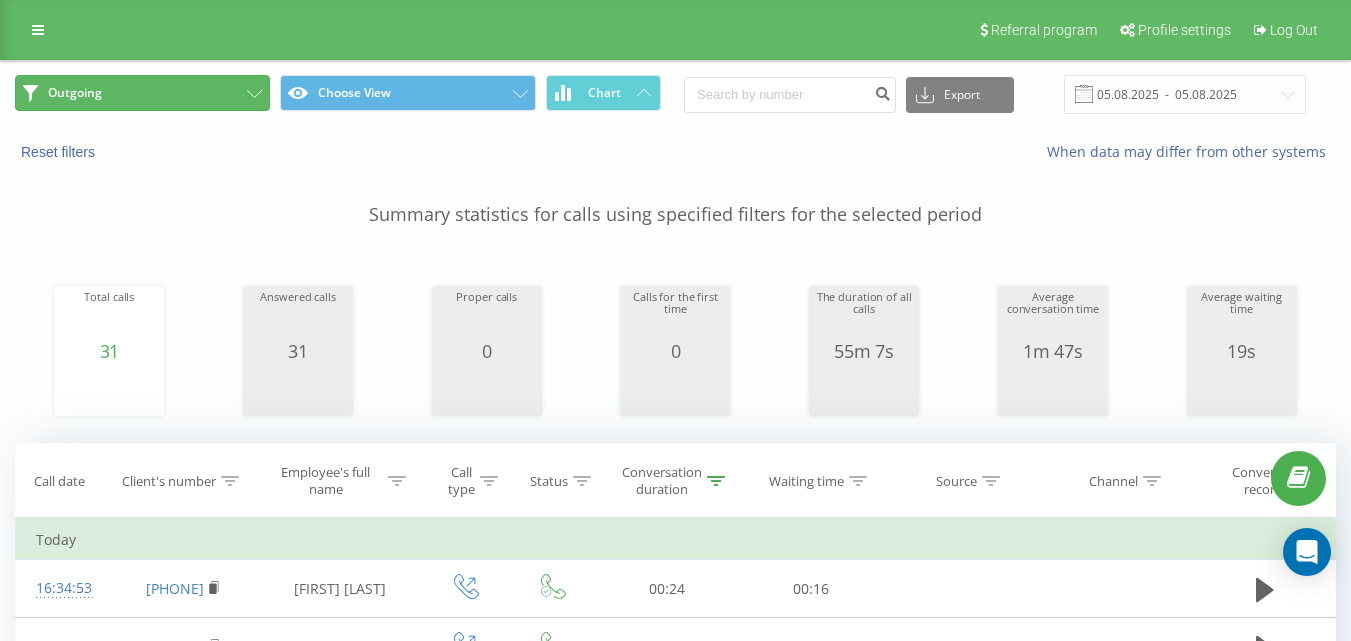 click on "Outgoing" at bounding box center (142, 93) 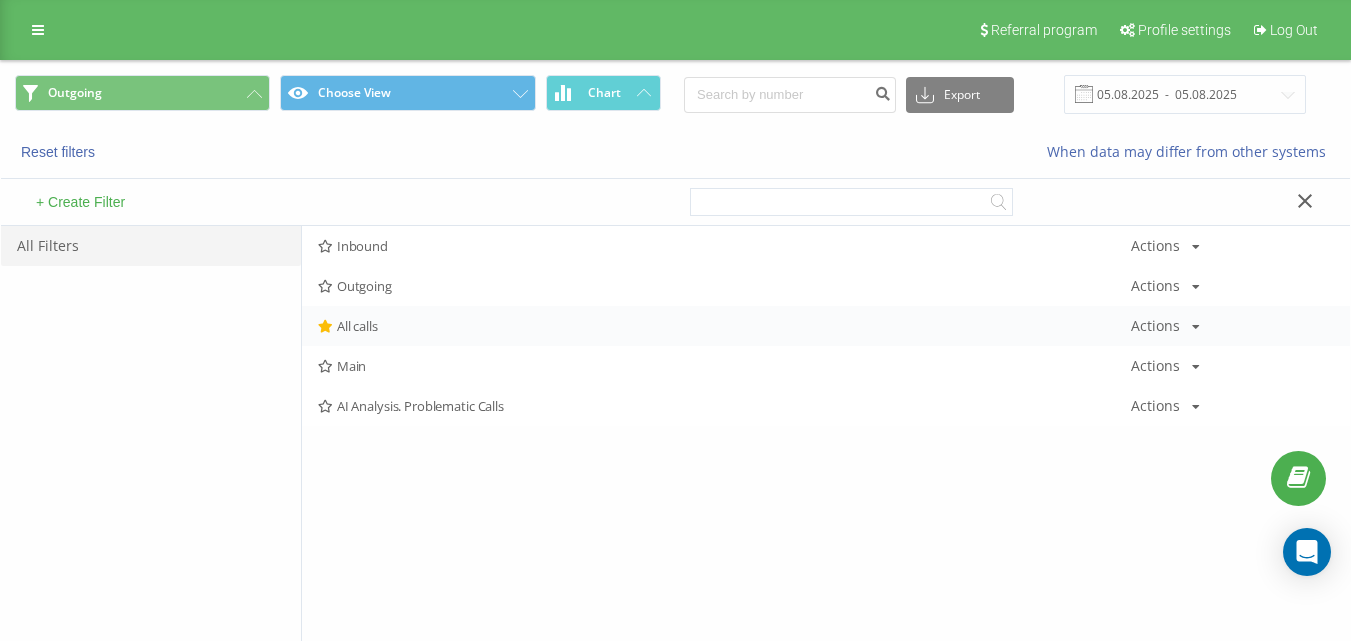 click on "All calls Actions Edit Copy Delete Default Share" at bounding box center [826, 326] 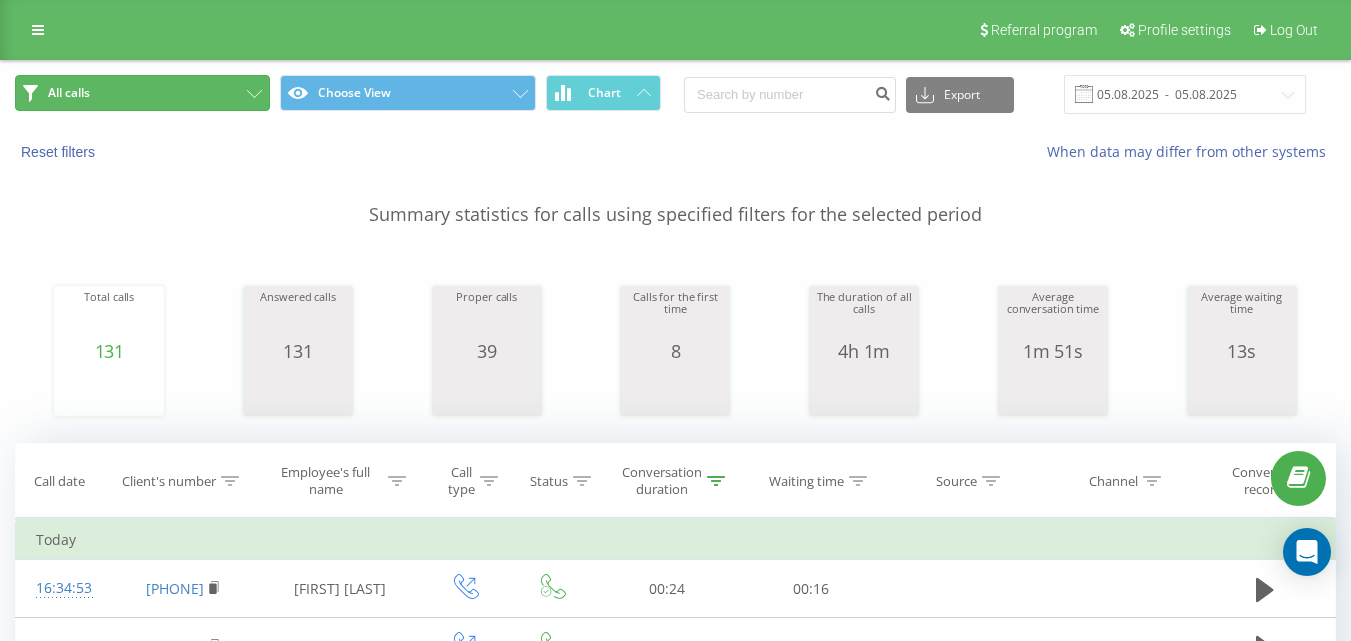 click on "All calls" at bounding box center (142, 93) 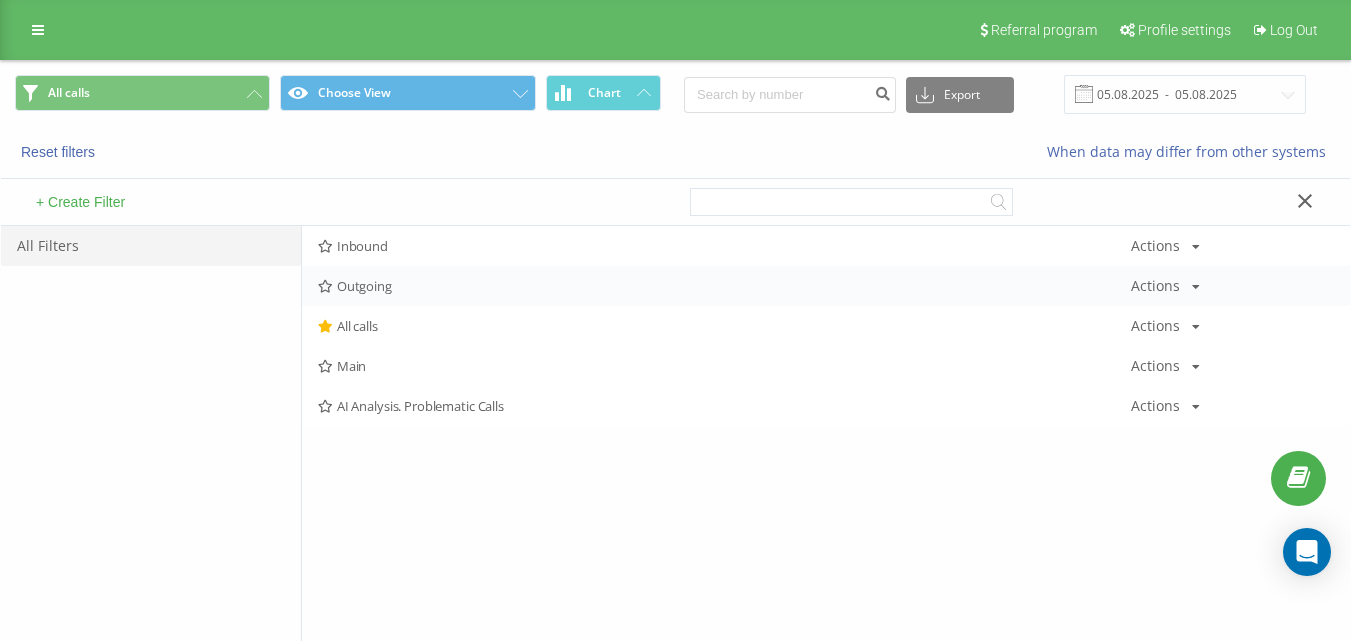 click on "Outgoing" at bounding box center (724, 286) 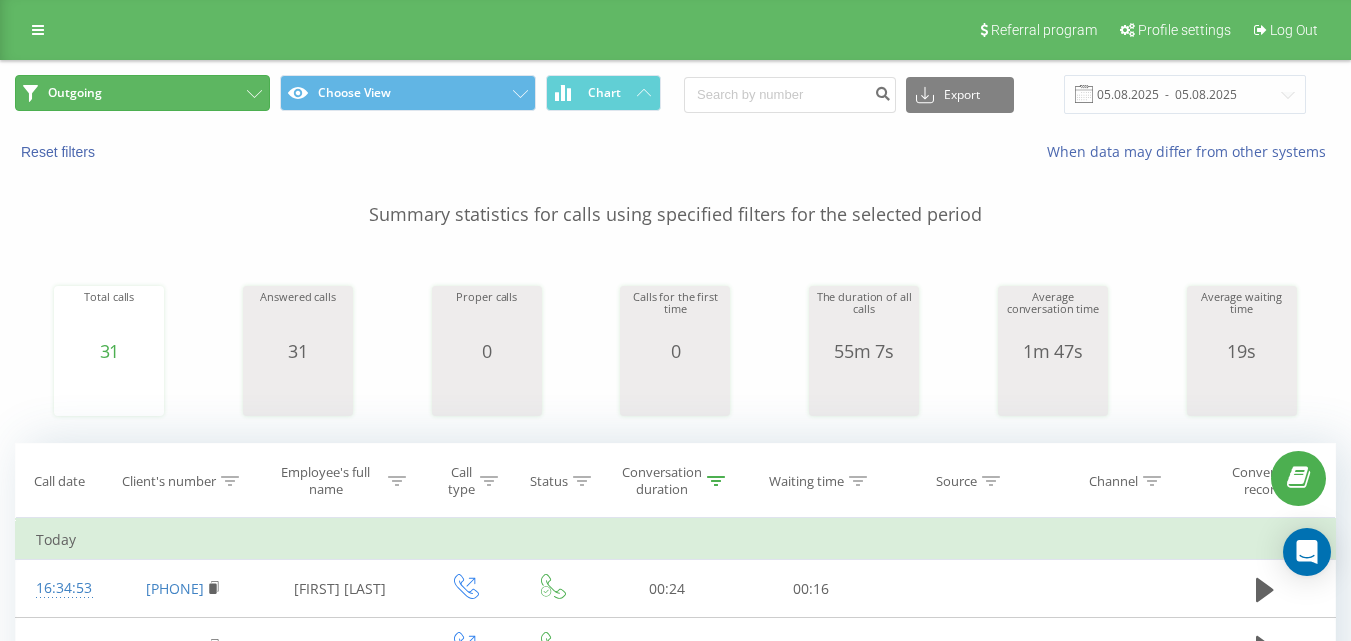 click on "Outgoing" at bounding box center [142, 93] 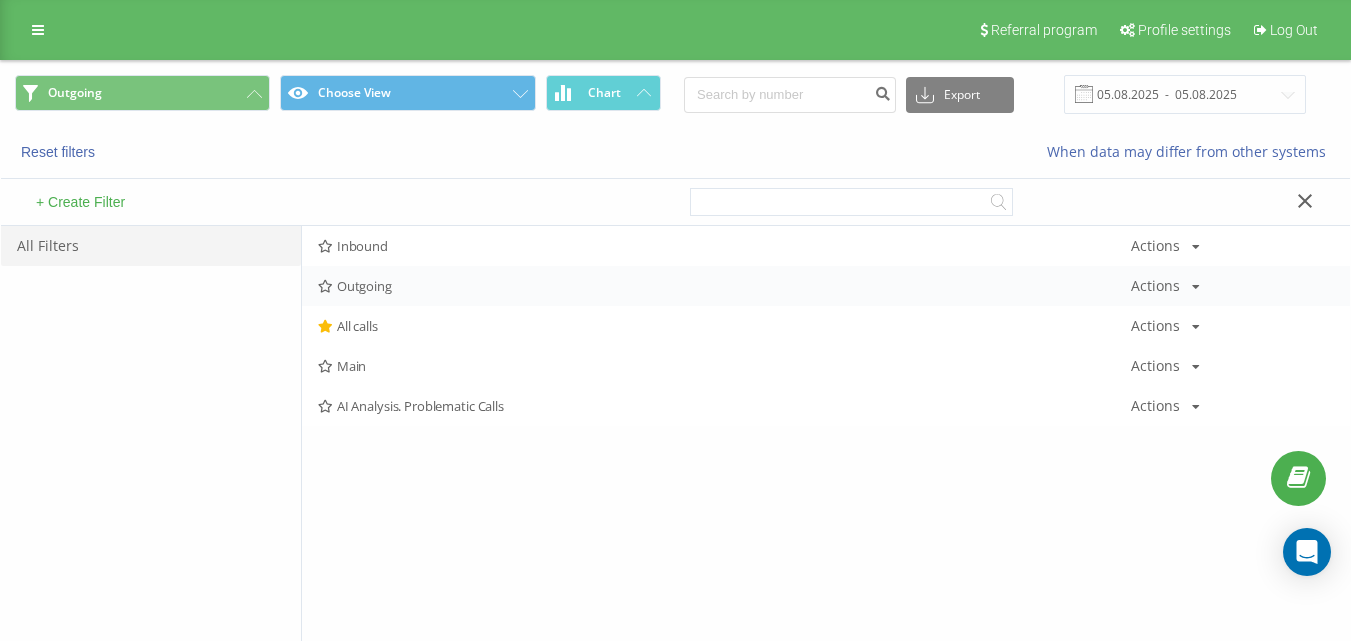 click on "Outgoing Actions Edit Copy Delete Default Share" at bounding box center (826, 286) 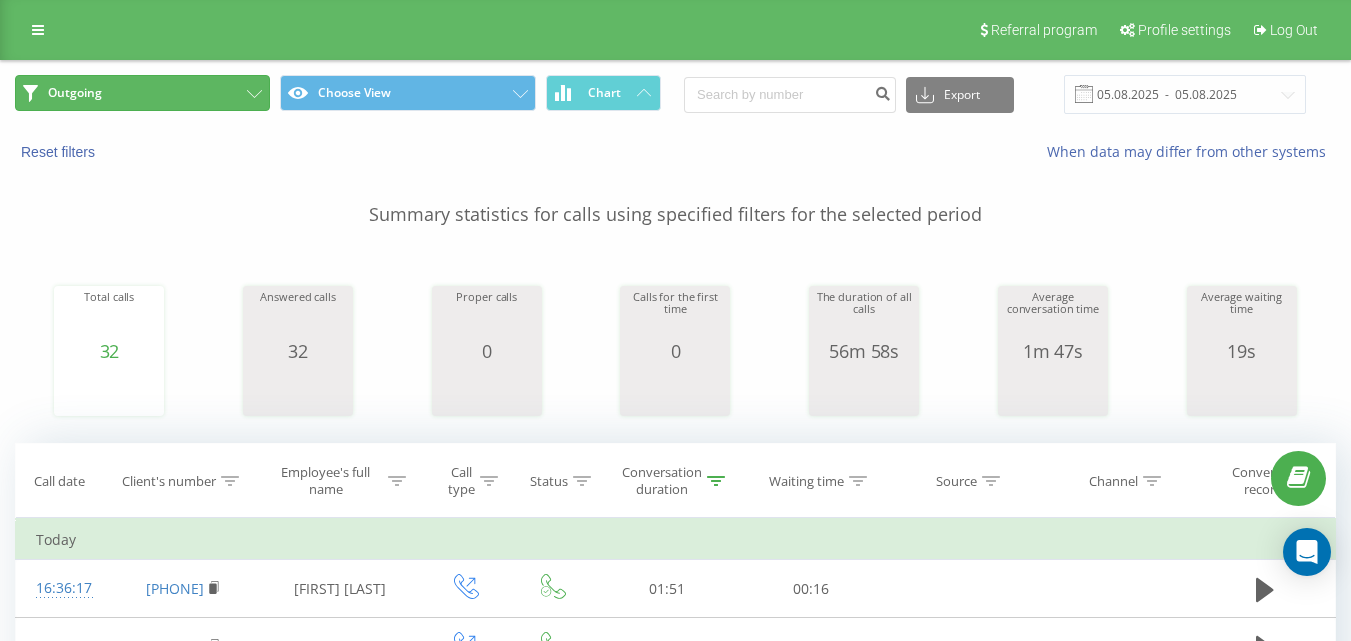 click on "Outgoing" at bounding box center [142, 93] 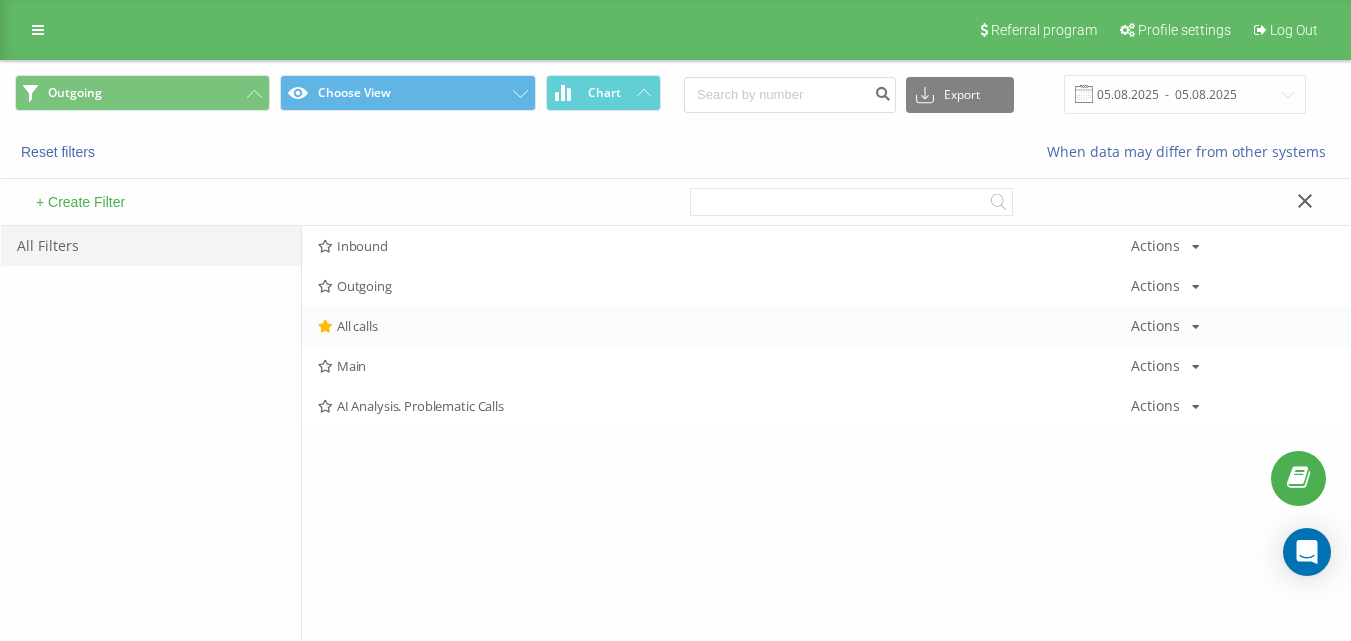 click on "All calls" at bounding box center [724, 326] 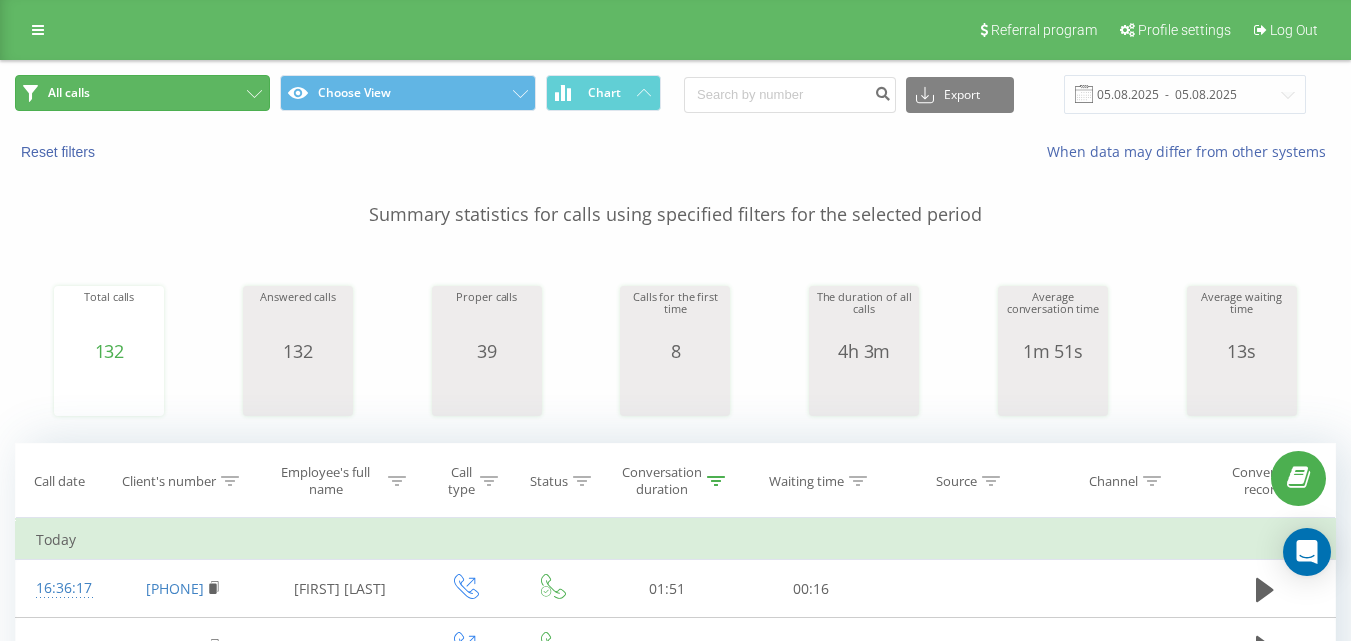 click on "All calls" at bounding box center [142, 93] 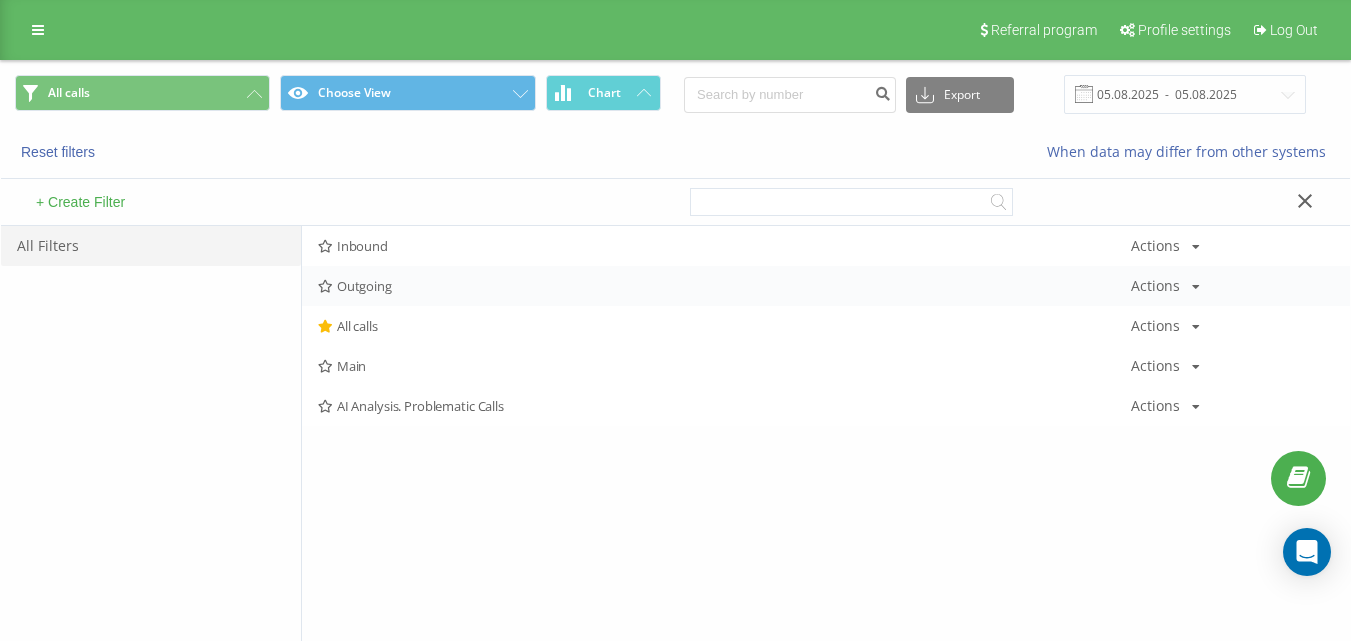 click on "Outgoing" at bounding box center [724, 286] 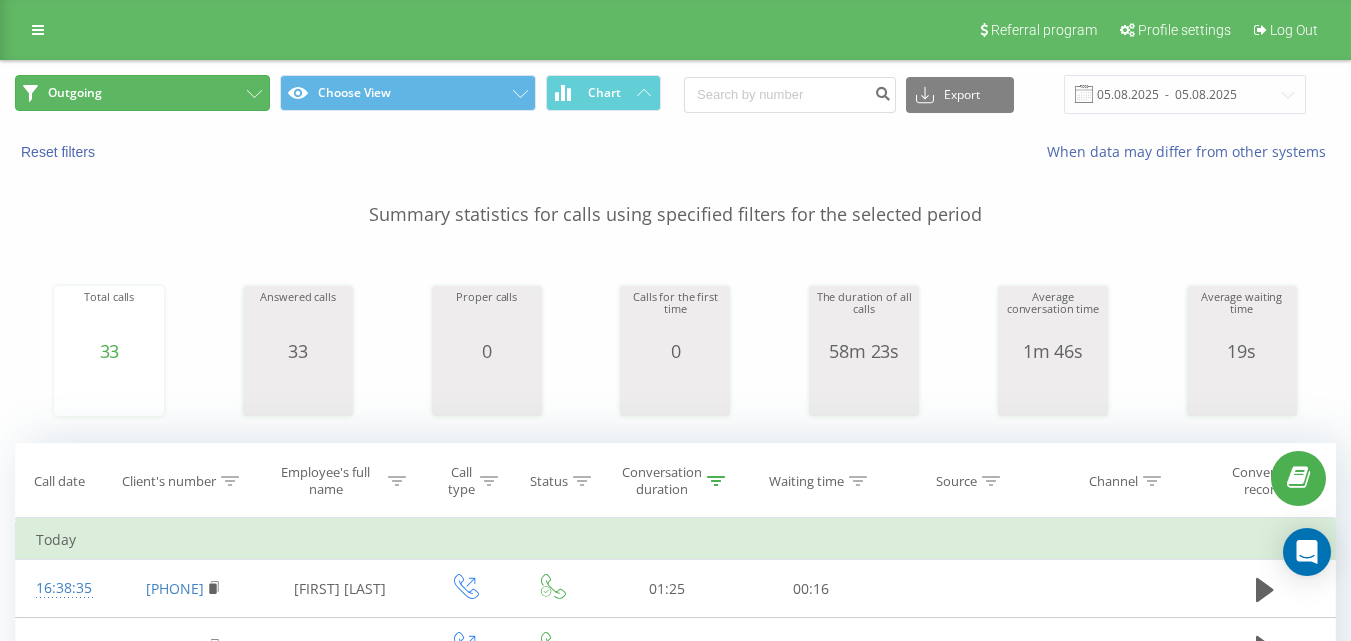 click on "Outgoing" at bounding box center [142, 93] 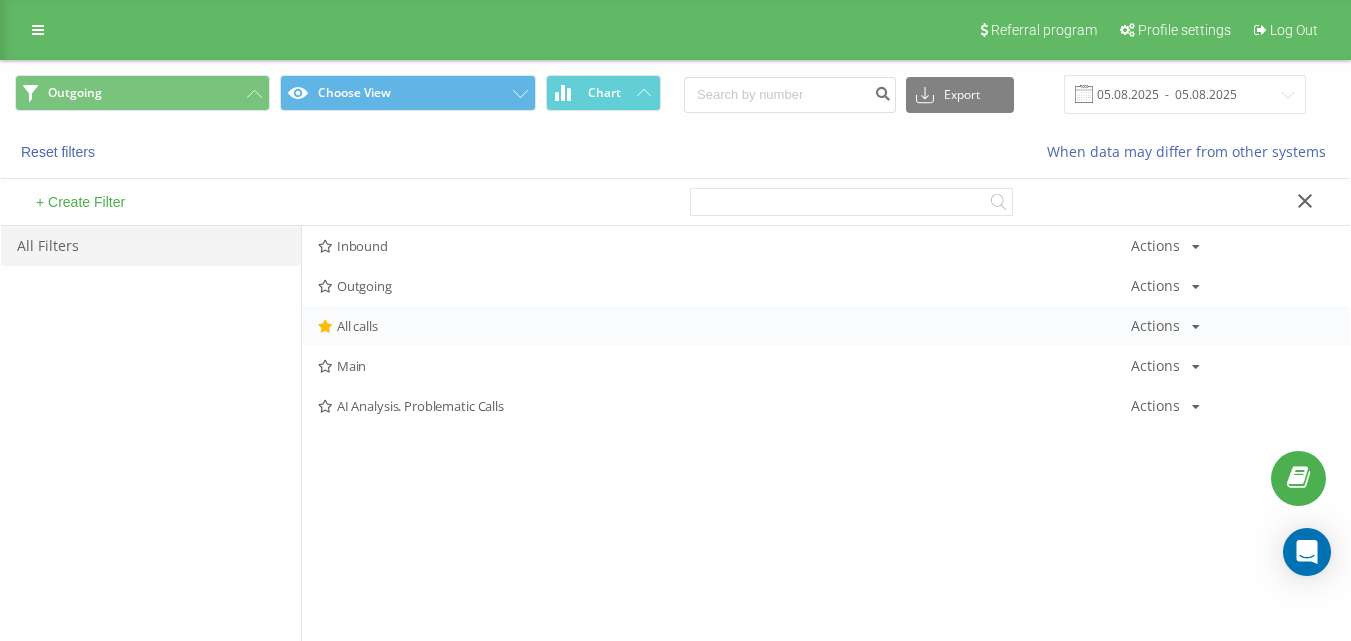 click on "All calls Actions Edit Copy Delete Default Share" at bounding box center (826, 326) 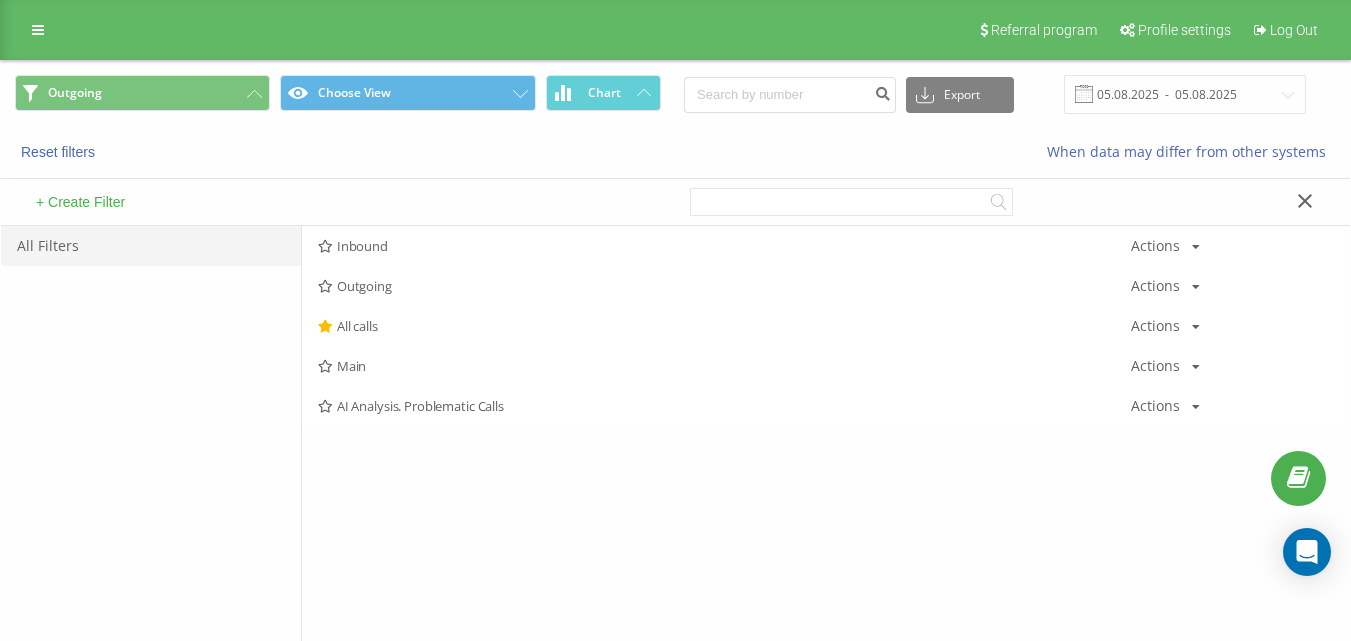click on "All calls" at bounding box center (724, 326) 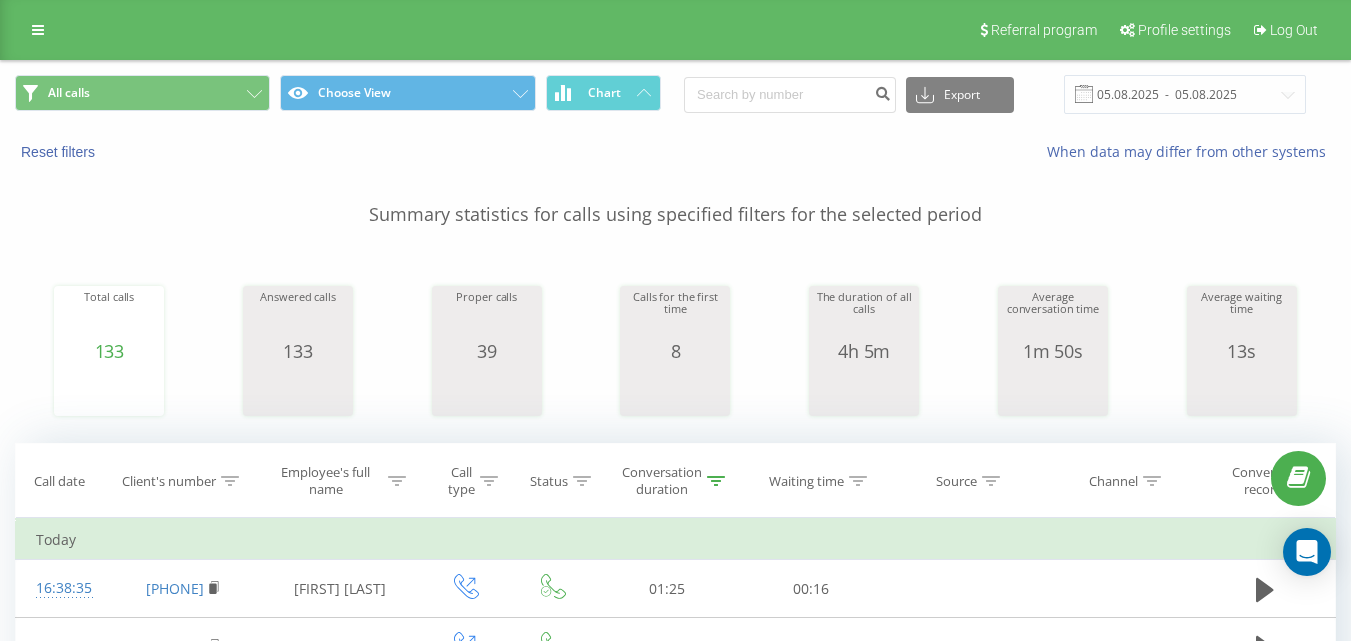 click on "All calls Choose View Chart Export .csv .xls .xlsx 05.08.2025  -  05.08.2025" at bounding box center [675, 94] 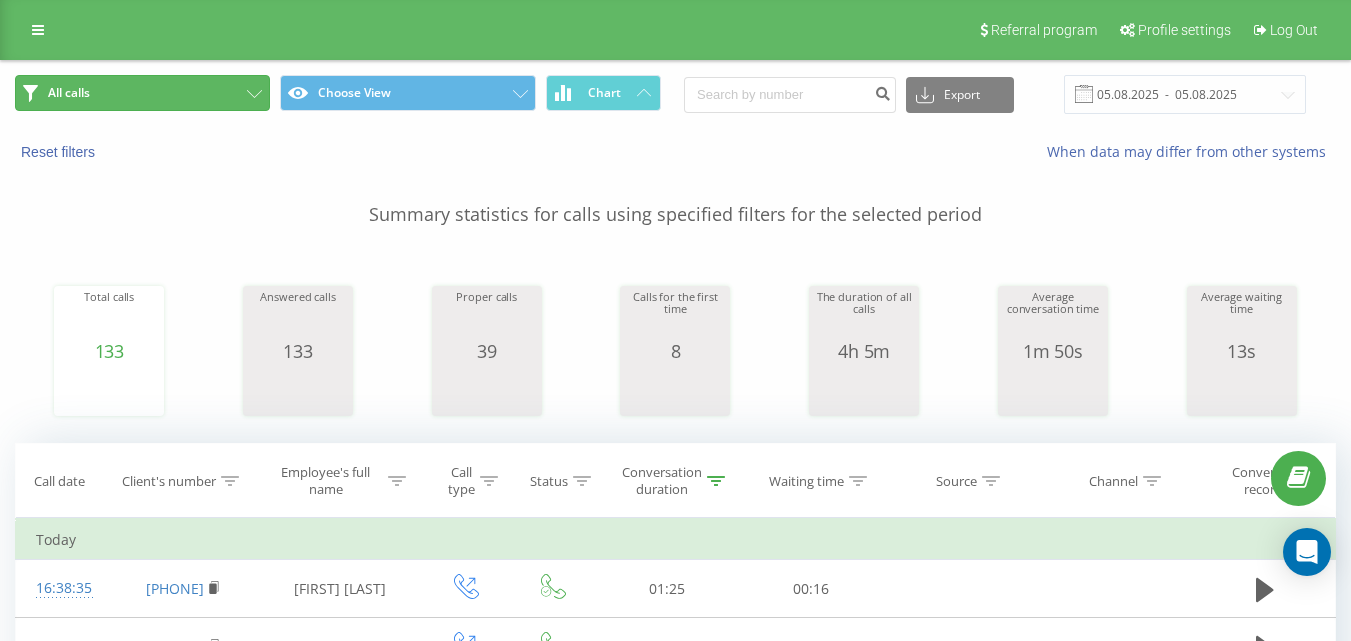 click on "All calls" at bounding box center [142, 93] 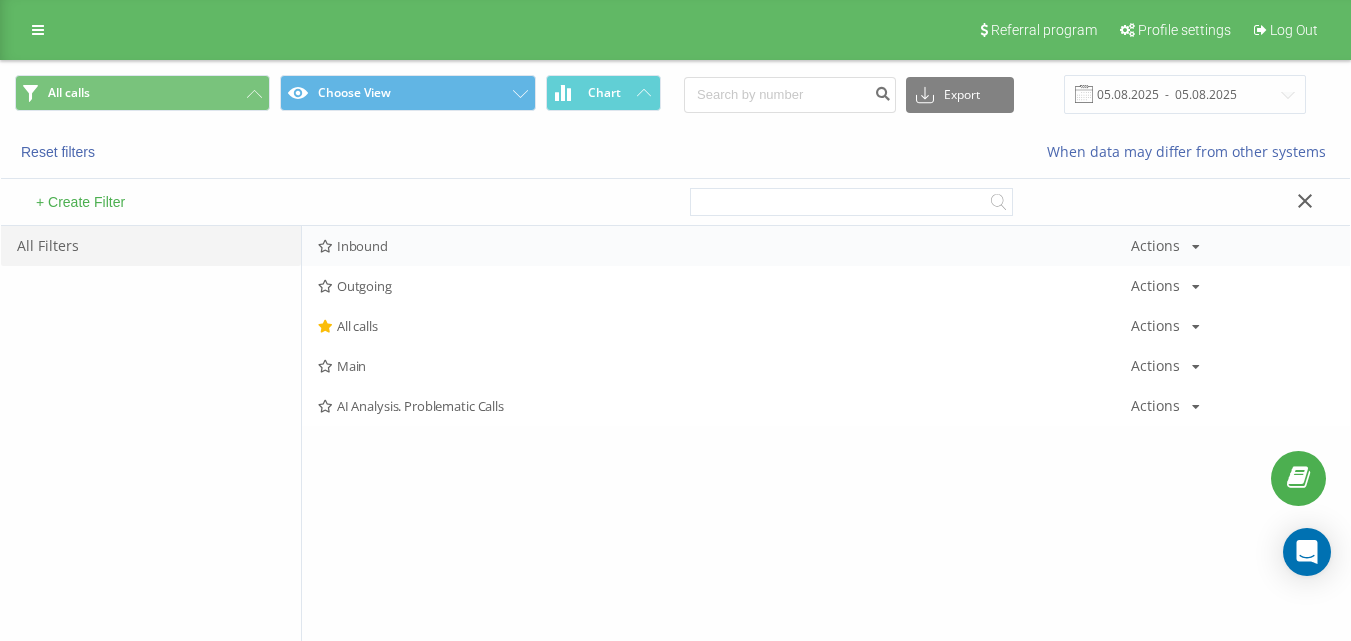 click on "Inbound" at bounding box center (724, 246) 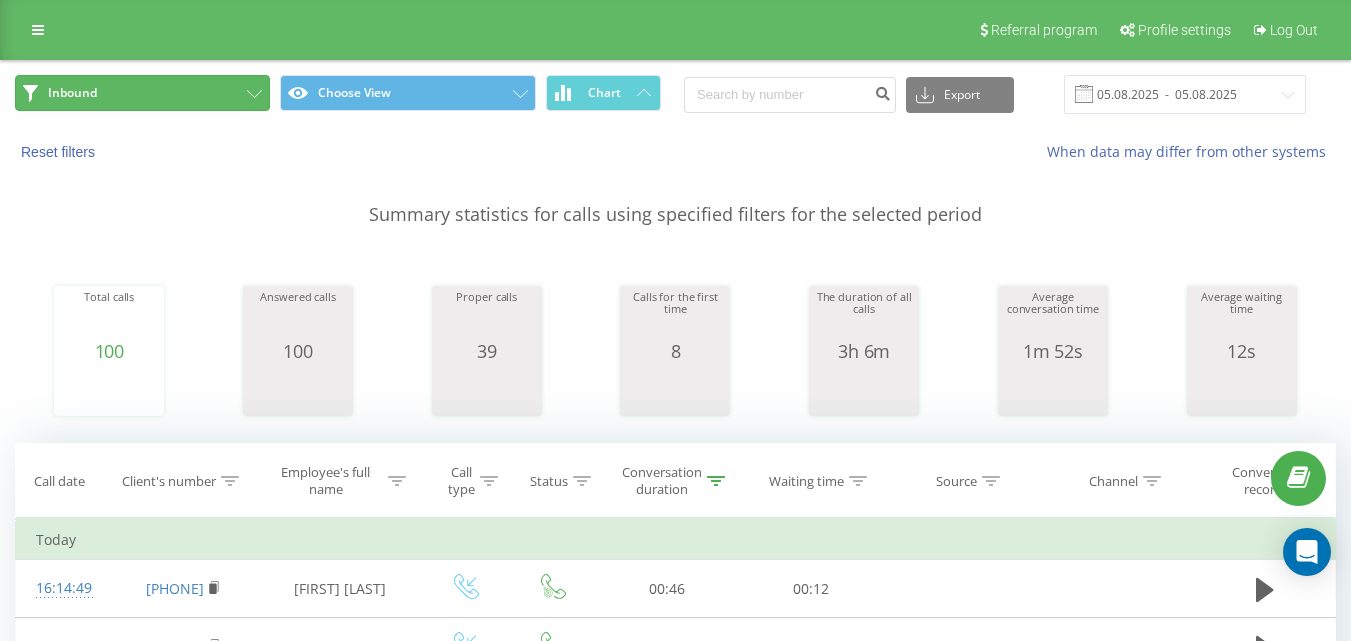 drag, startPoint x: 224, startPoint y: 104, endPoint x: 282, endPoint y: 148, distance: 72.8011 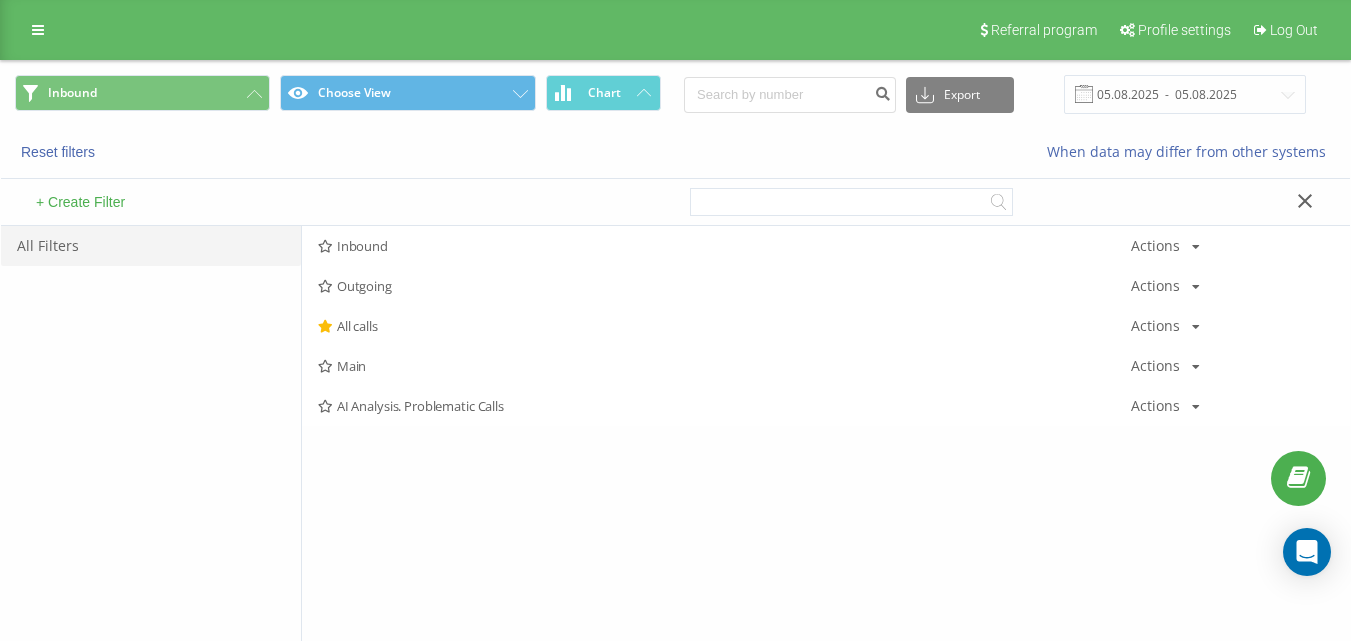 click on "Inbound" at bounding box center (724, 246) 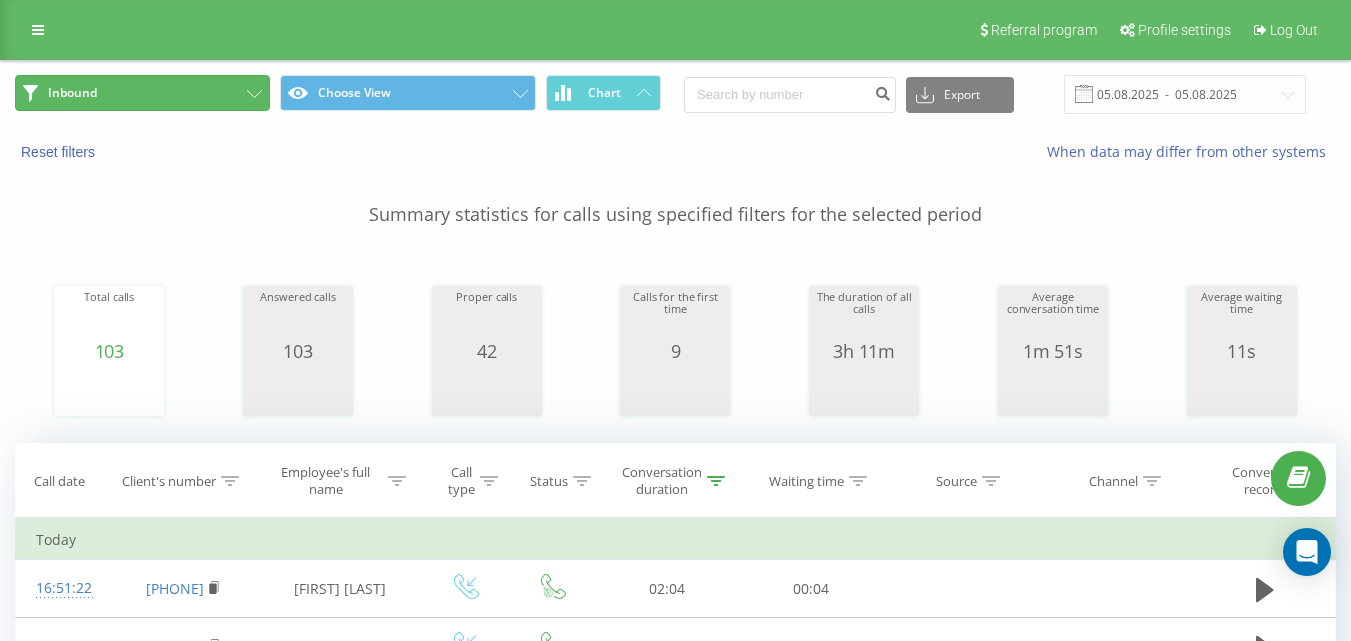click on "Inbound" at bounding box center (142, 93) 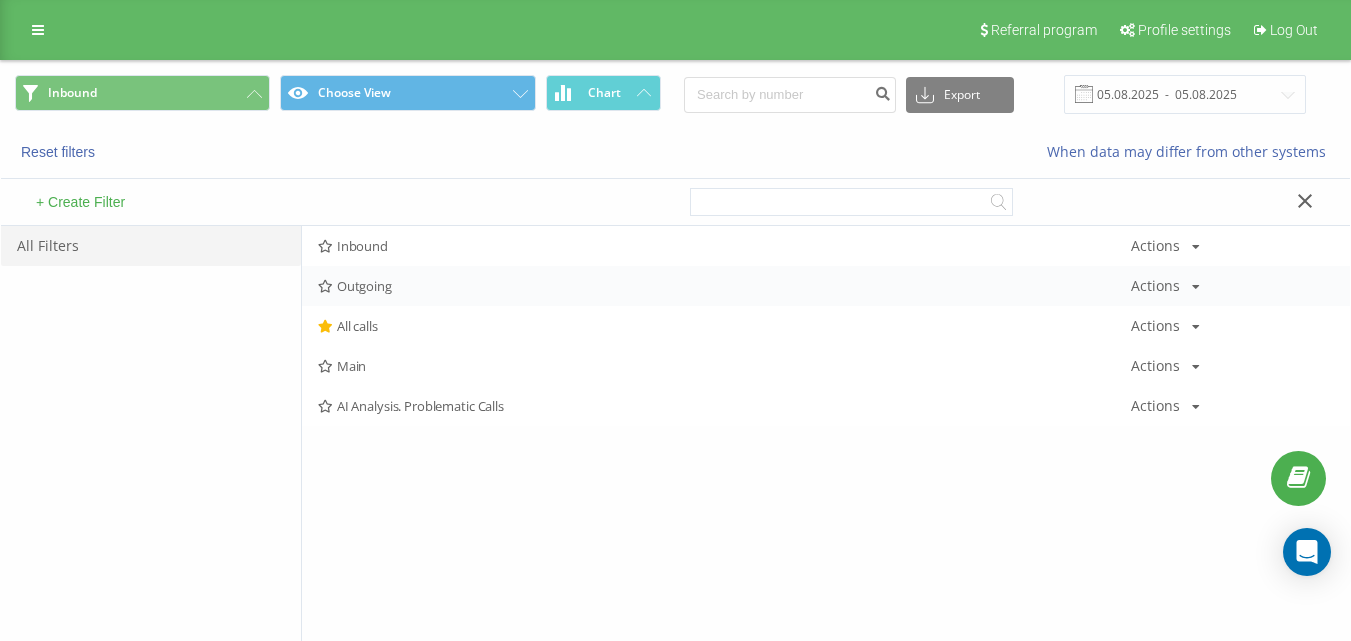click on "Outgoing Actions Edit Copy Delete Default Share" at bounding box center [826, 286] 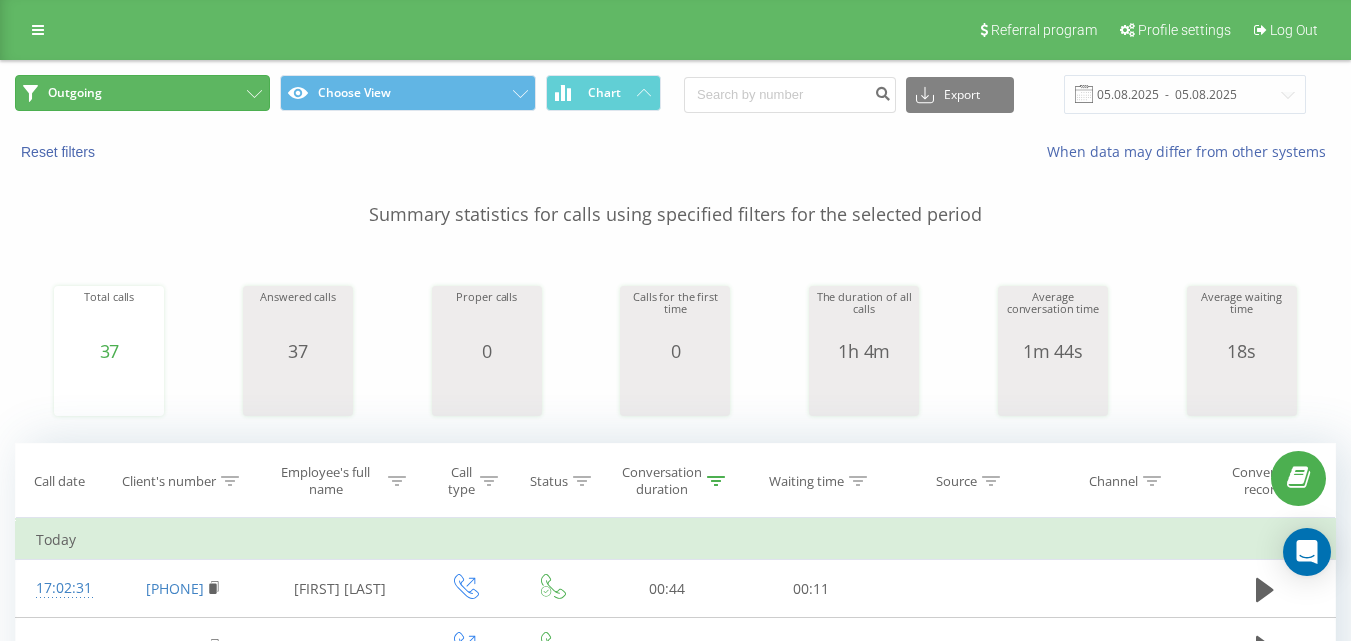 click on "Outgoing" at bounding box center [142, 93] 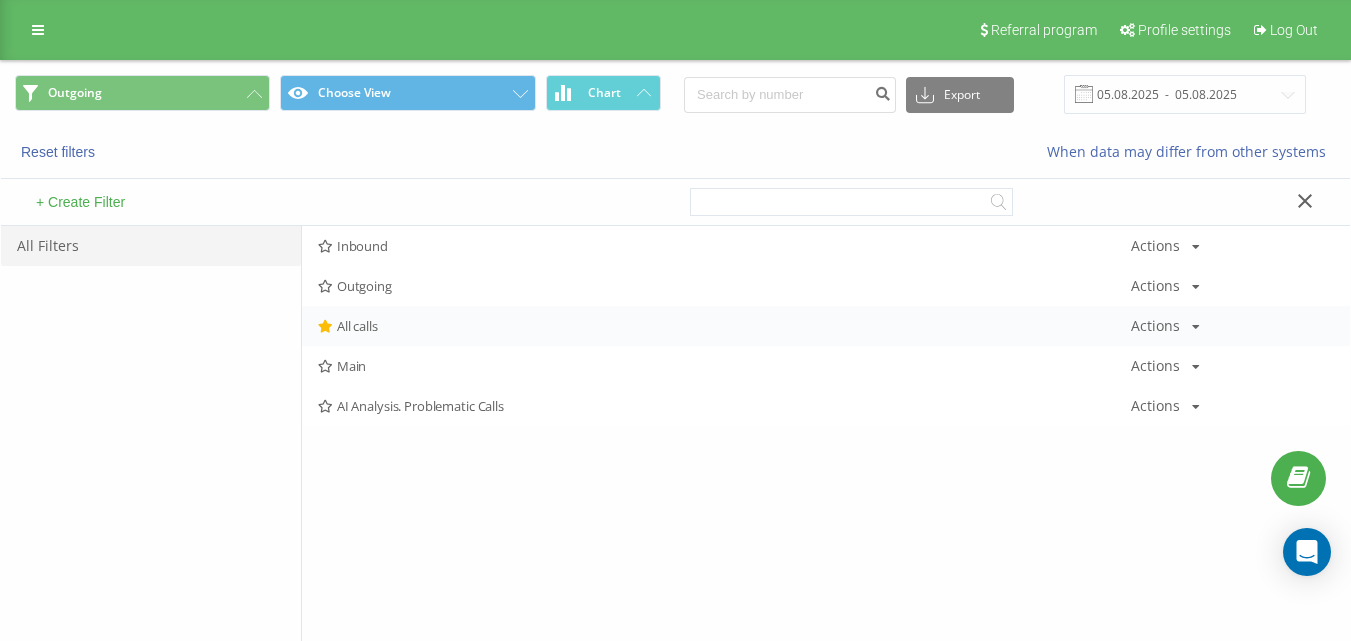 click on "All calls Actions Edit Copy Delete Default Share" at bounding box center (826, 326) 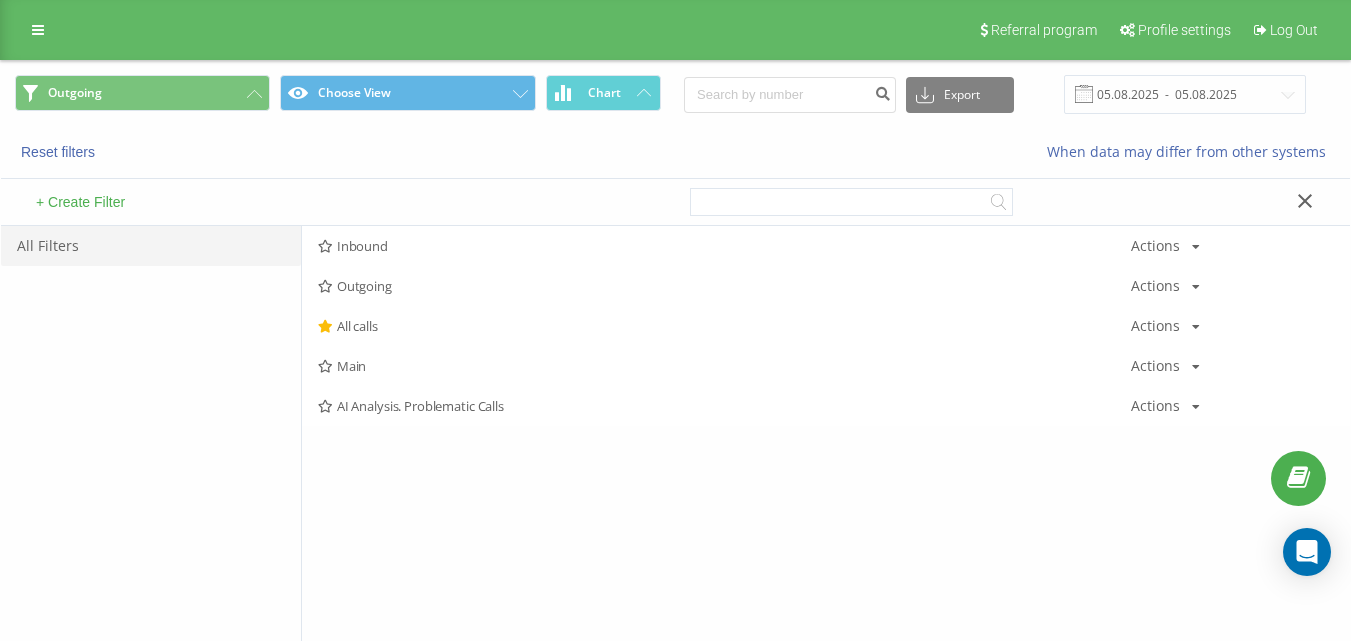 click on "All calls" at bounding box center (724, 326) 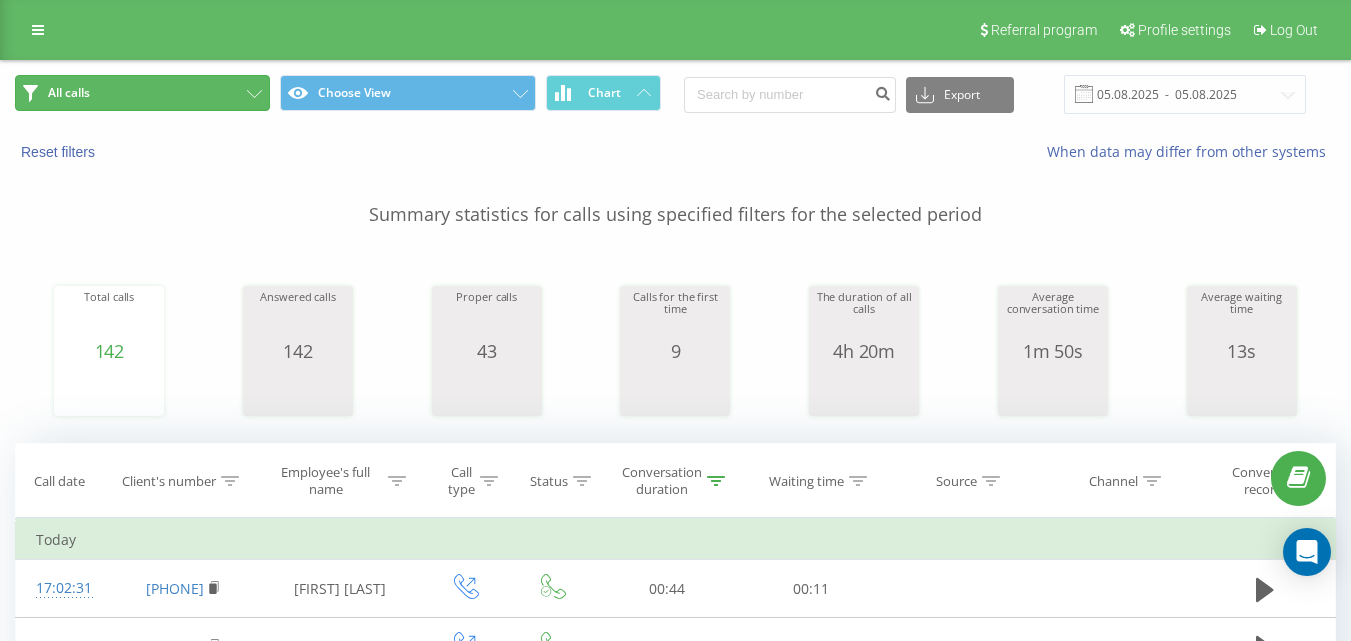 click on "All calls" at bounding box center (142, 93) 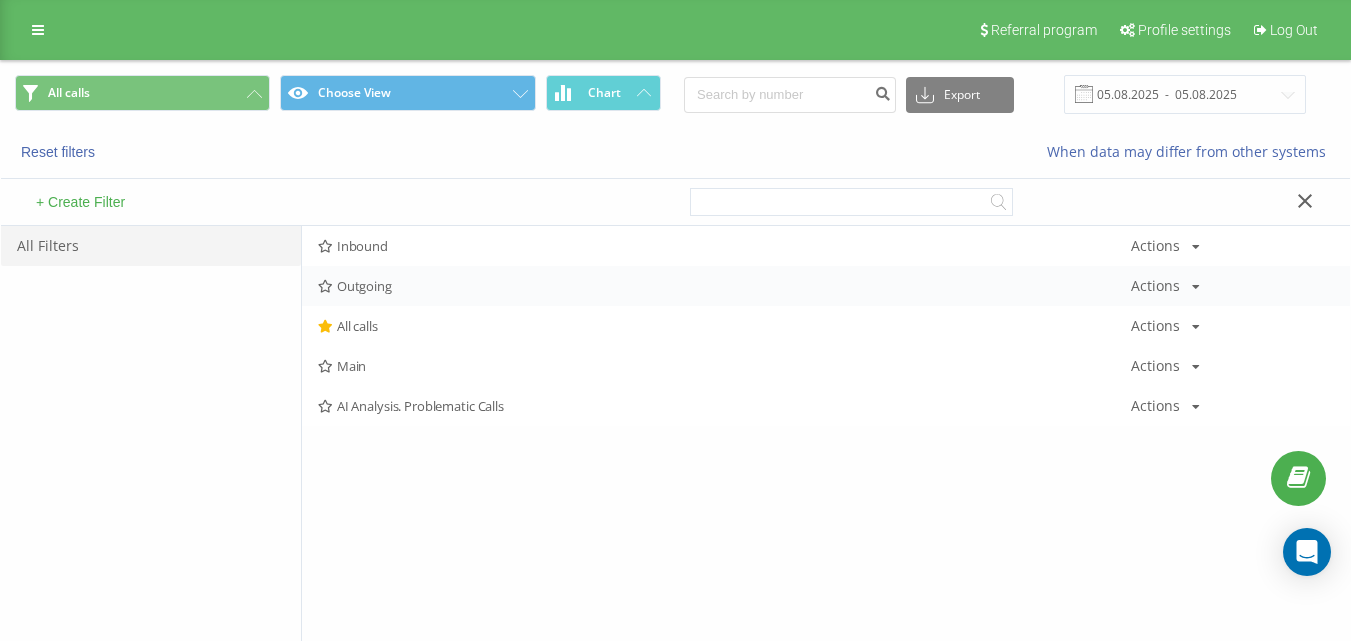 click on "Outgoing Actions Edit Copy Delete Default Share" at bounding box center [826, 286] 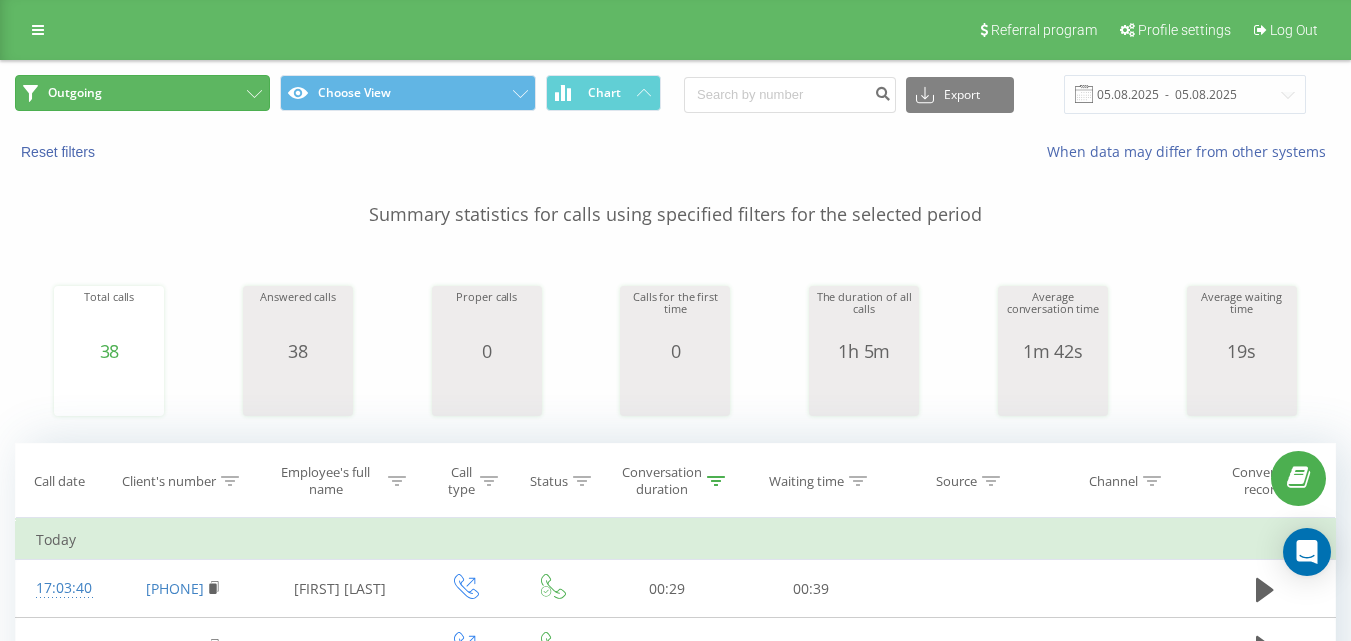 click on "Outgoing" at bounding box center (142, 93) 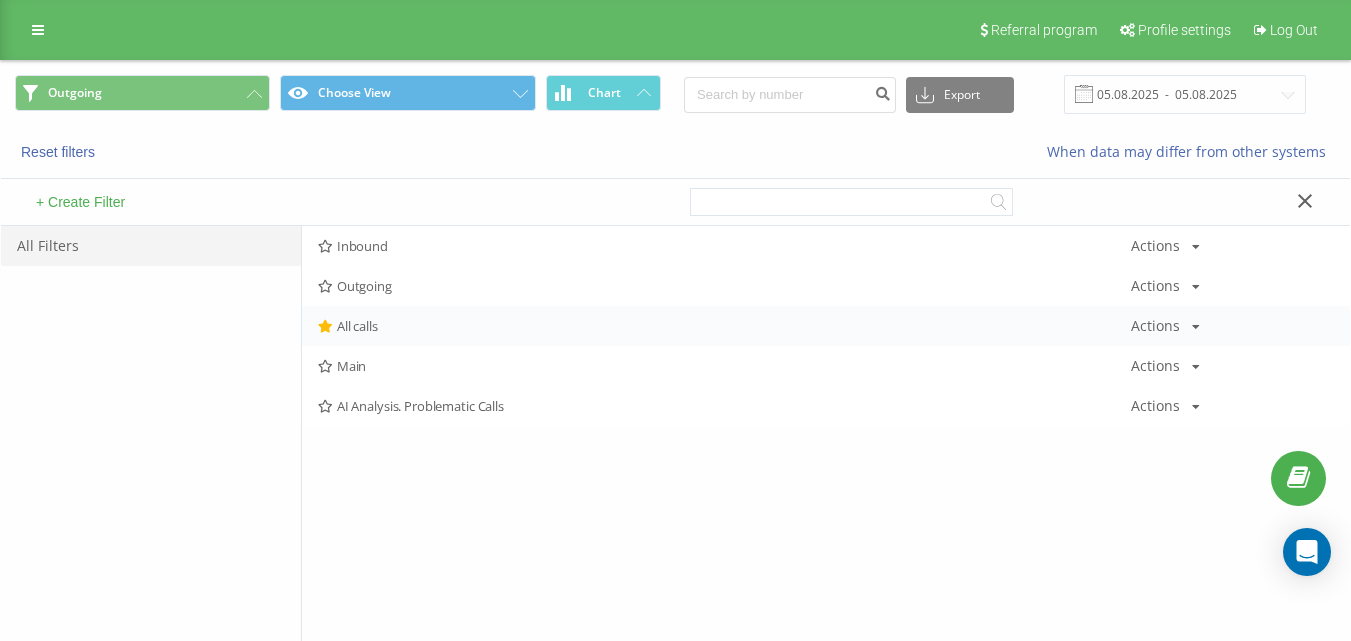 click on "All calls" at bounding box center [724, 326] 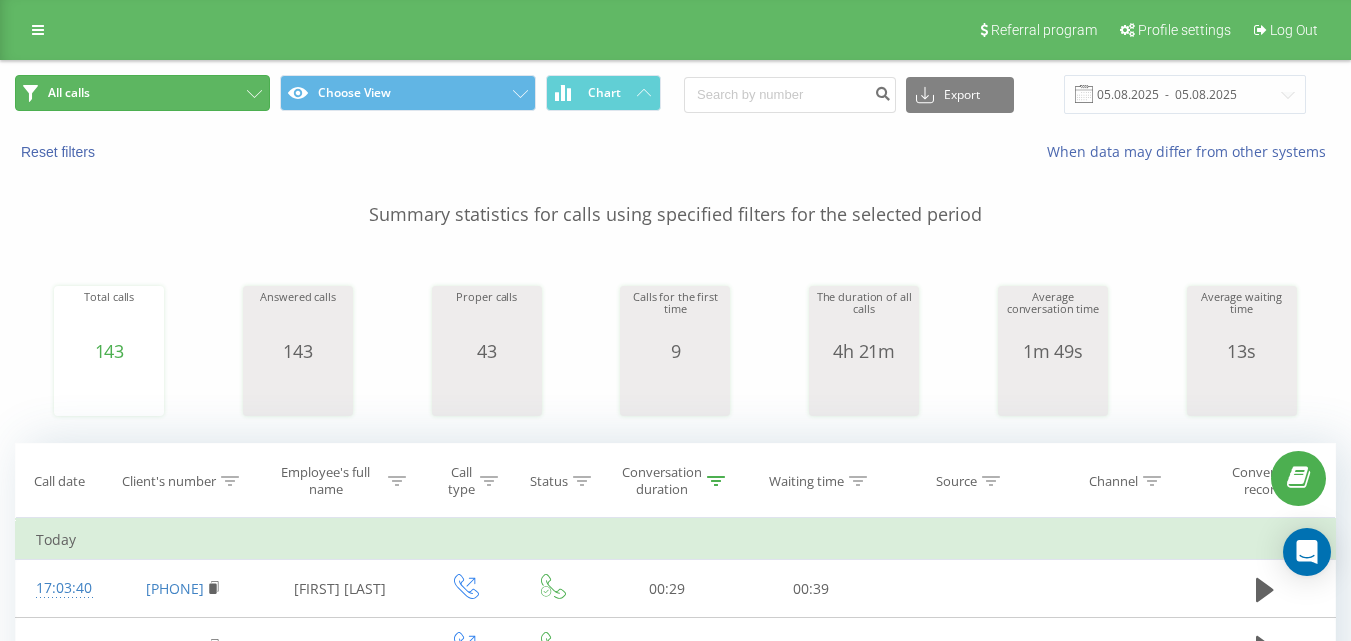 click on "All calls" at bounding box center (142, 93) 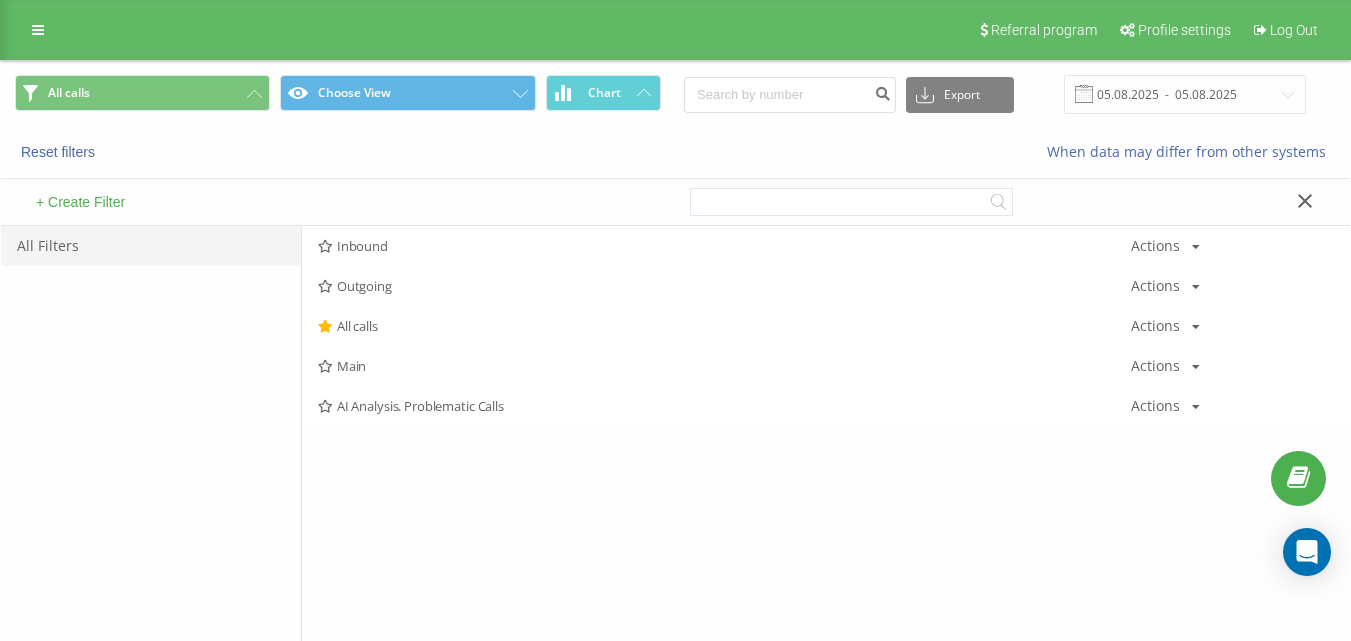 click on "Inbound" at bounding box center (724, 246) 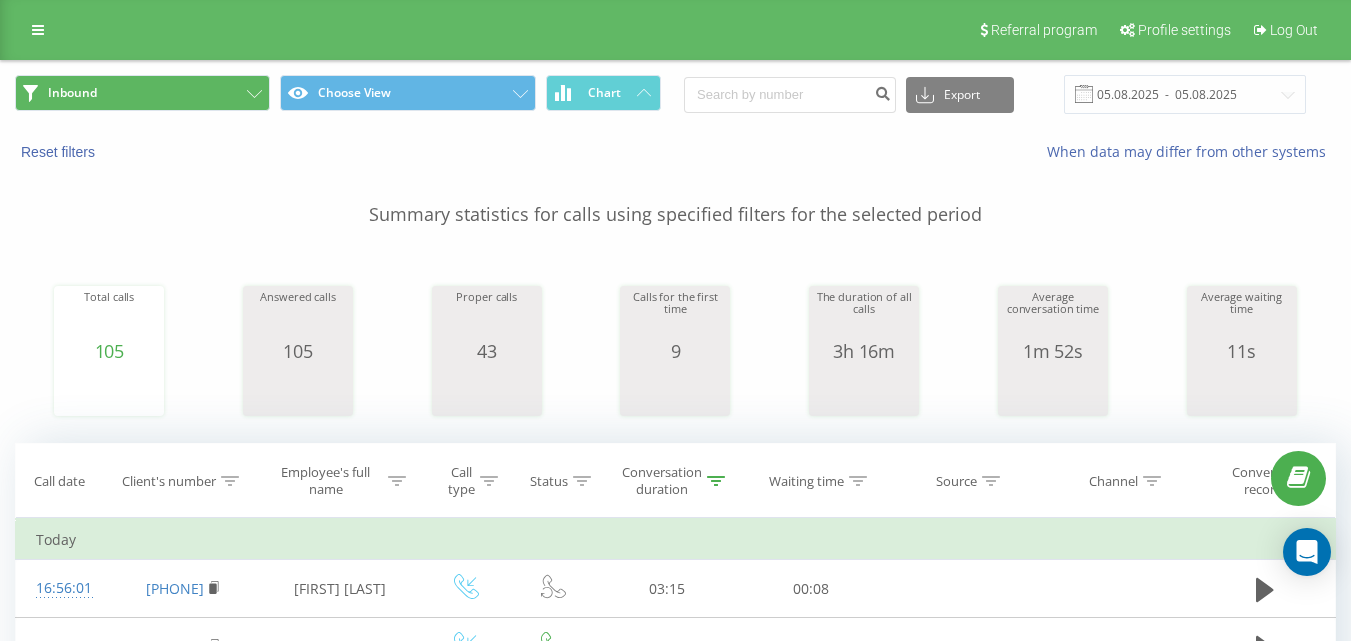 click on "Inbound Choose View Chart" at bounding box center [338, 94] 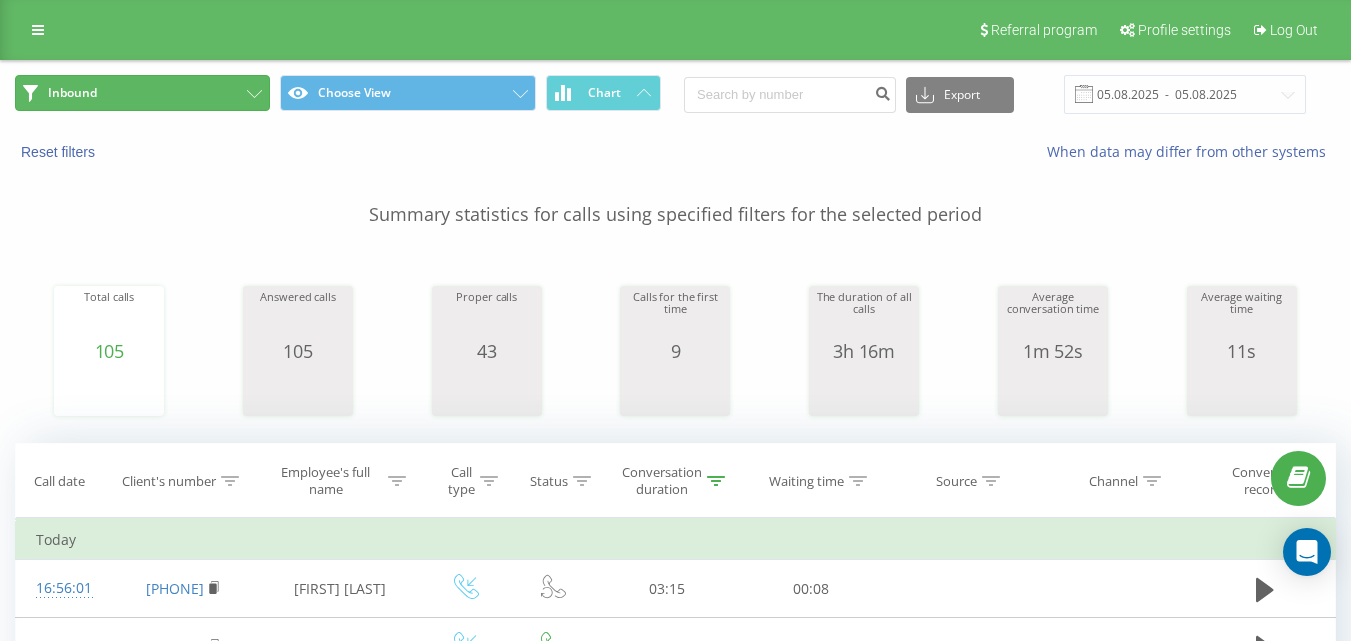 click on "Inbound" at bounding box center (142, 93) 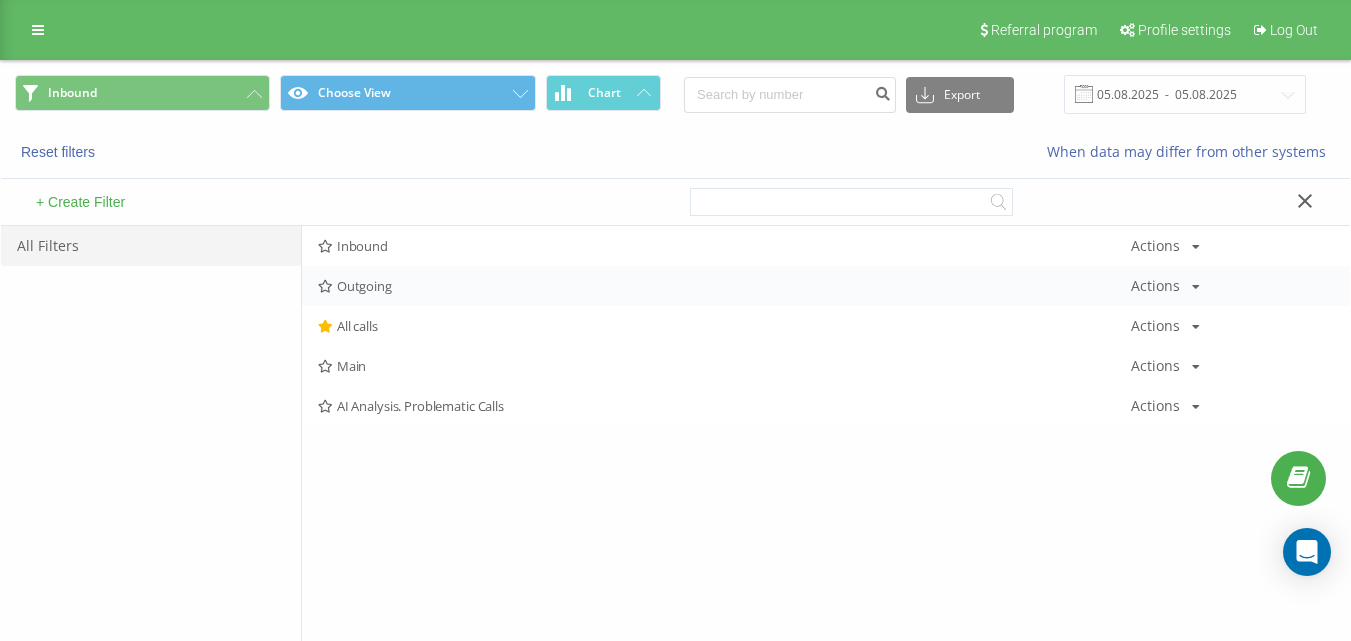 click on "Outgoing Actions Edit Copy Delete Default Share" at bounding box center (826, 286) 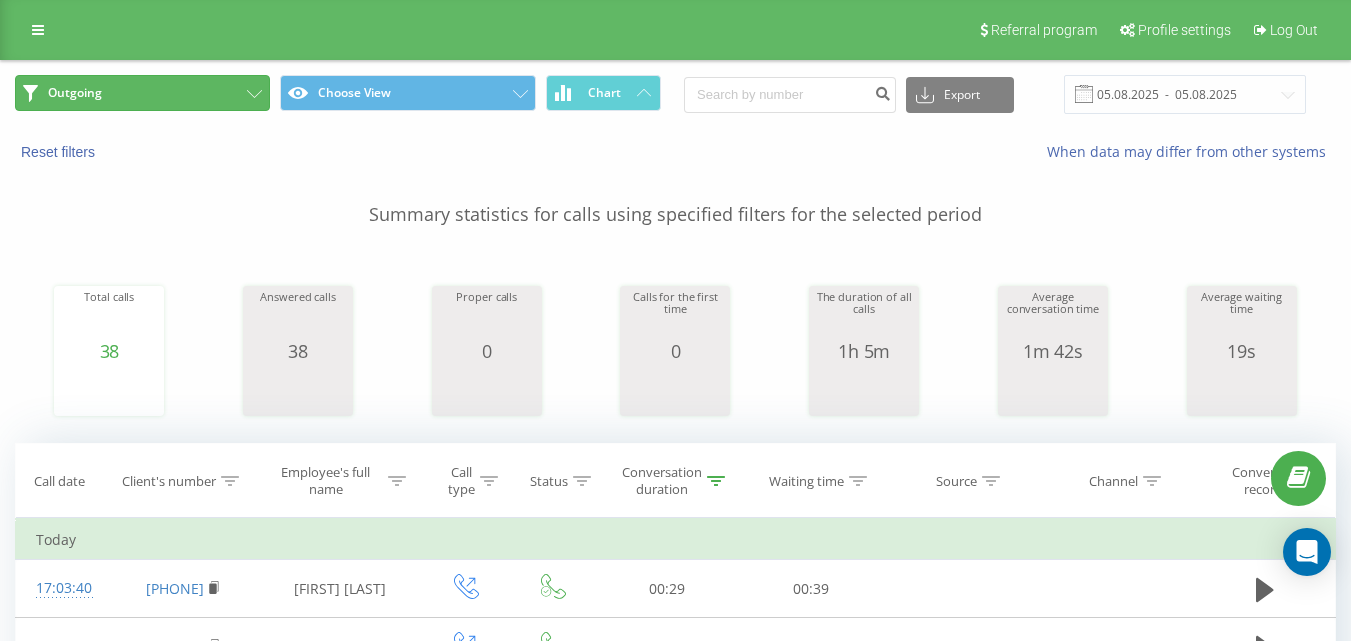 click on "Outgoing" at bounding box center (142, 93) 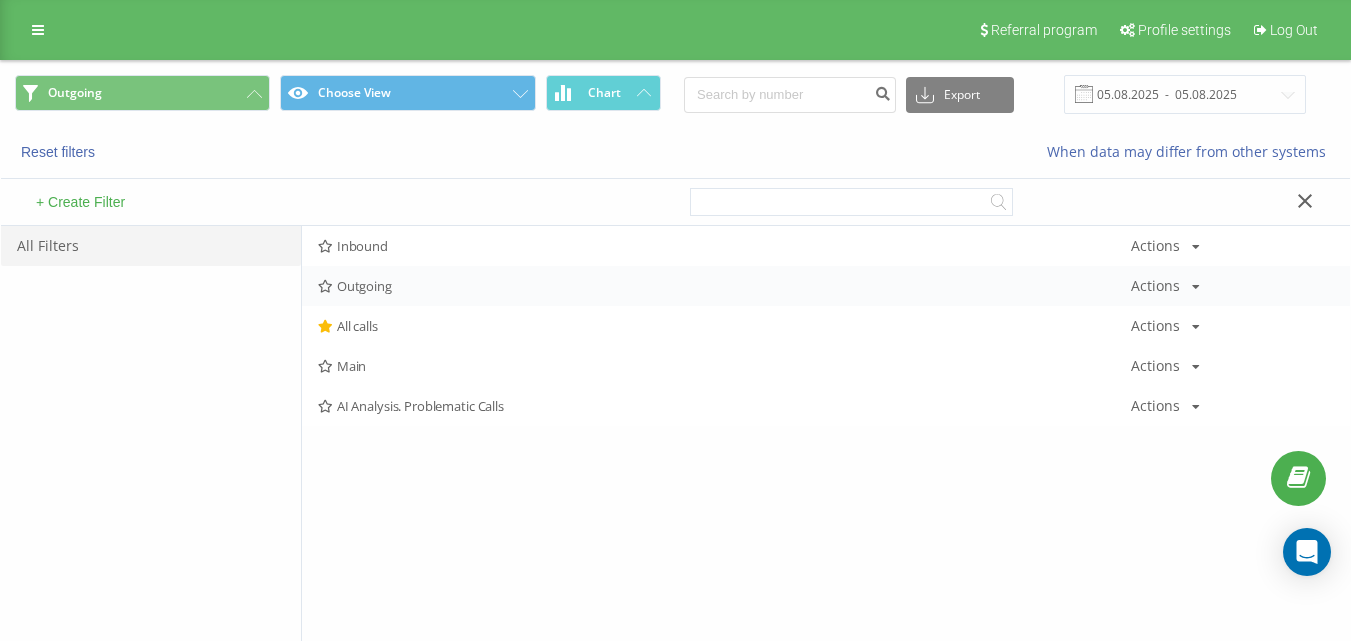 click on "Outgoing" at bounding box center (724, 286) 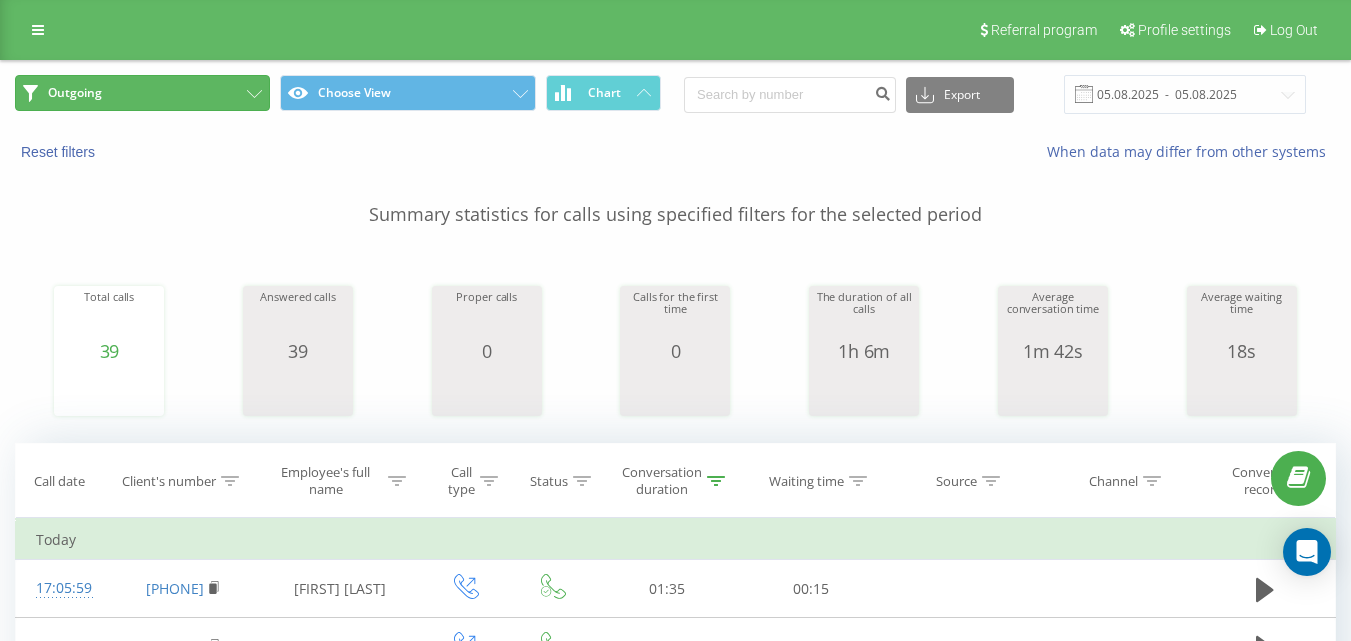 click on "Outgoing" at bounding box center [142, 93] 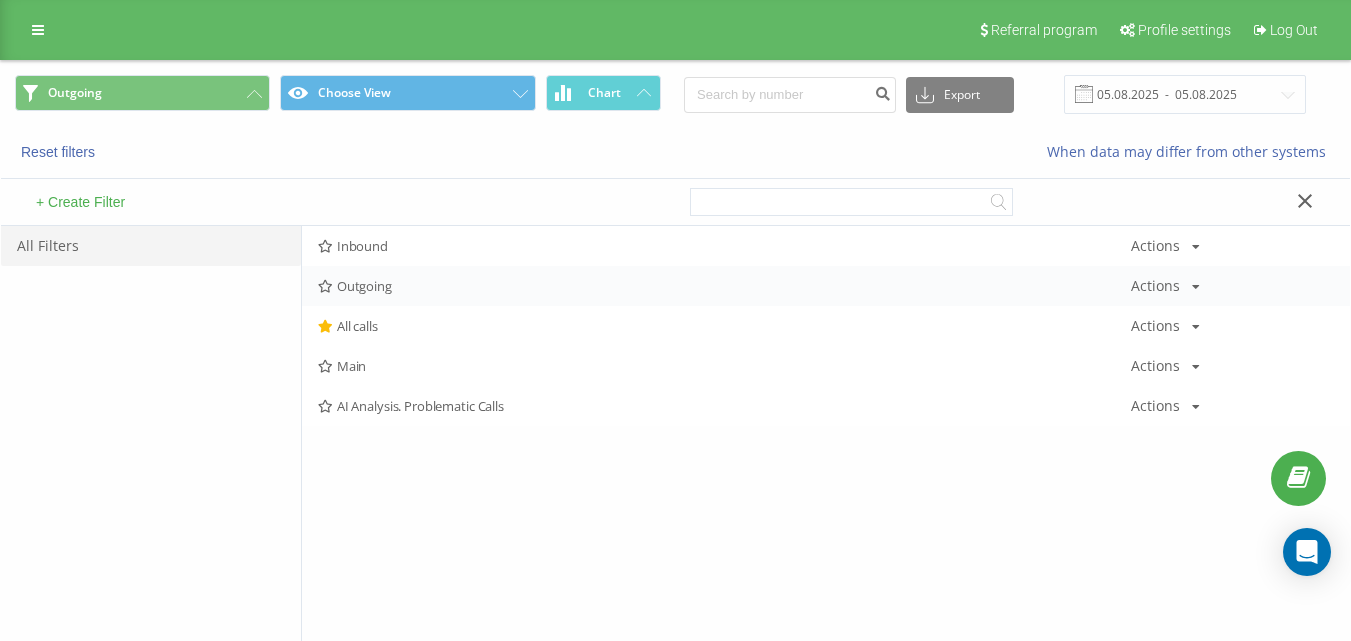 click on "Outgoing" at bounding box center [724, 286] 